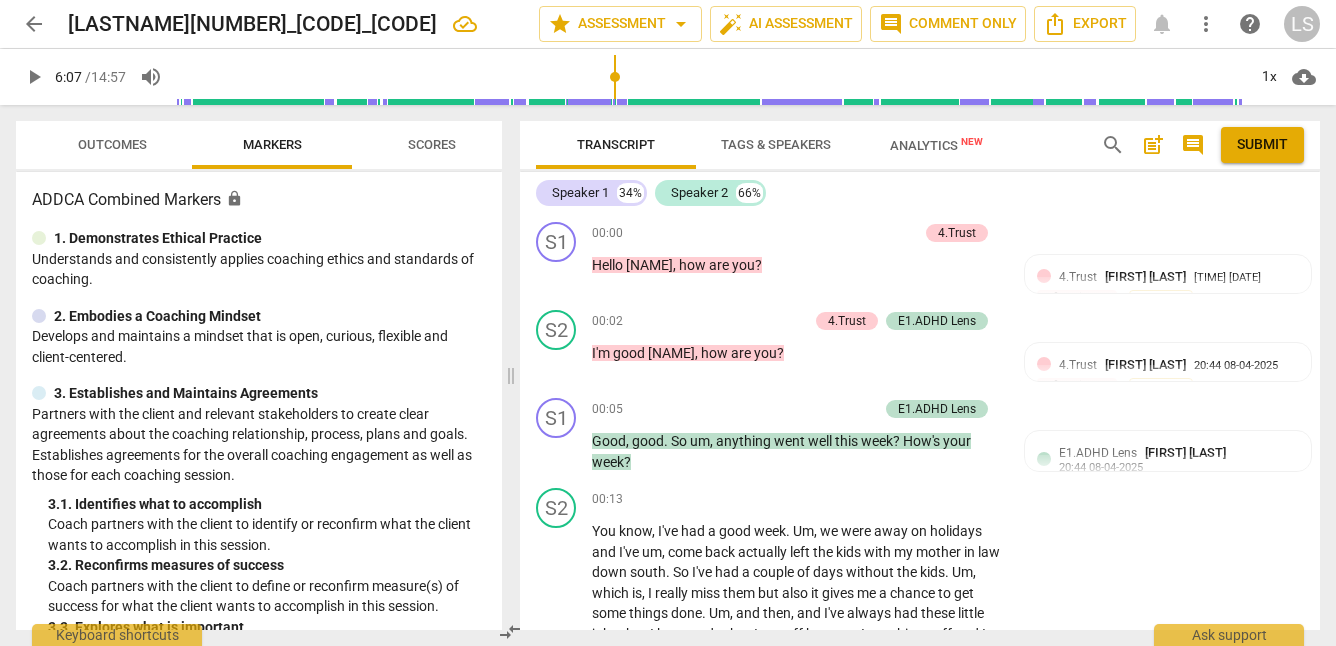 scroll, scrollTop: 0, scrollLeft: 0, axis: both 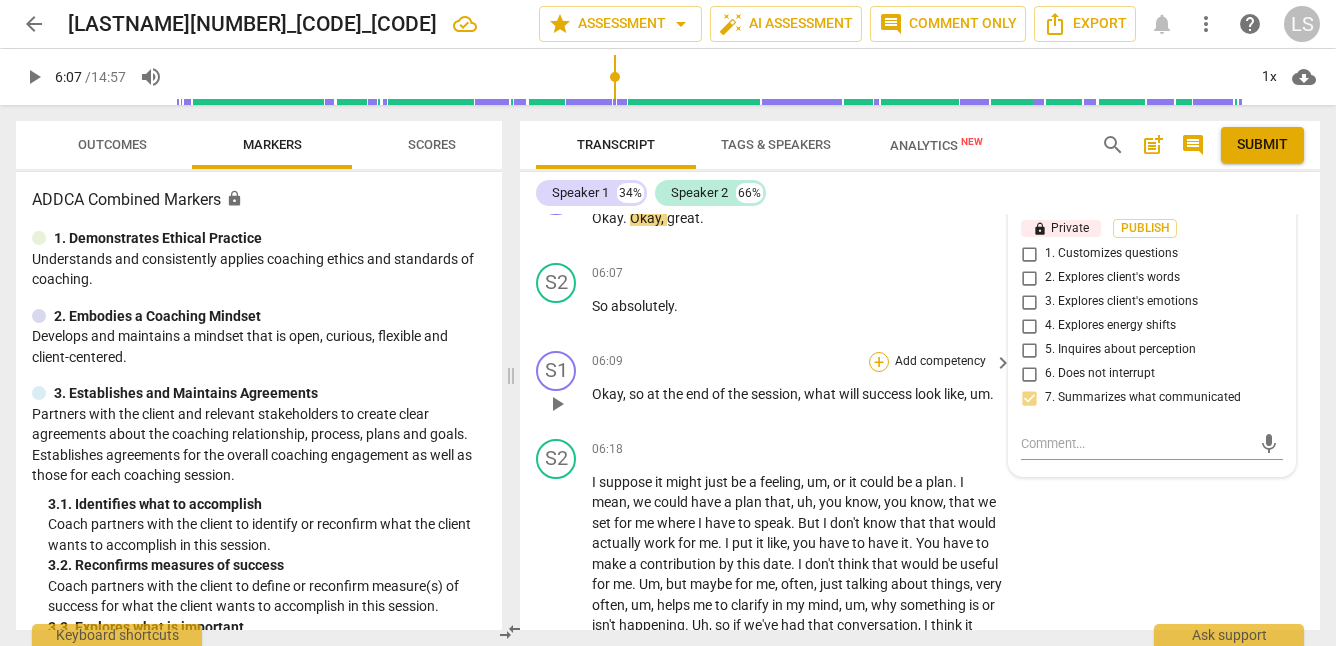 click on "+" at bounding box center [879, 362] 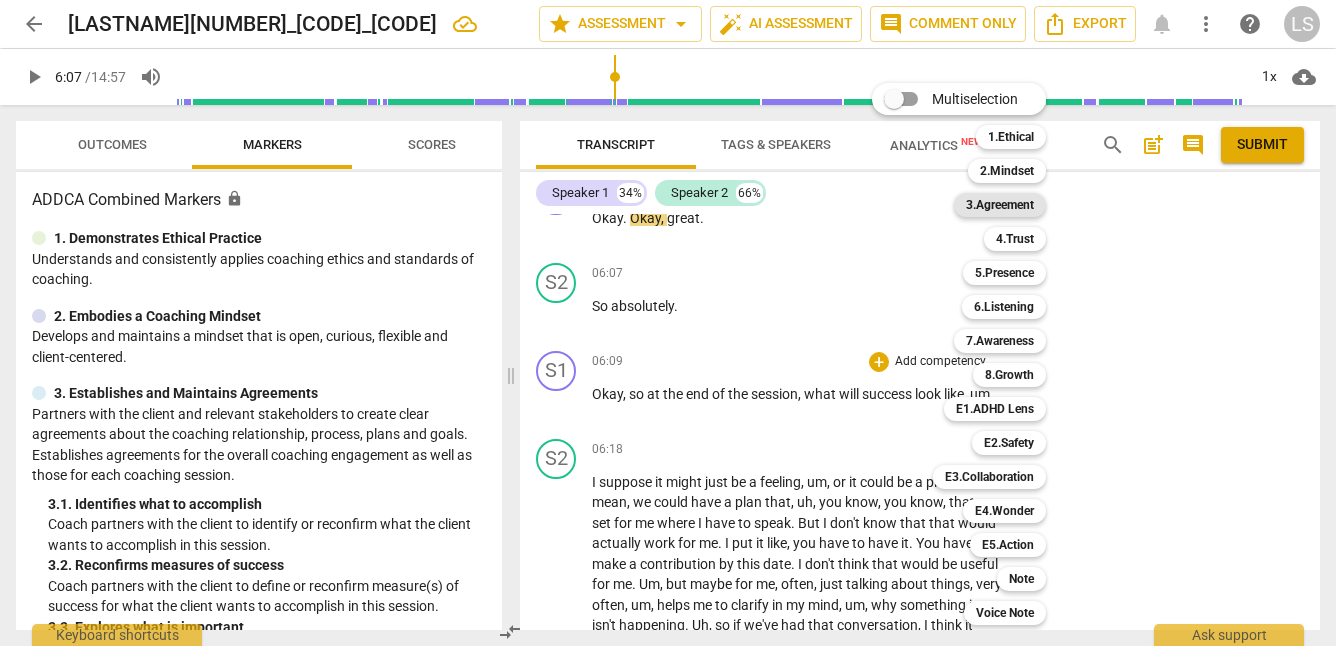 click on "3.Agreement" at bounding box center (1000, 205) 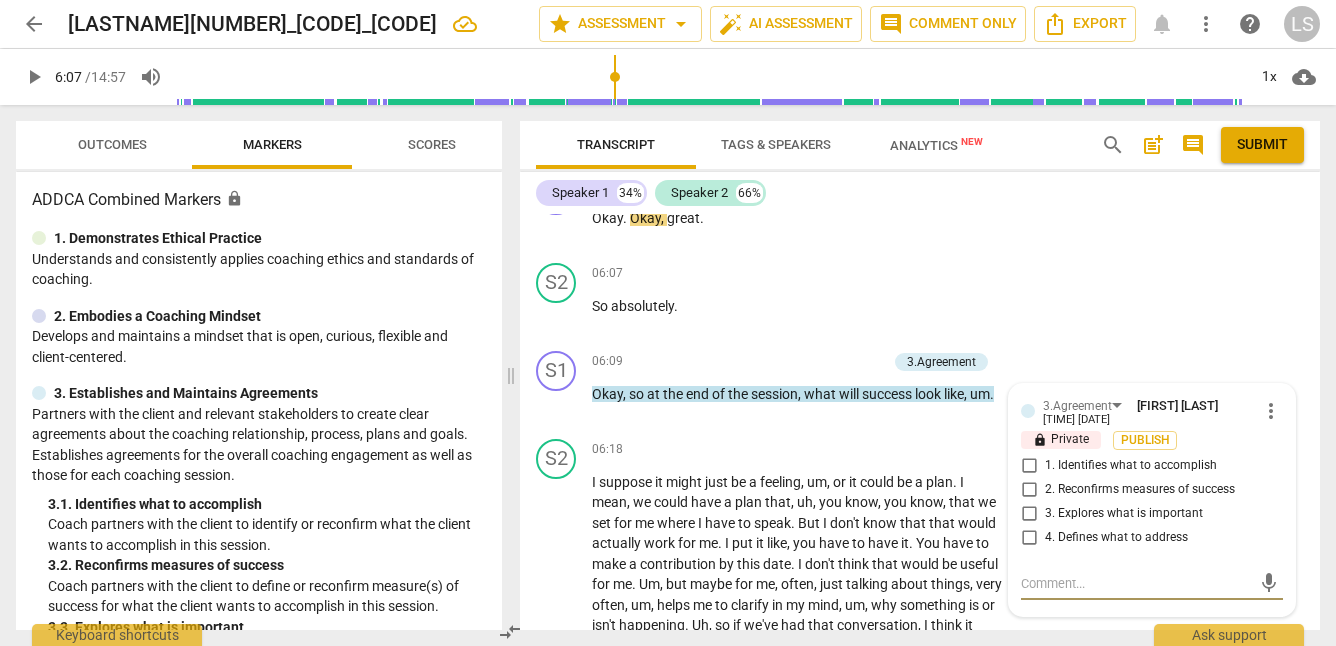 type on "367" 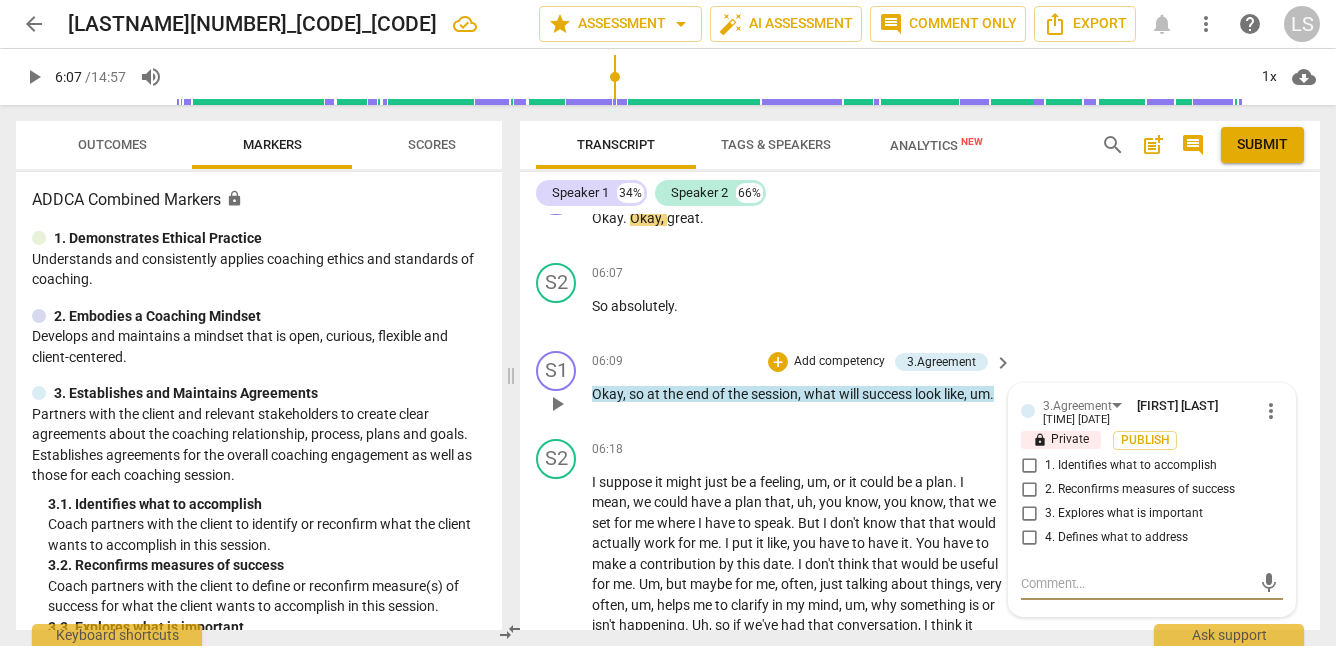 click on "2. Reconfirms measures of success" at bounding box center (1029, 490) 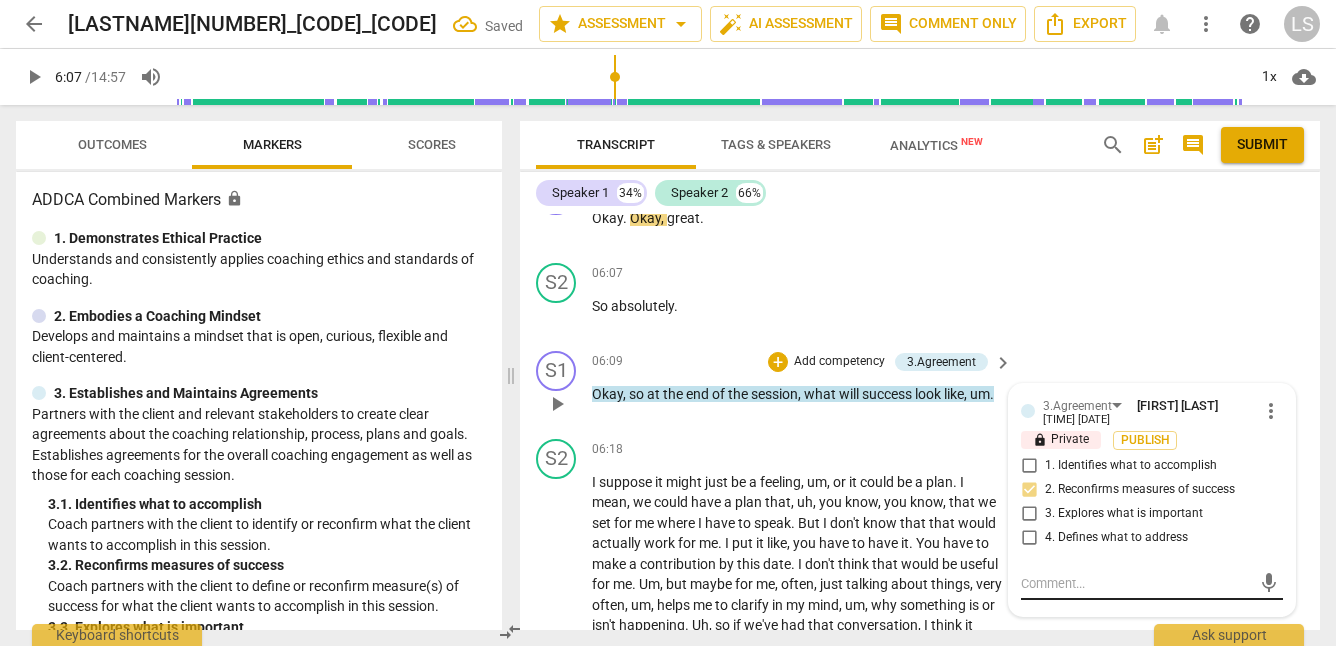 click at bounding box center (1136, 583) 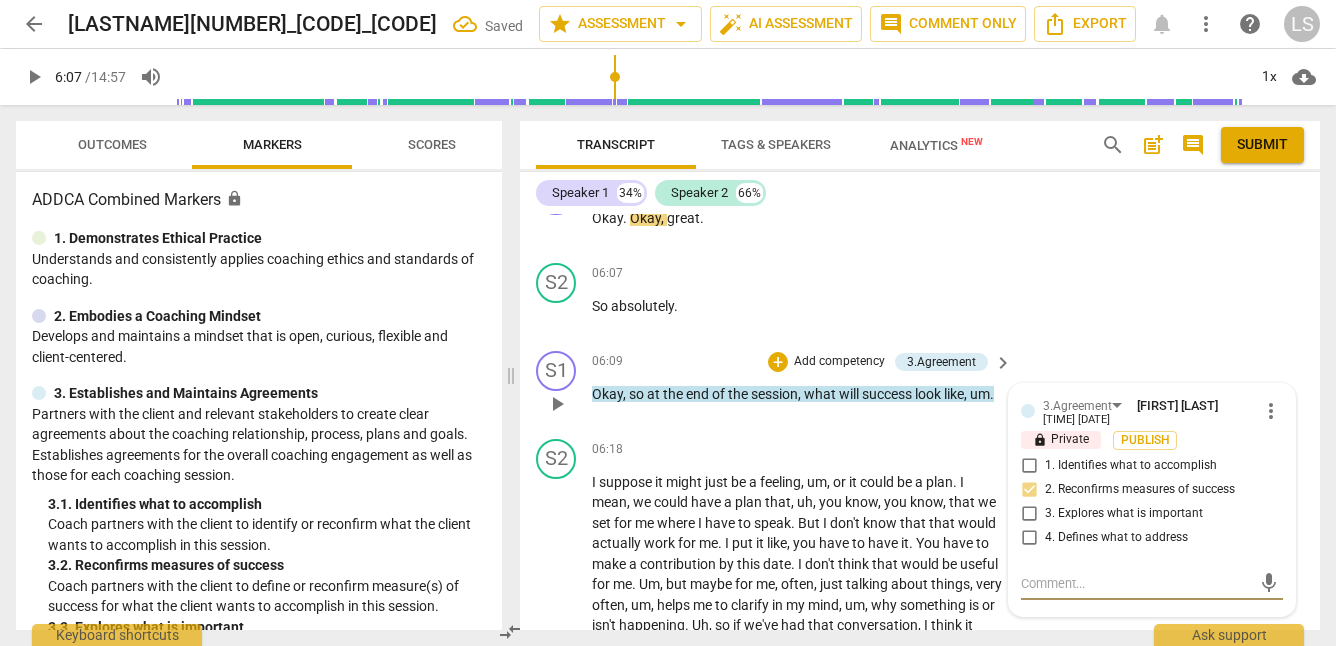 type on "G" 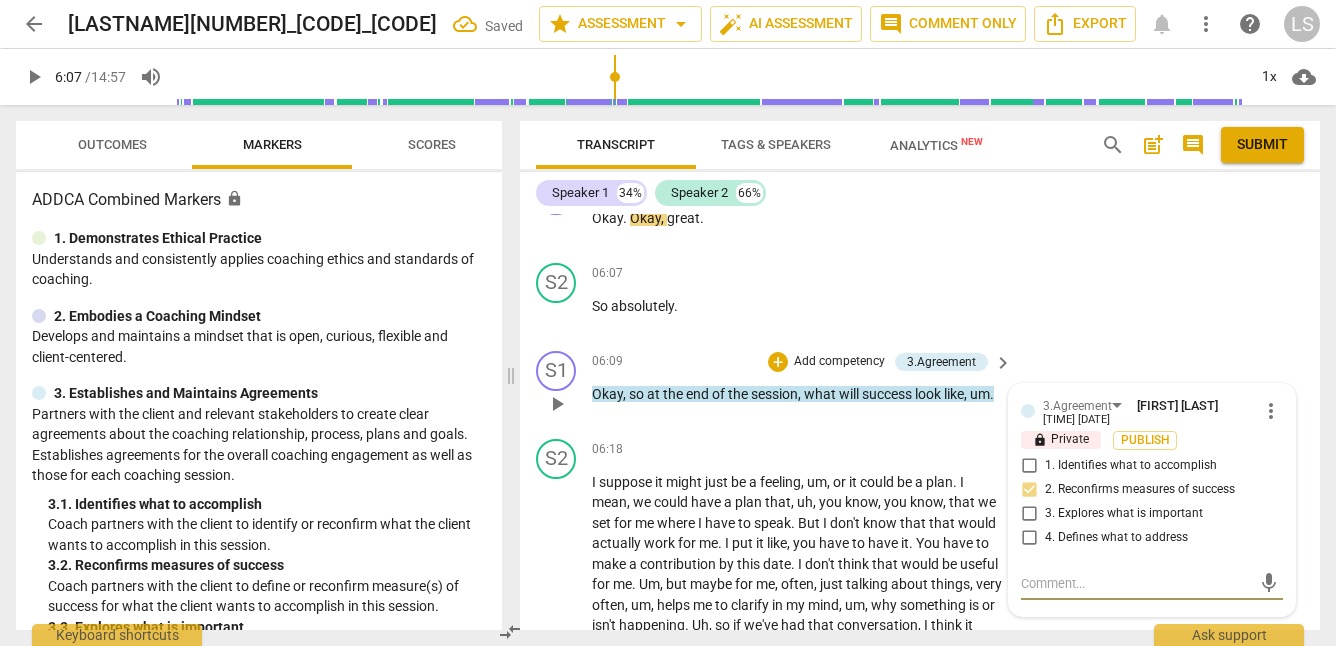 type on "G" 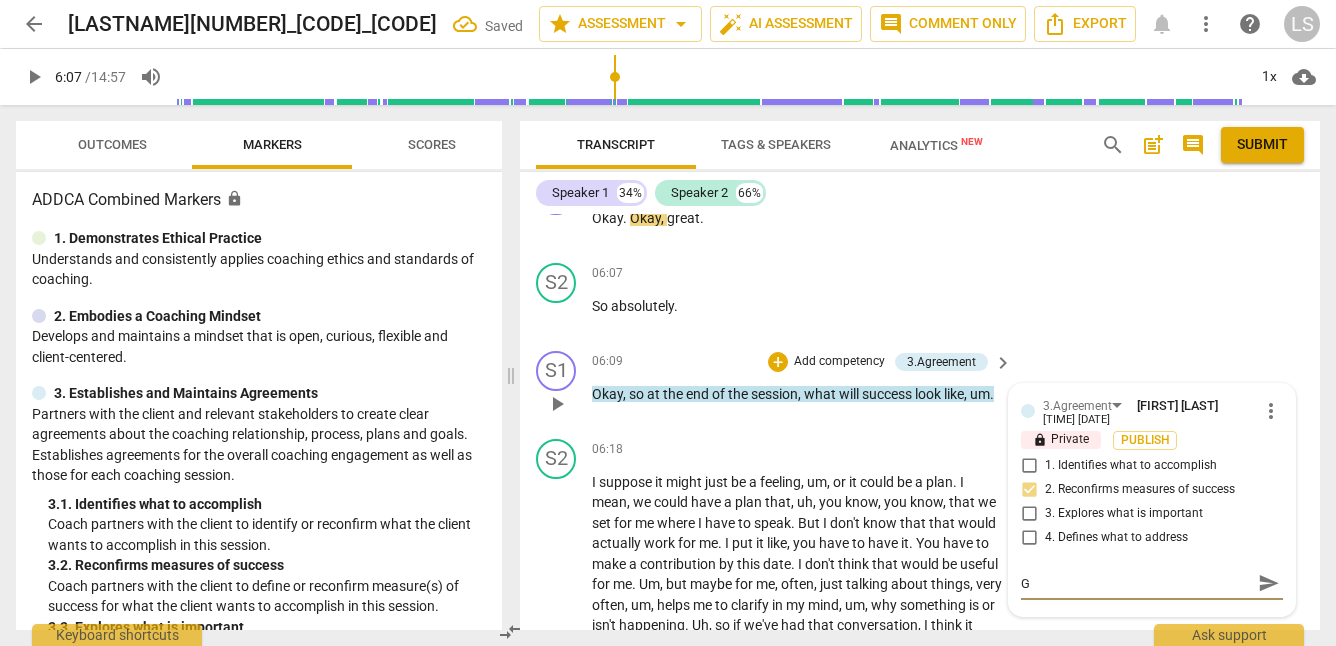 type on "Gr" 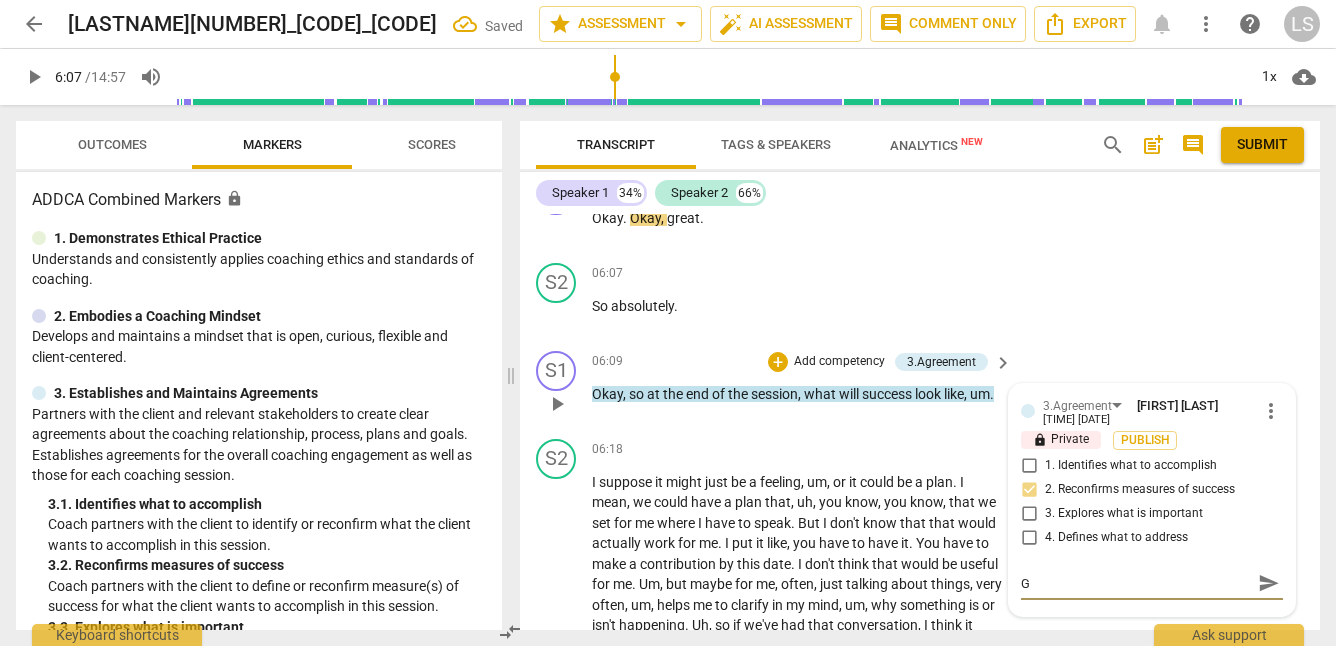 type on "Gr" 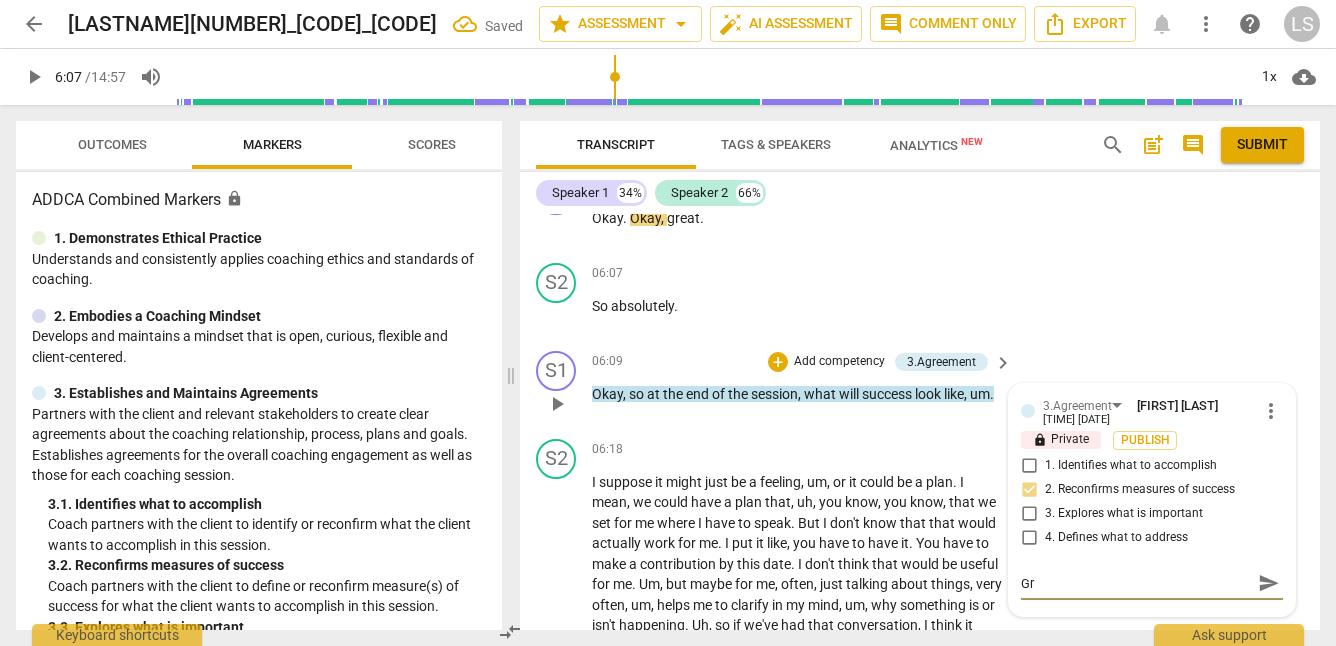type on "Gre" 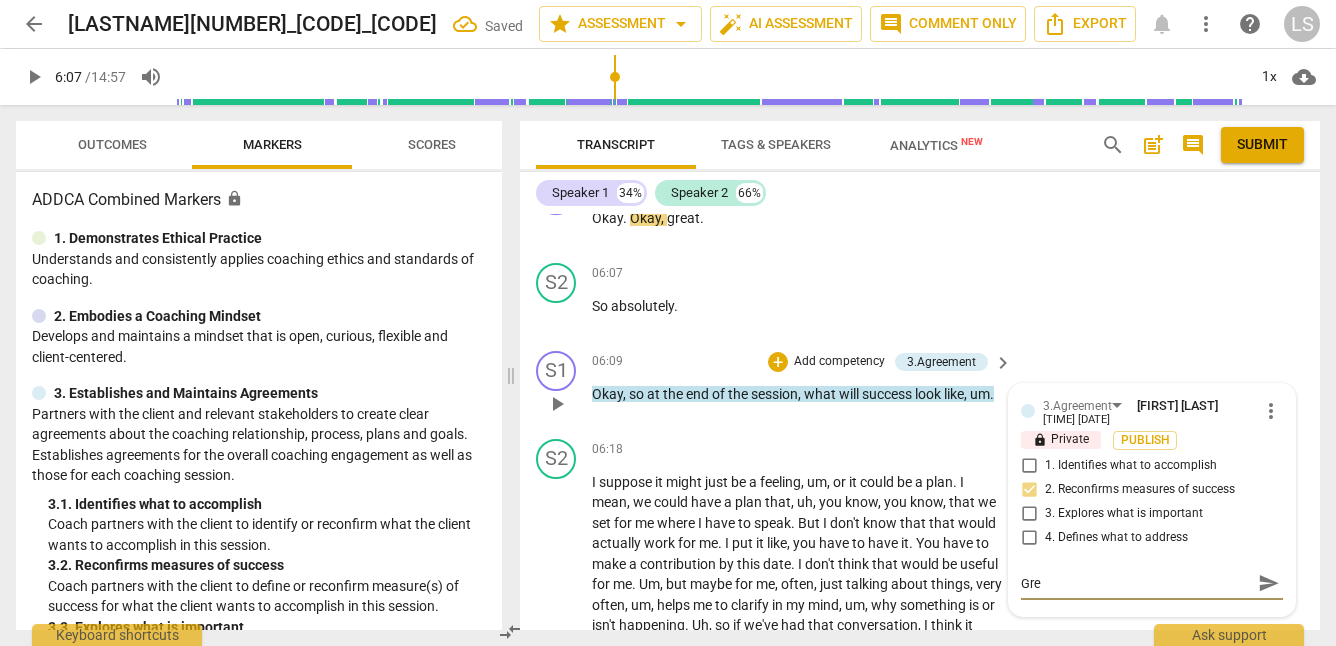 type on "Grea" 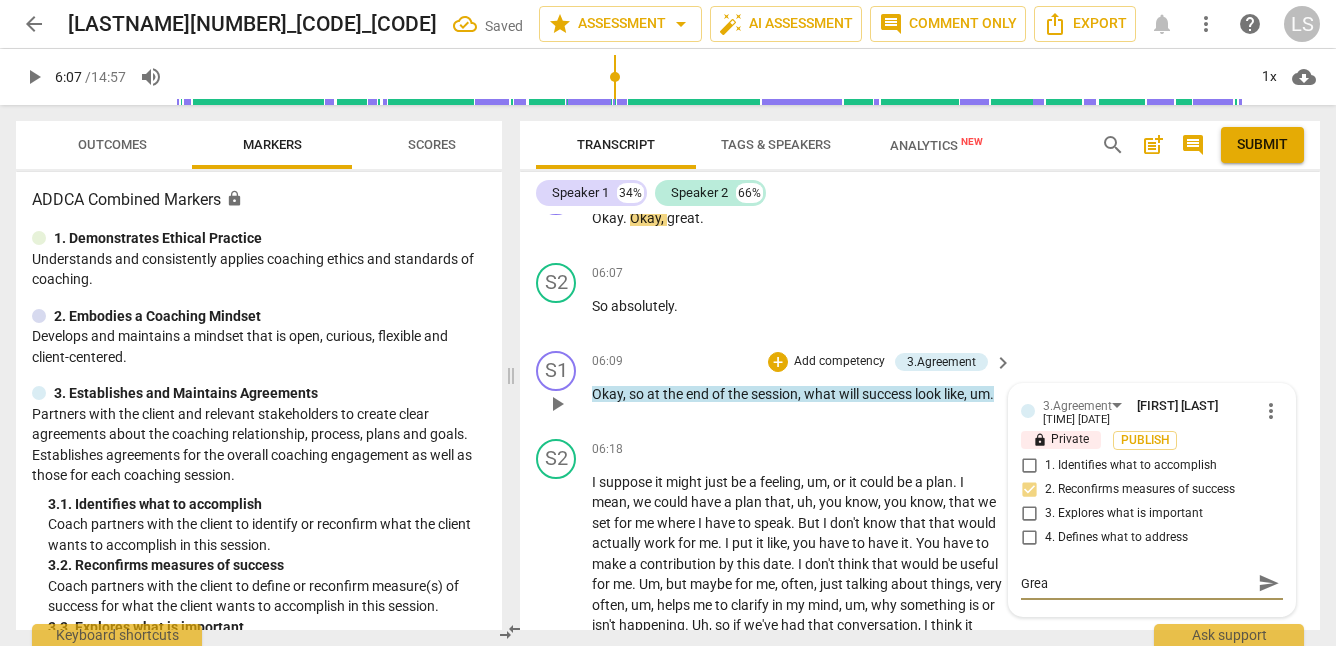type on "Great" 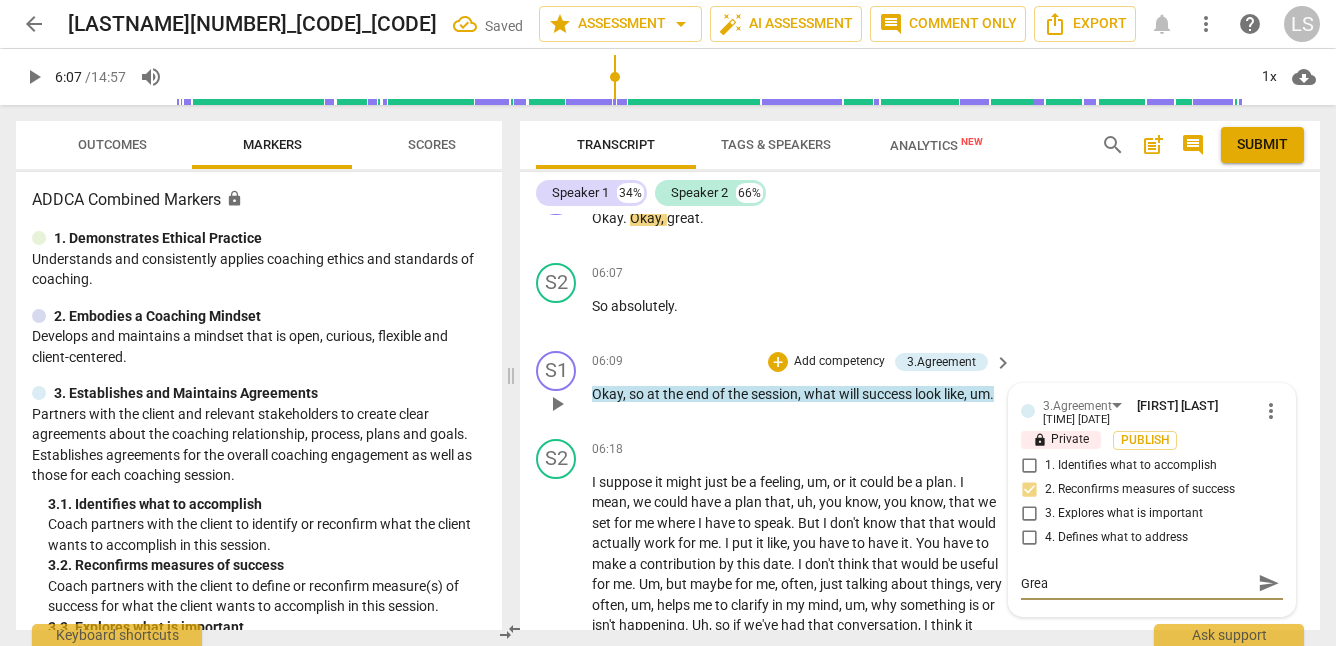type on "Great" 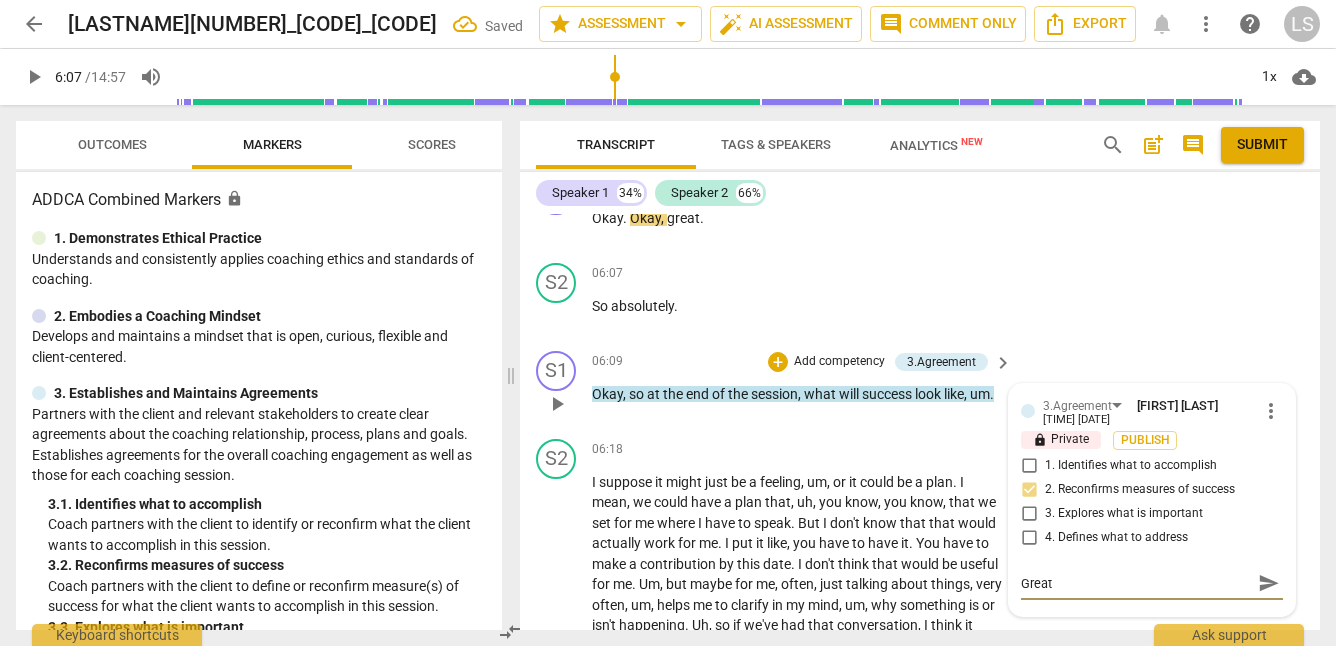 type on "Great" 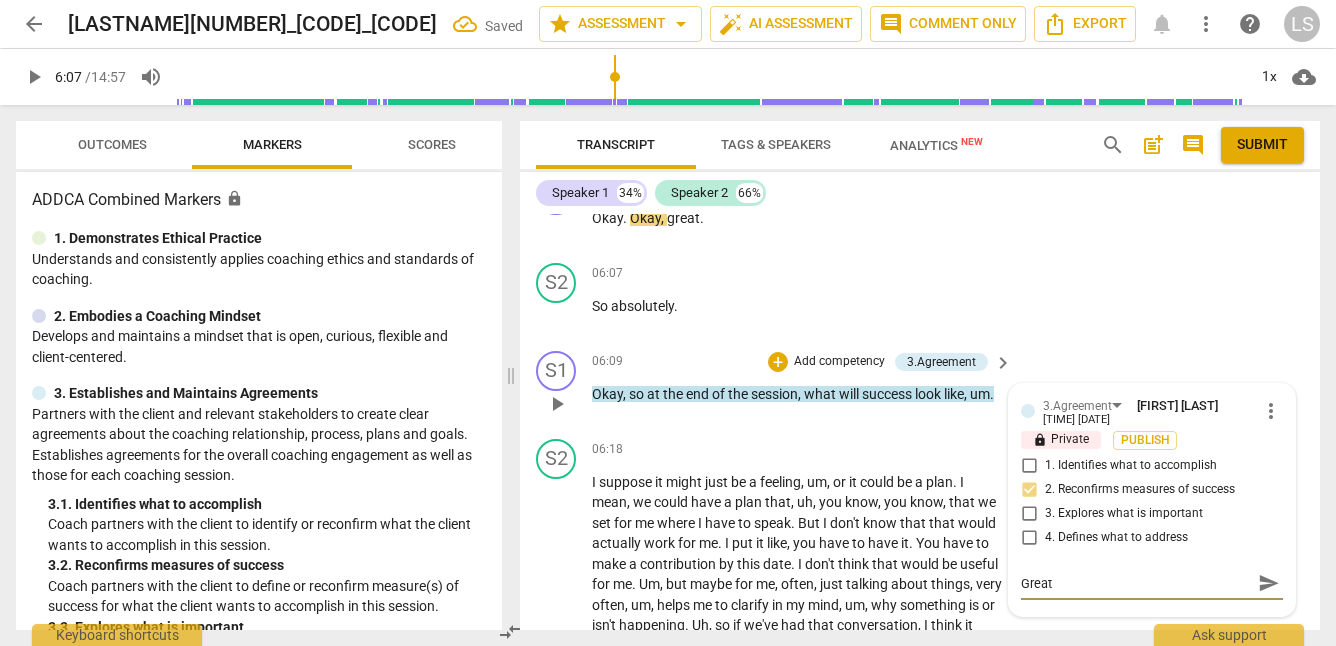 type on "Great" 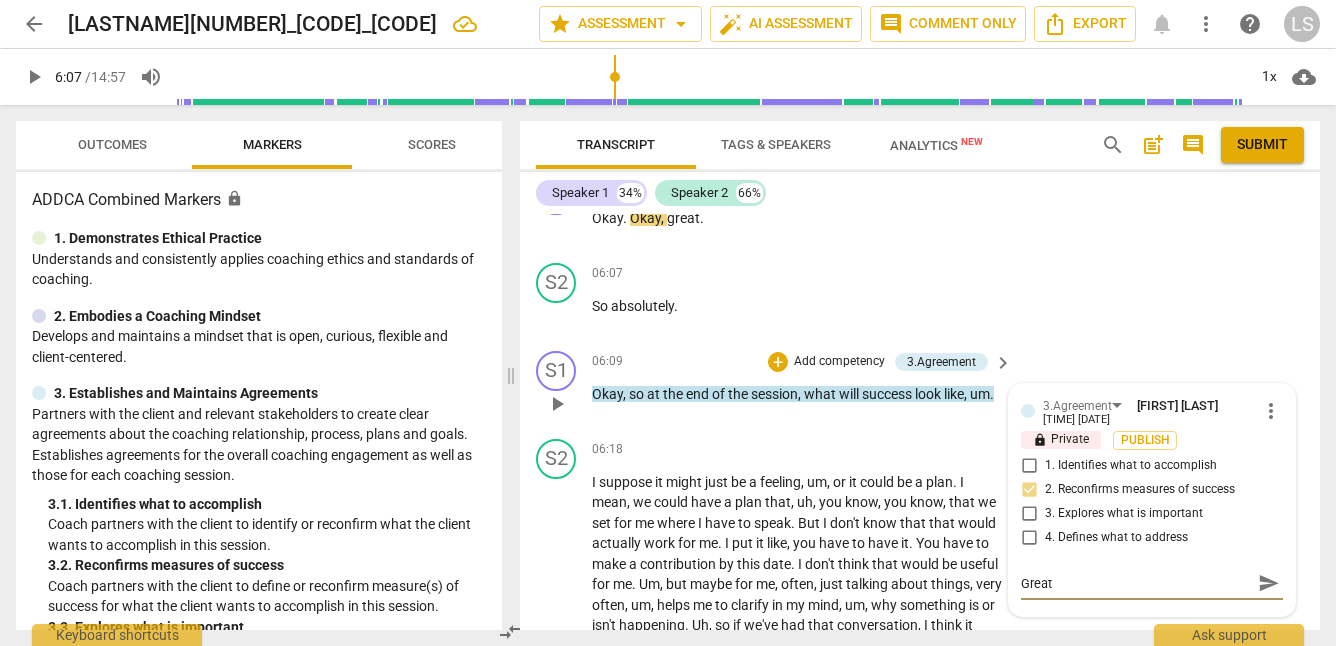 type on "Great q" 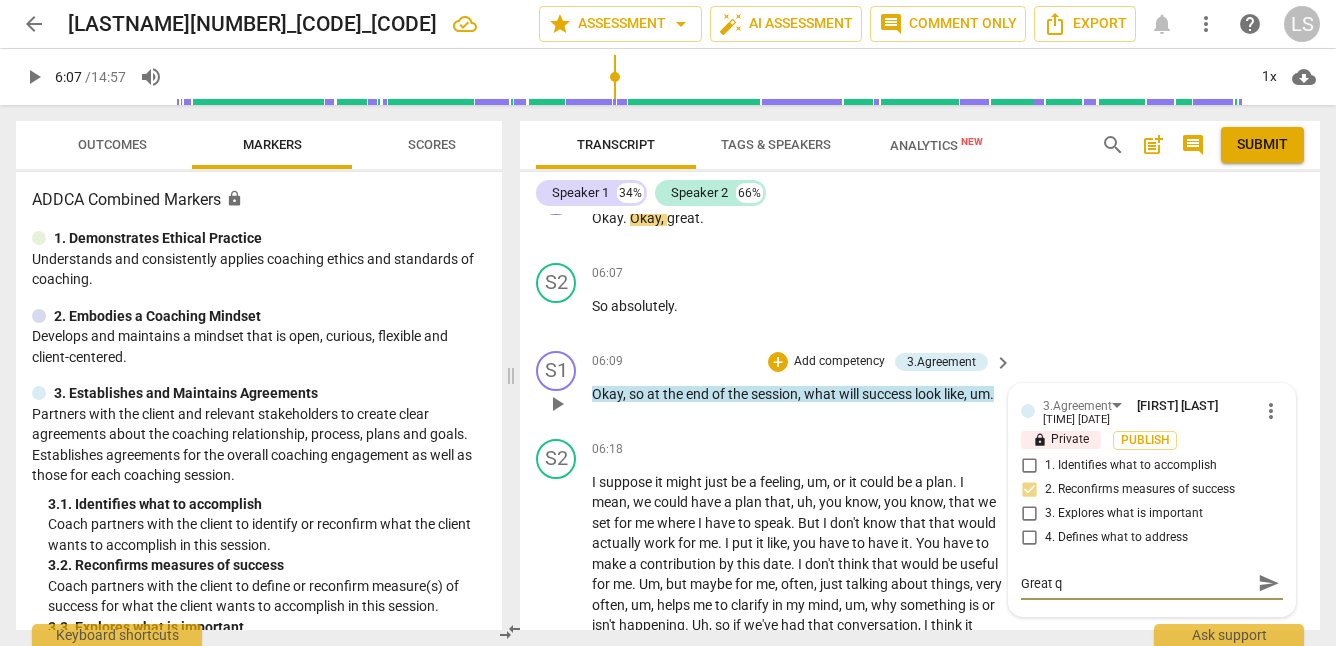 type on "Great qu" 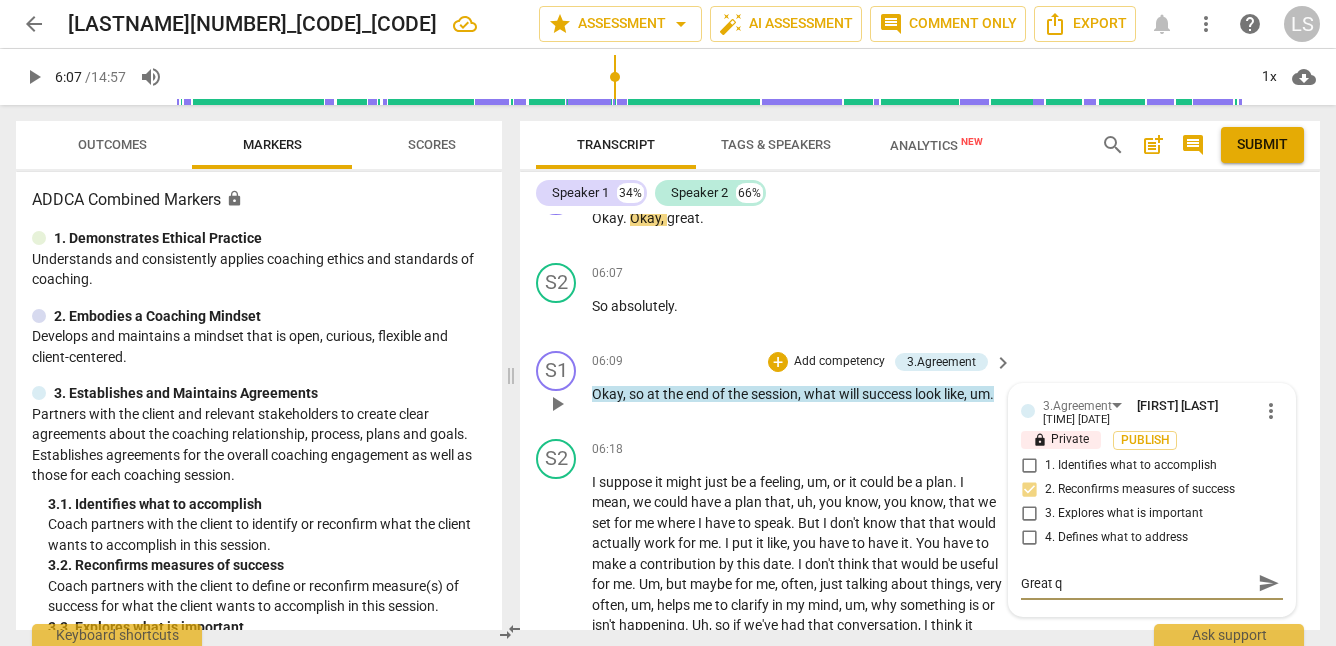 type on "Great qu" 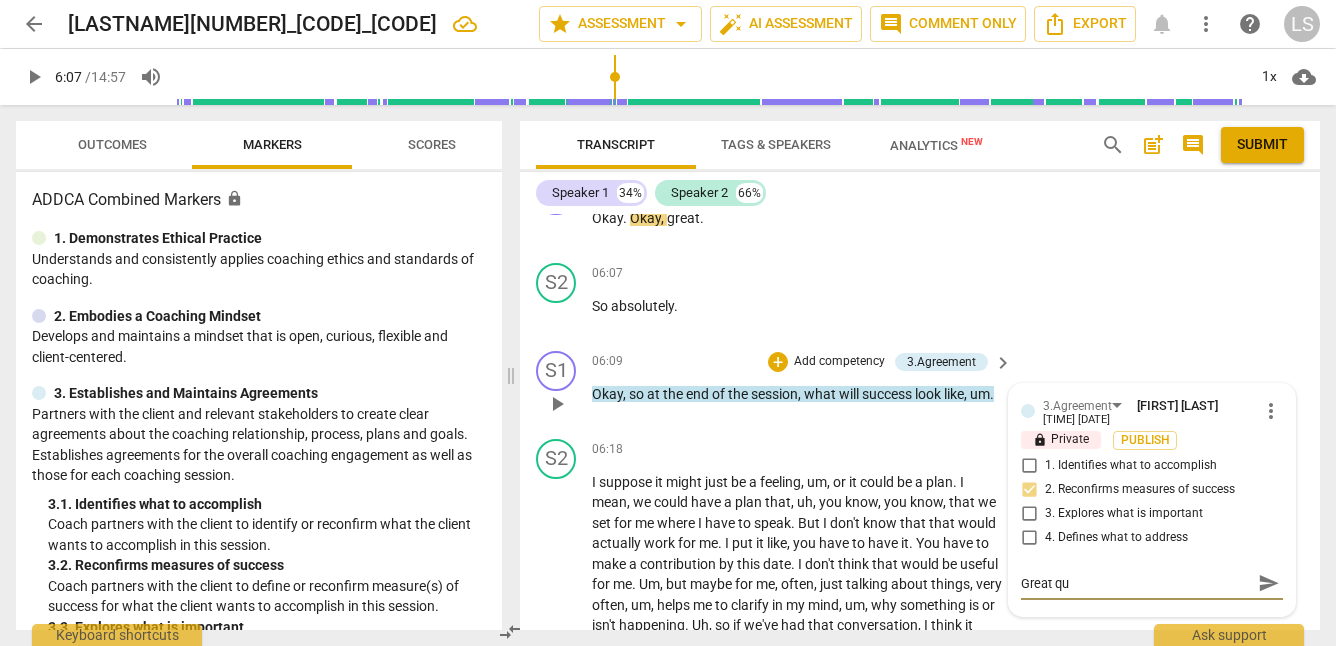 type on "Great que" 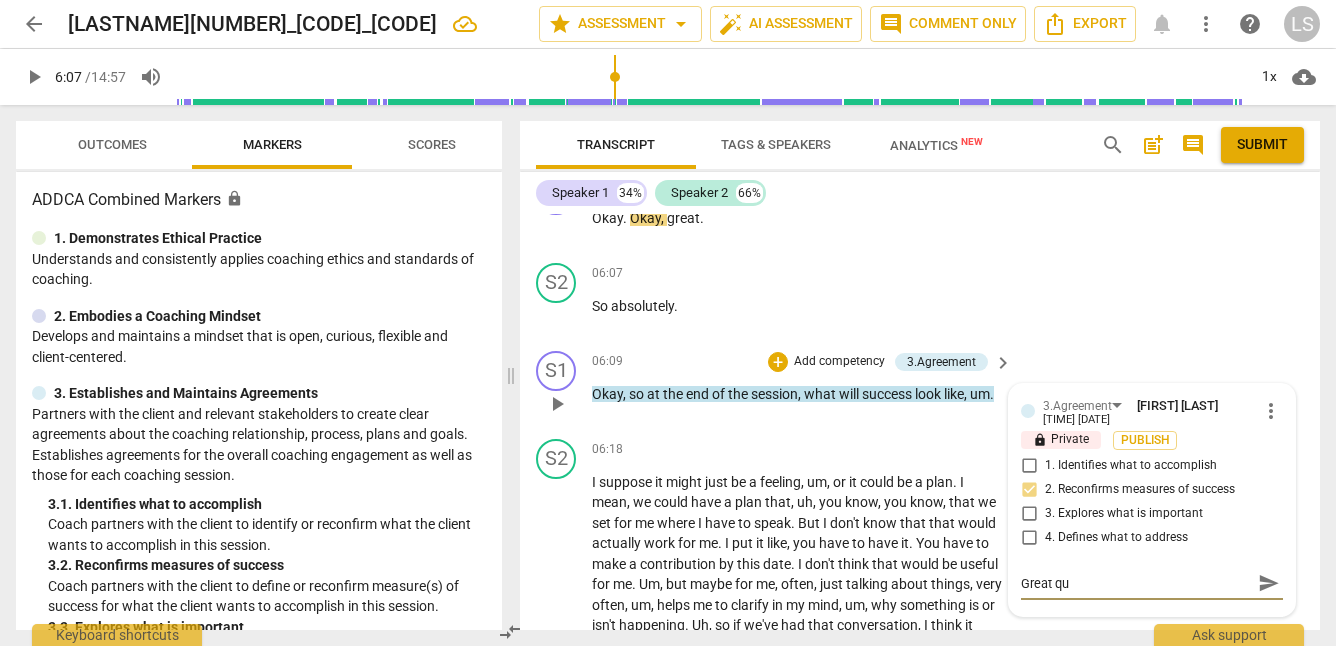type on "Great que" 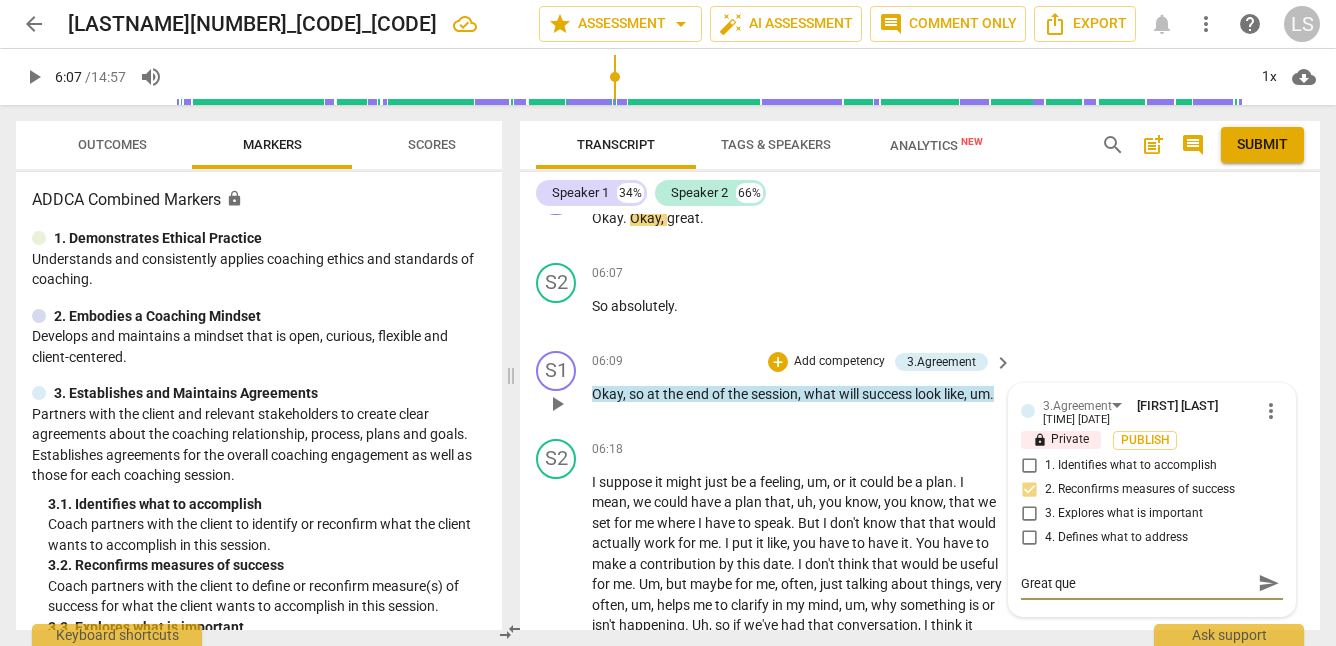 type on "Great ques" 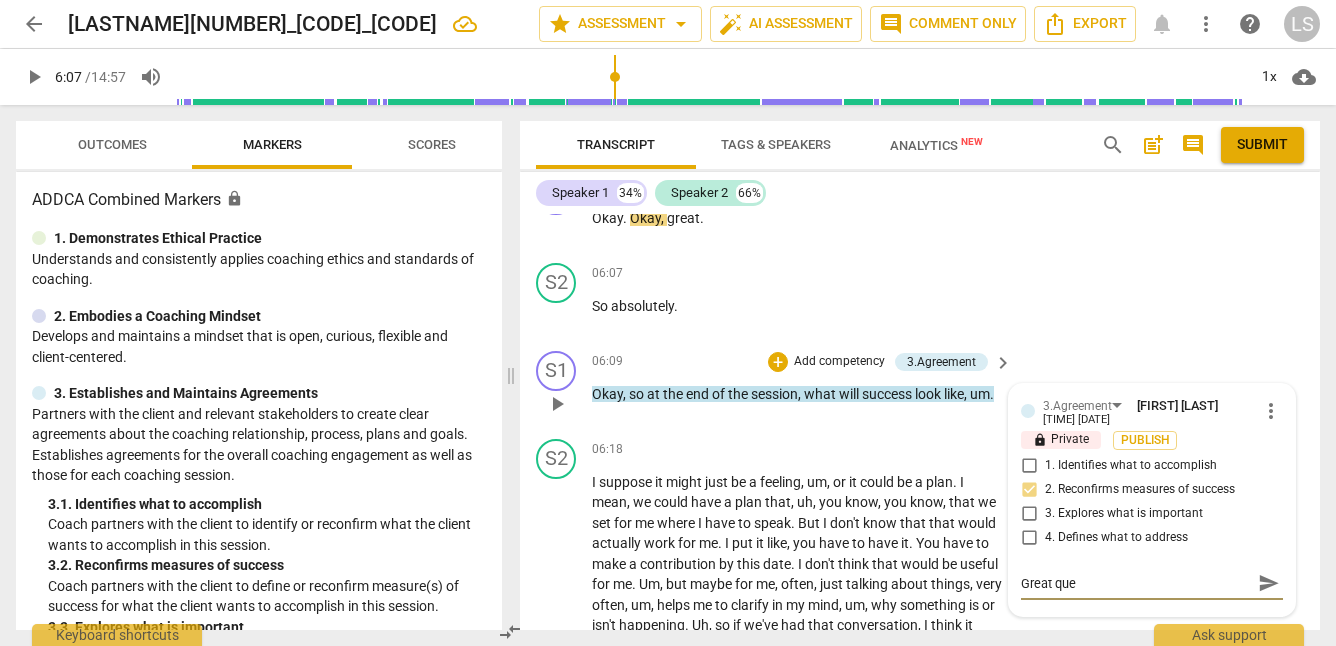 type on "Great ques" 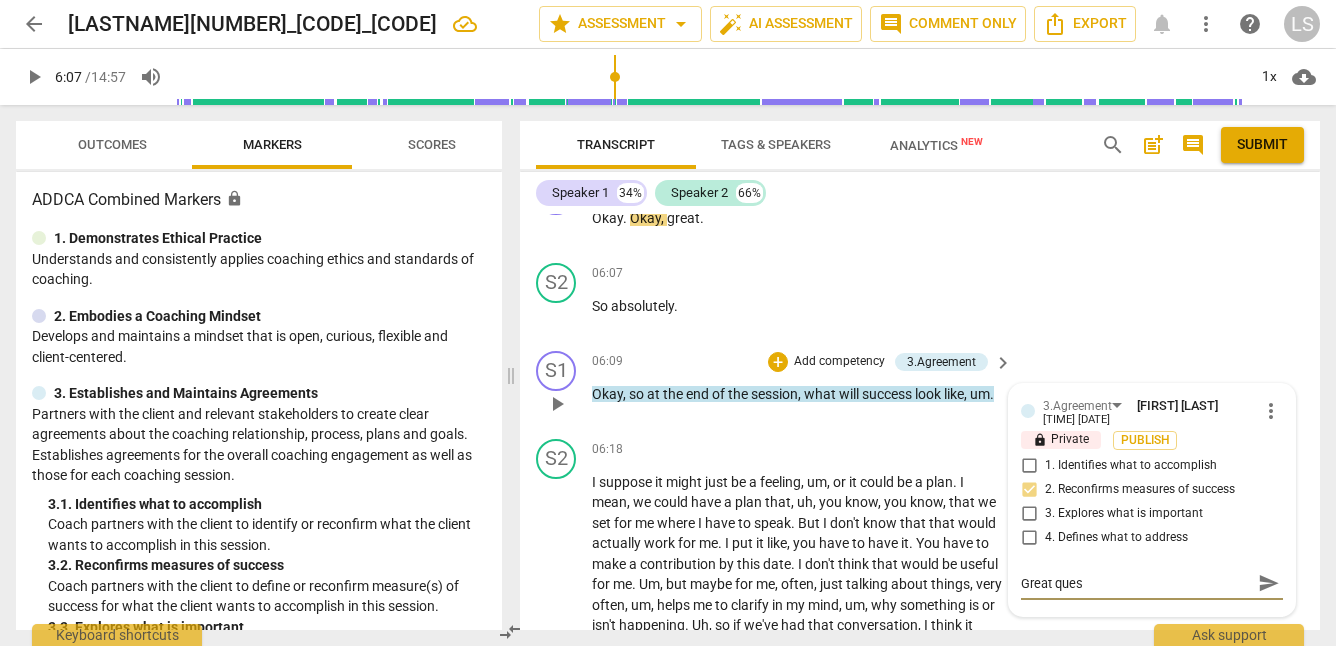 type on "Great quest" 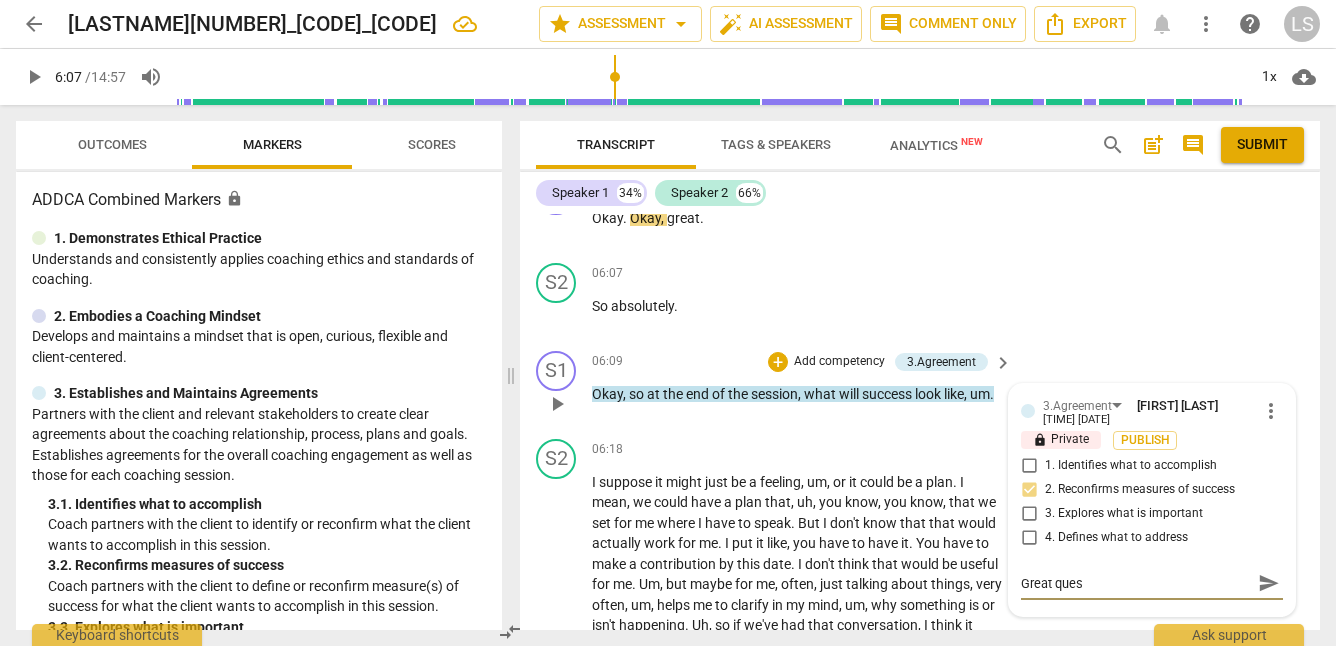 type on "Great quest" 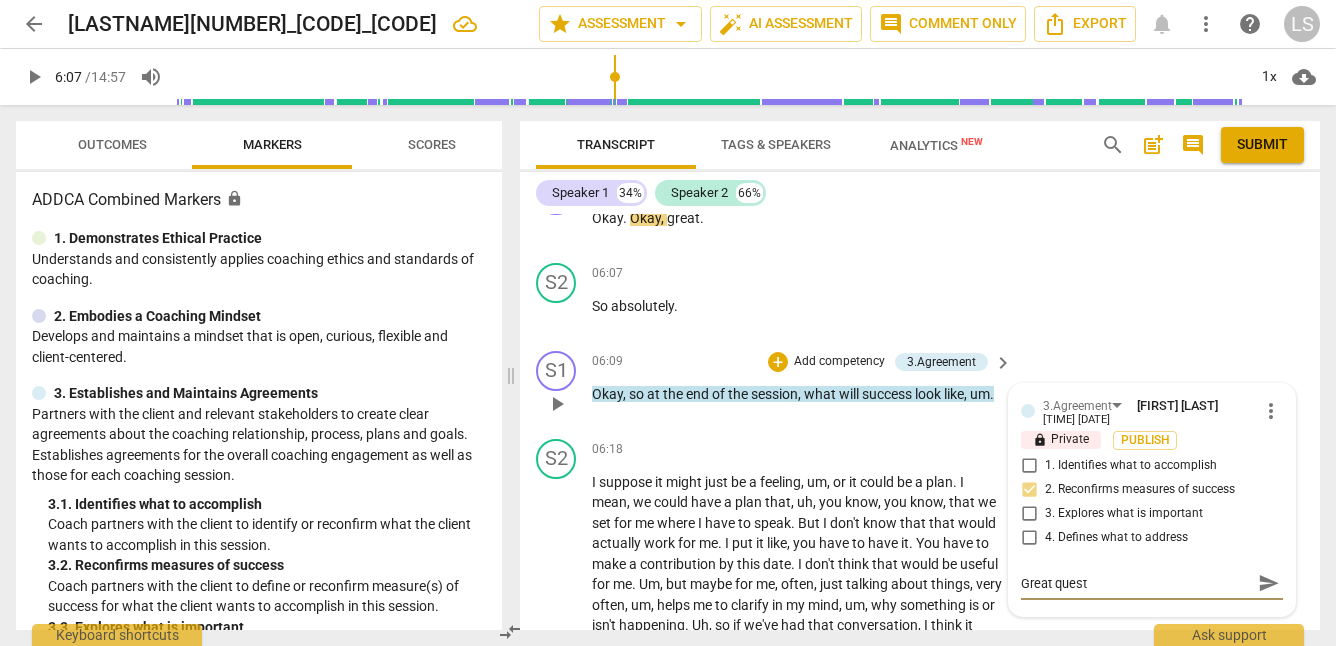 type on "Great questi" 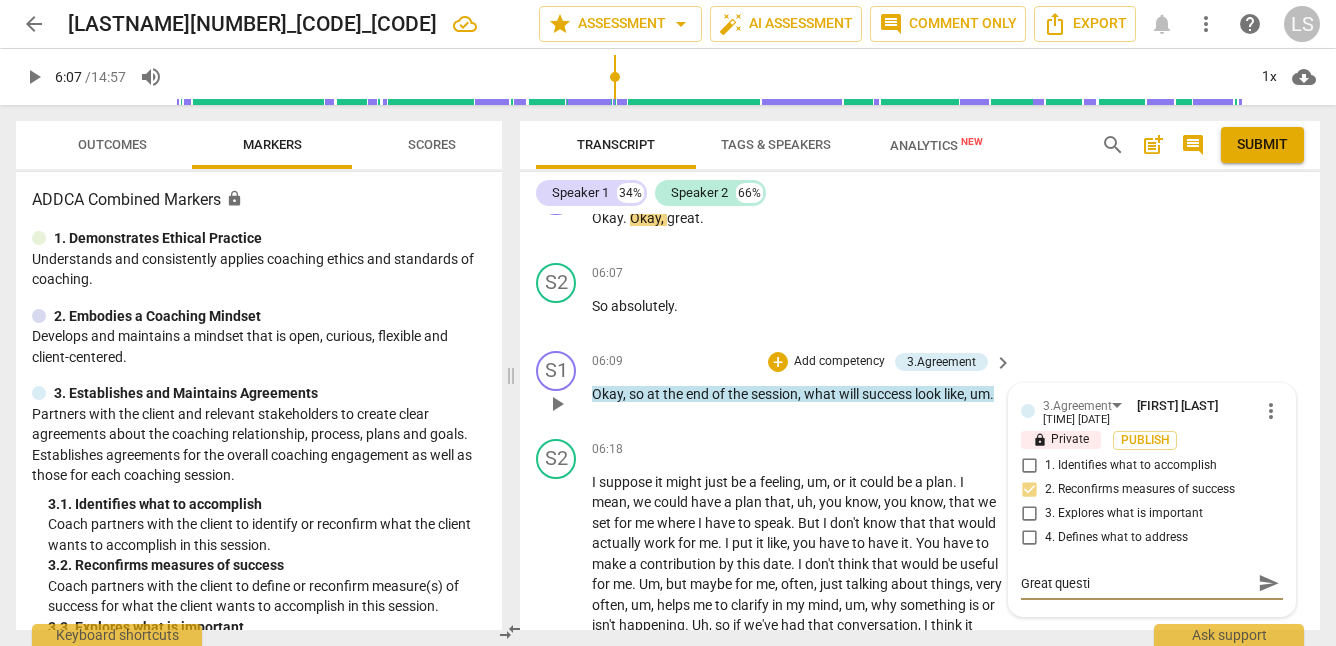 type on "Great questio" 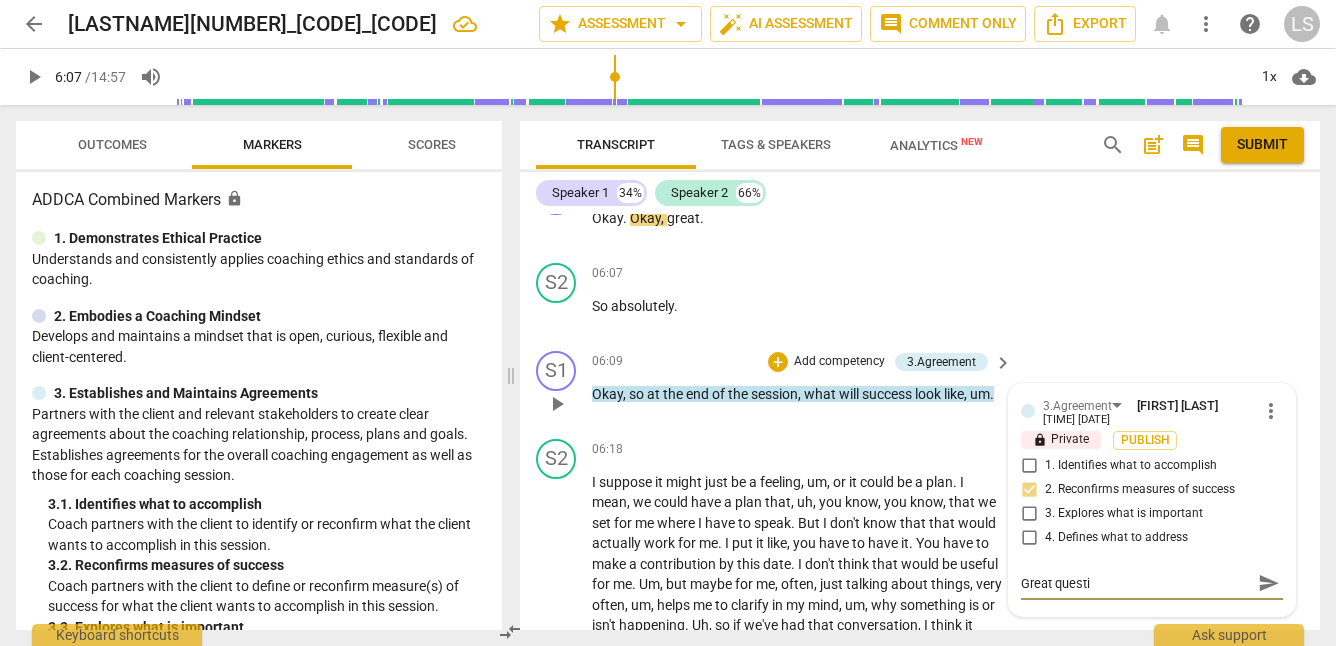 type on "Great questio" 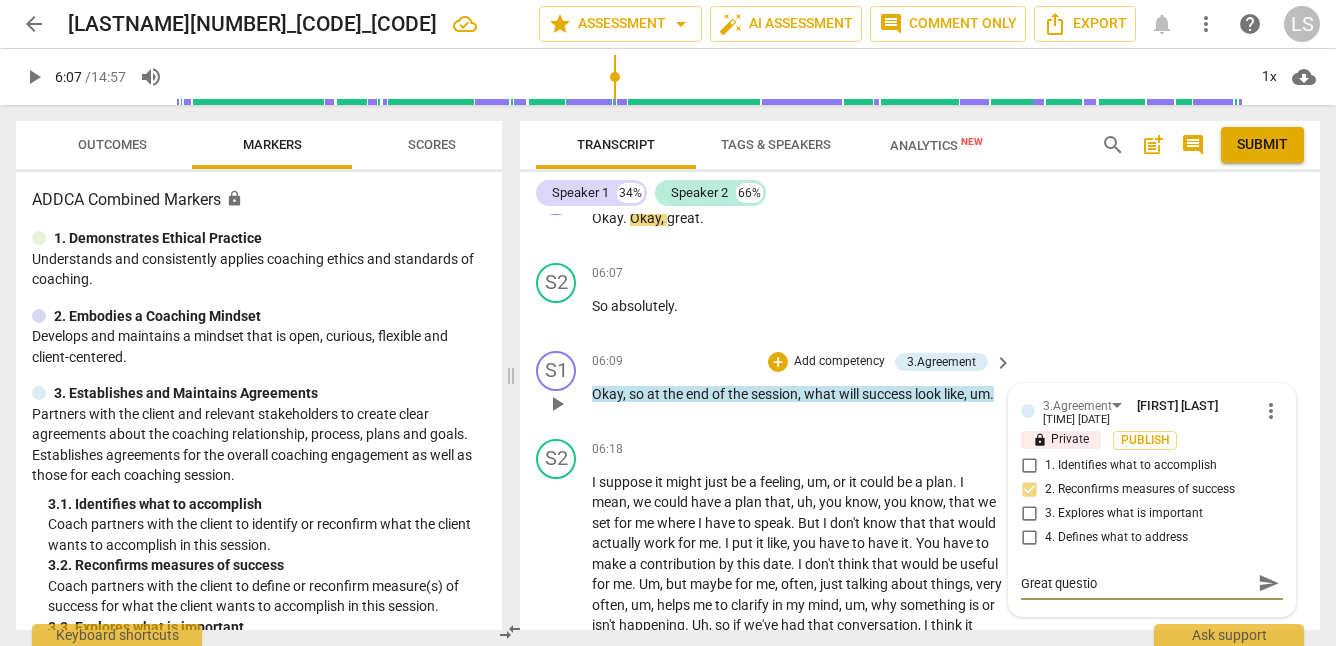 type on "Great question" 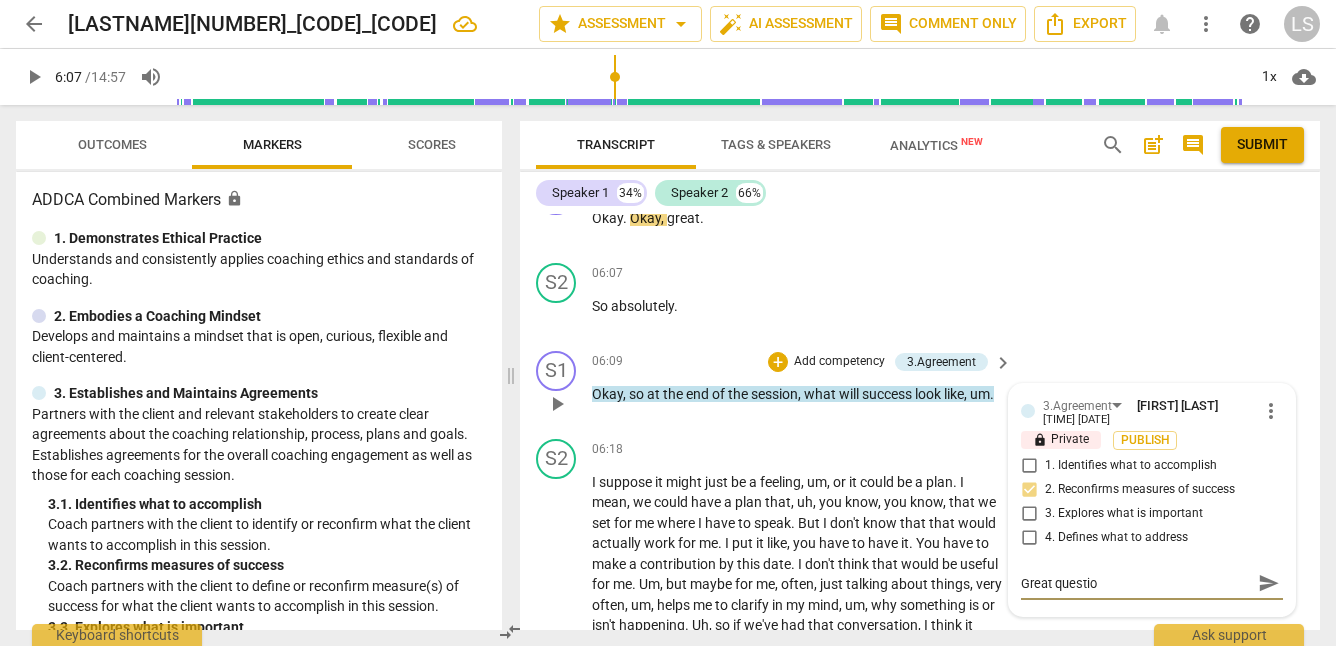 type on "Great question" 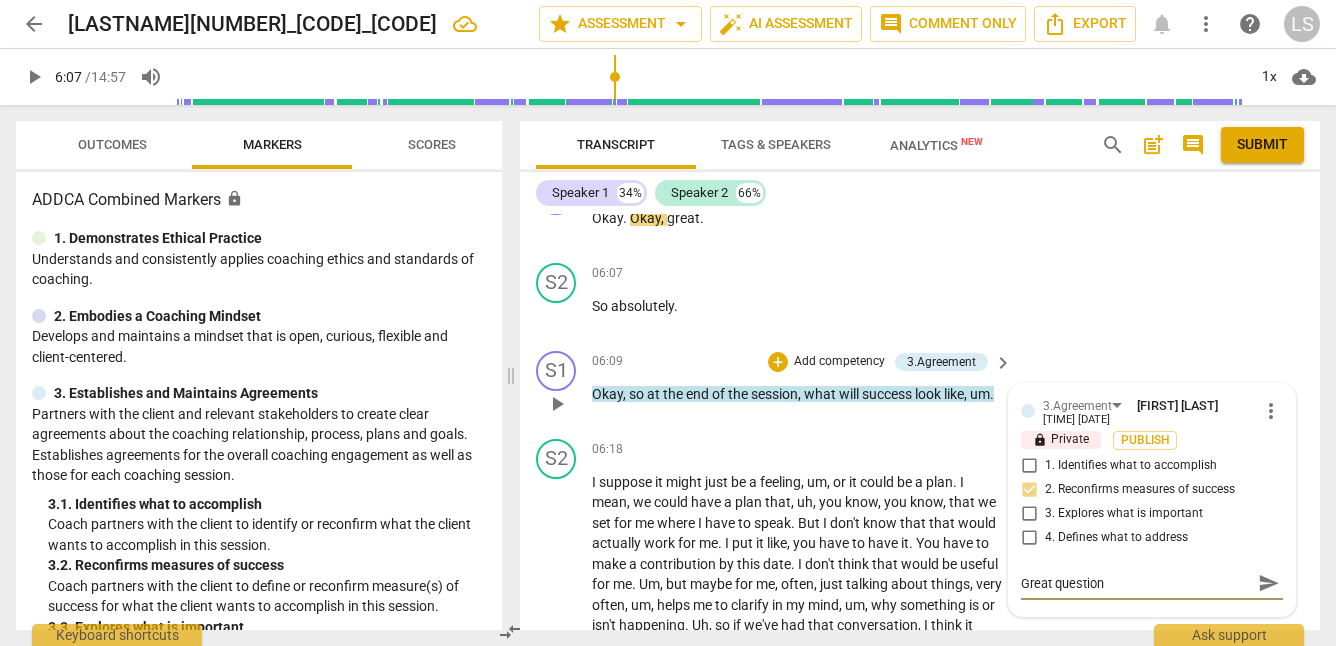 type on "Great question!" 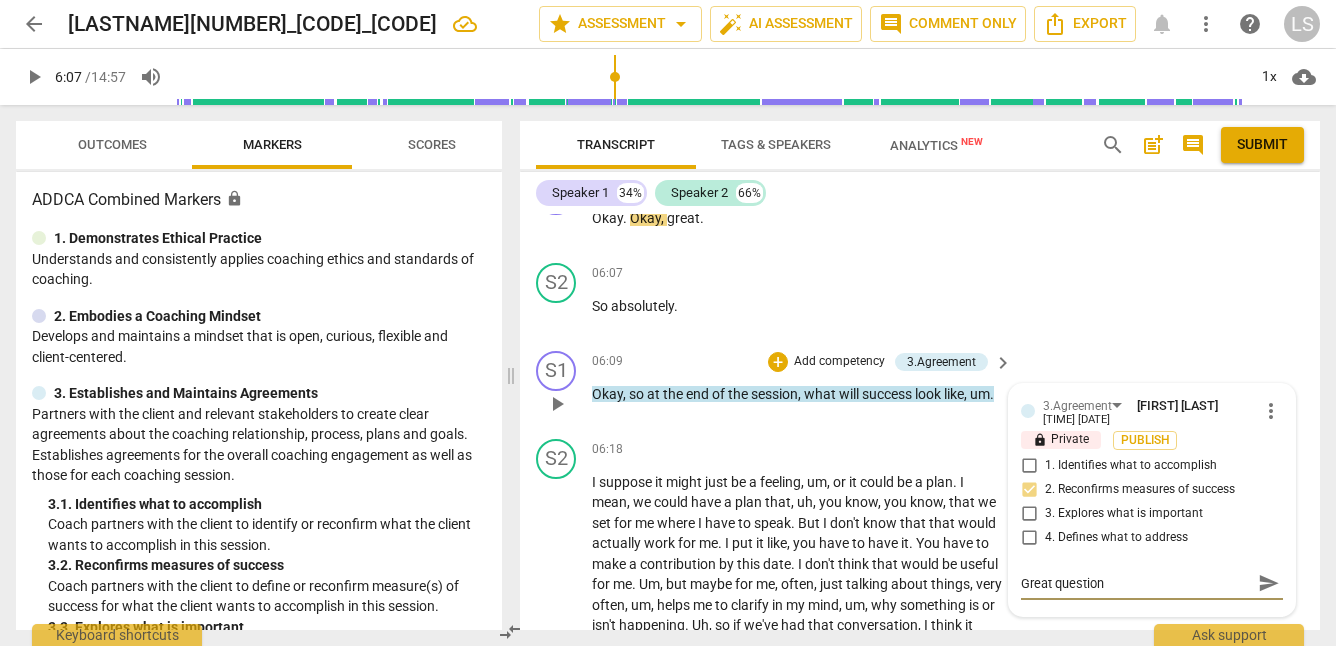 type on "Great question!" 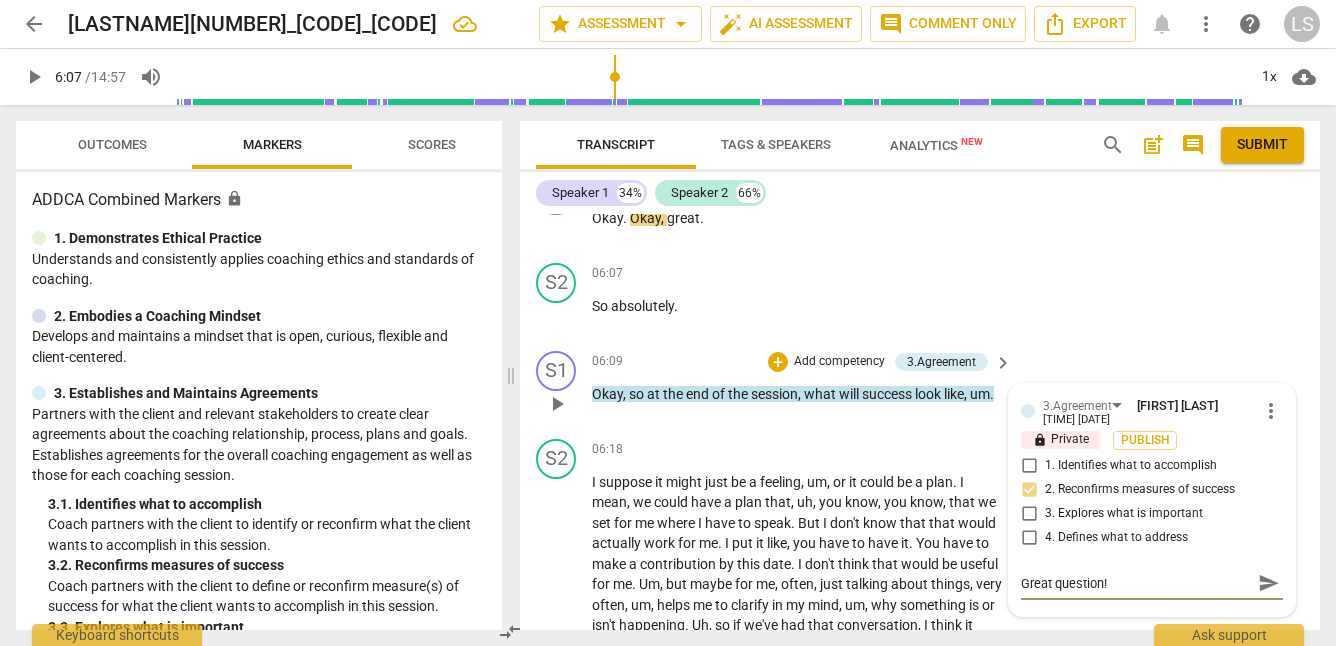 click on "Great question!" at bounding box center (1136, 583) 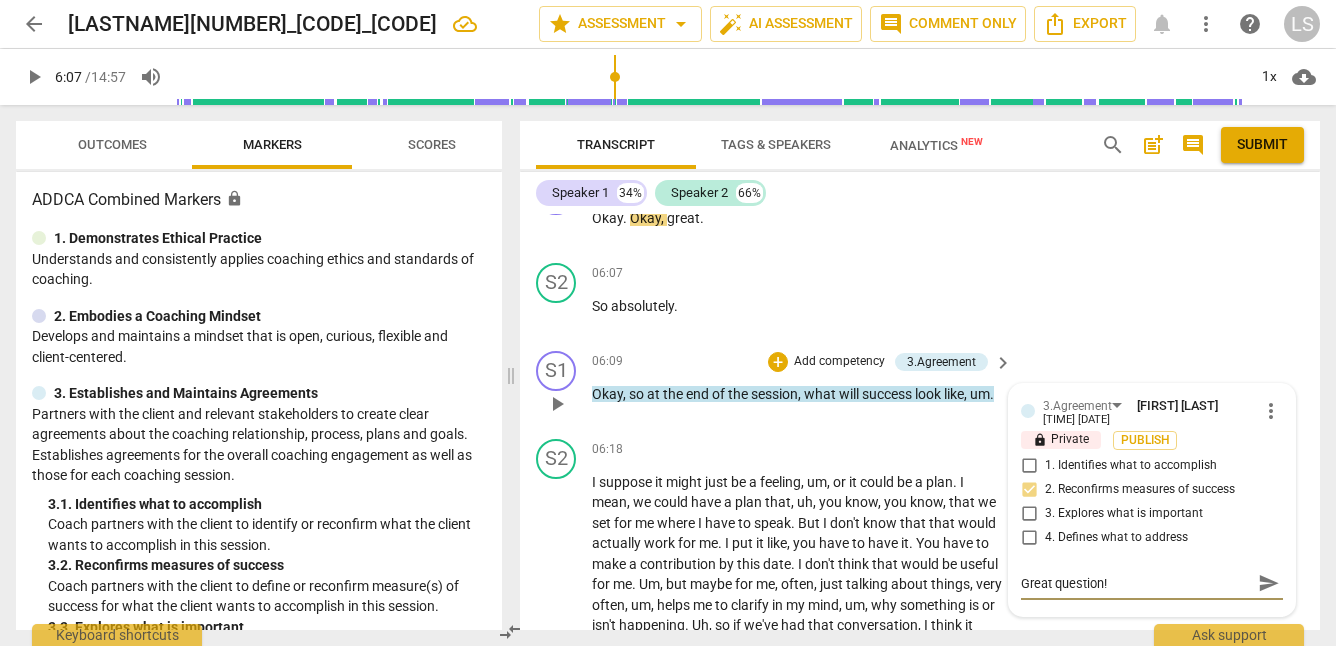 type on "Great wquestion!" 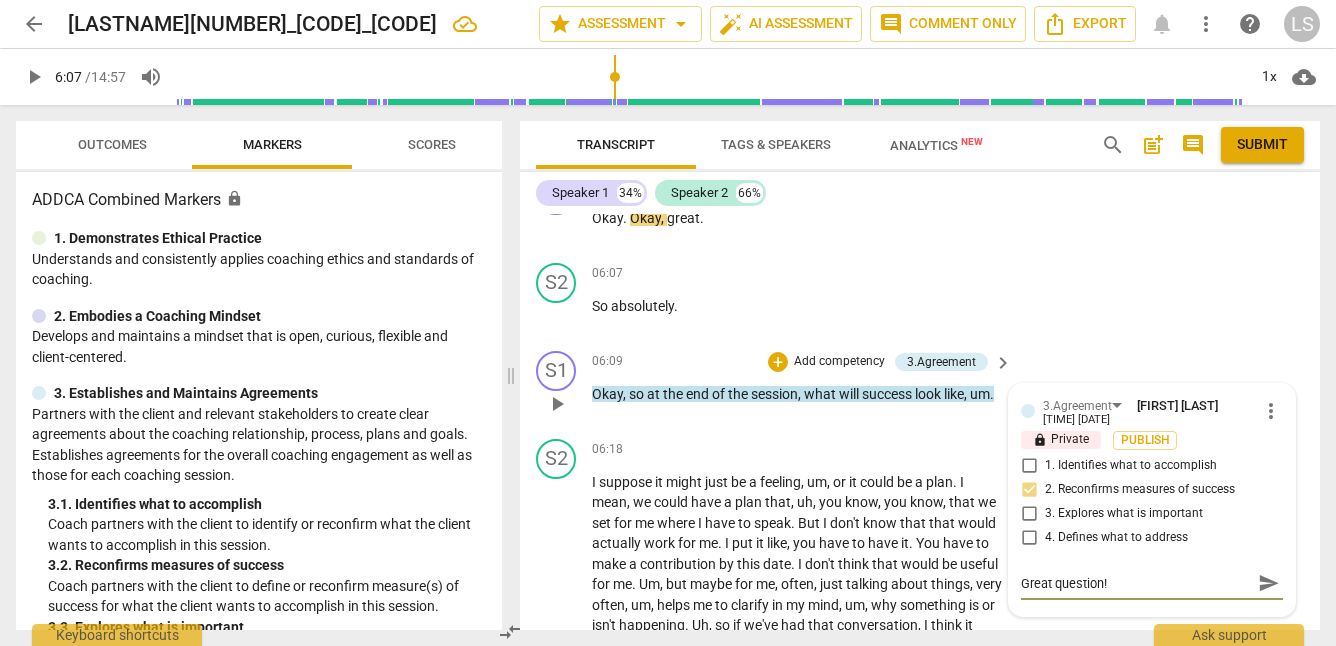 type on "Great wquestion!" 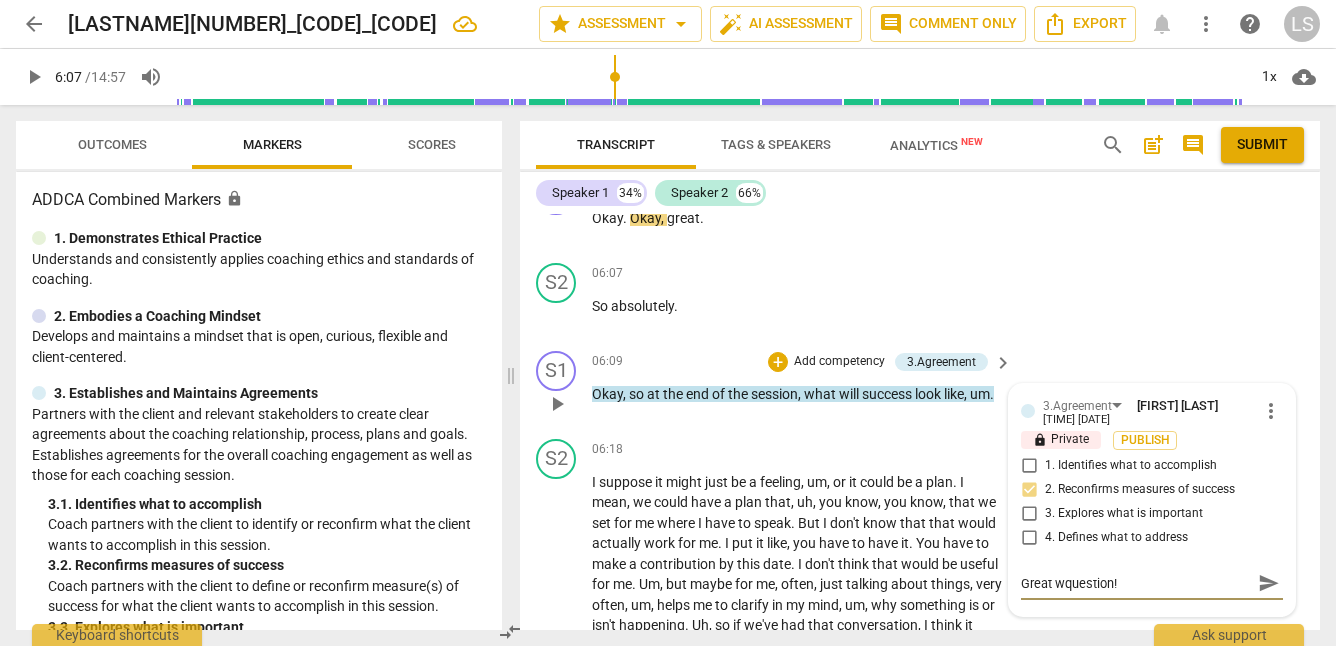type on "Great woquestion!" 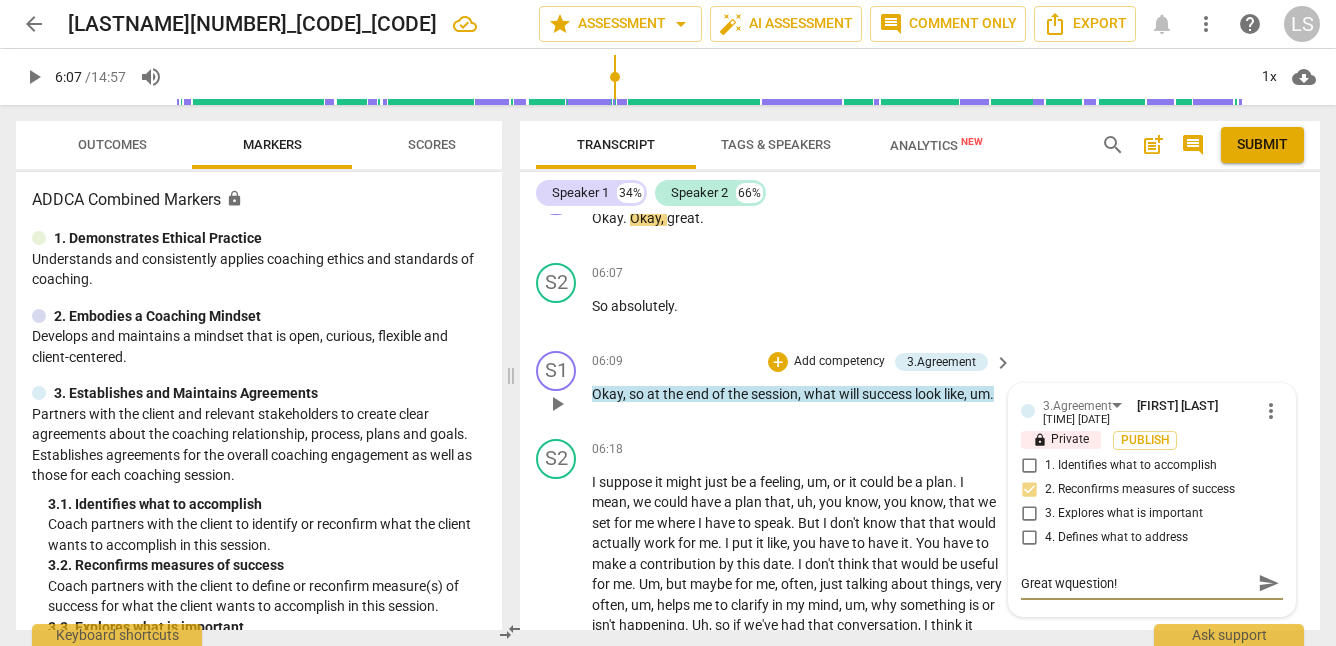 type on "Great woquestion!" 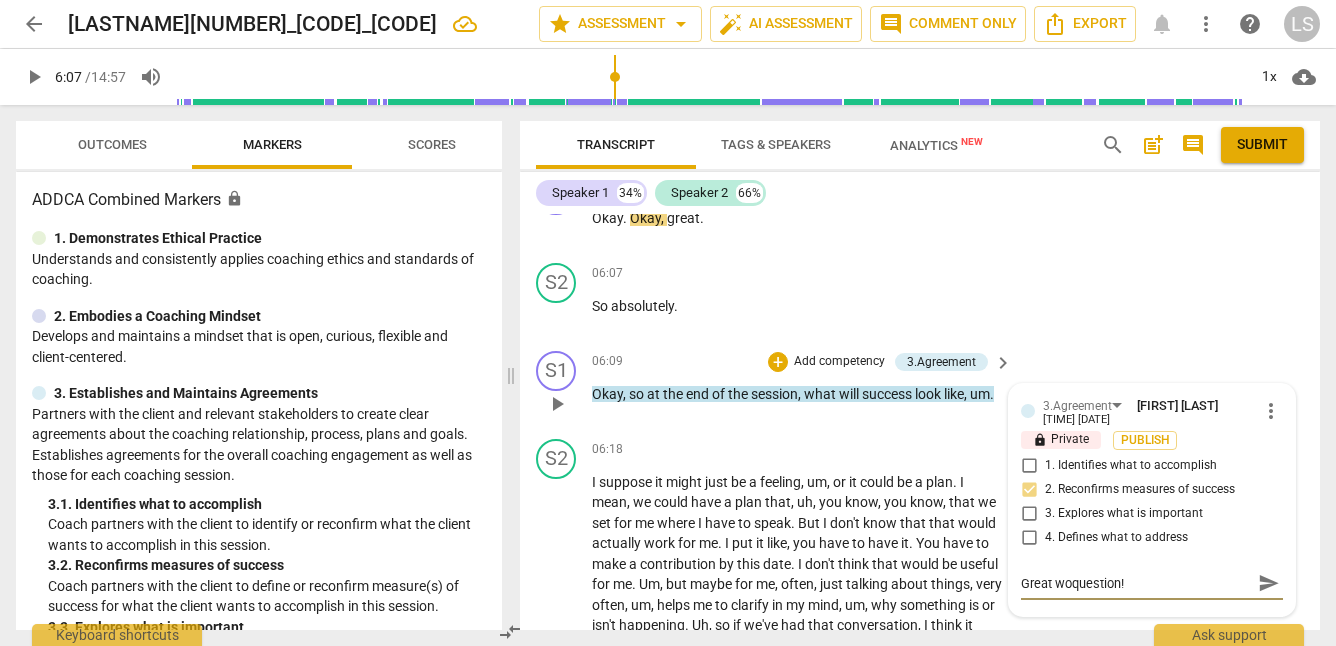 type on "Great worquestion!" 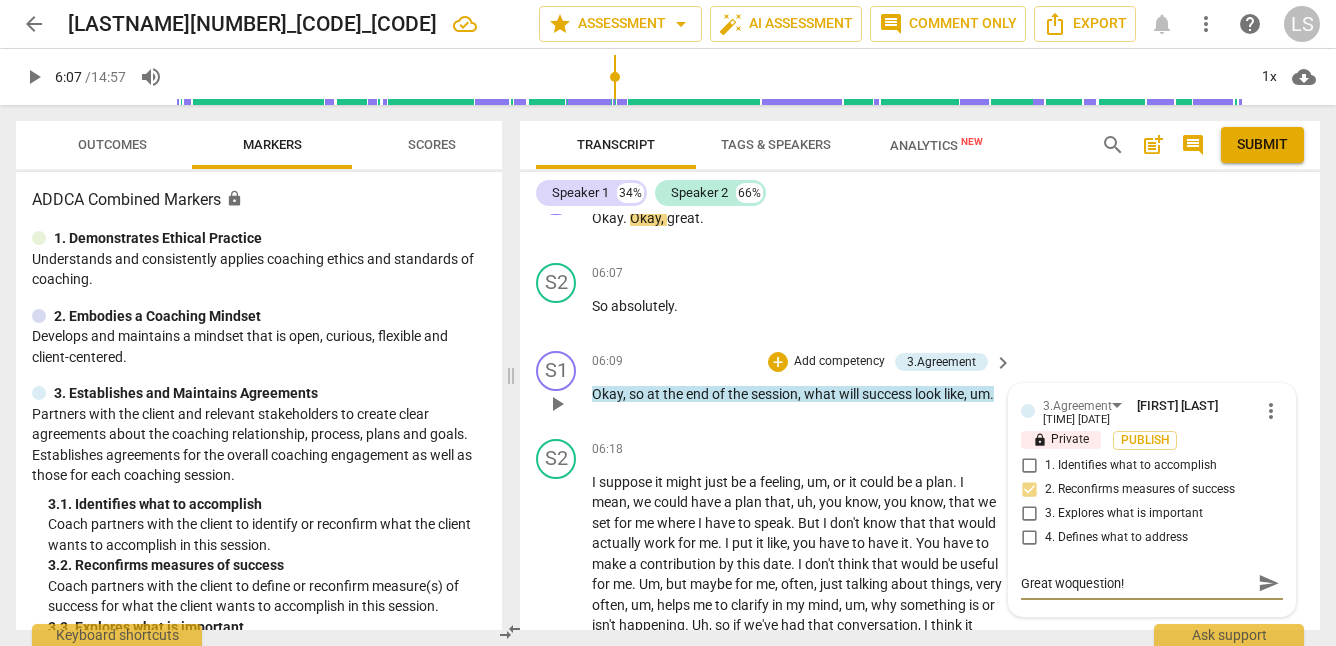 type on "Great worquestion!" 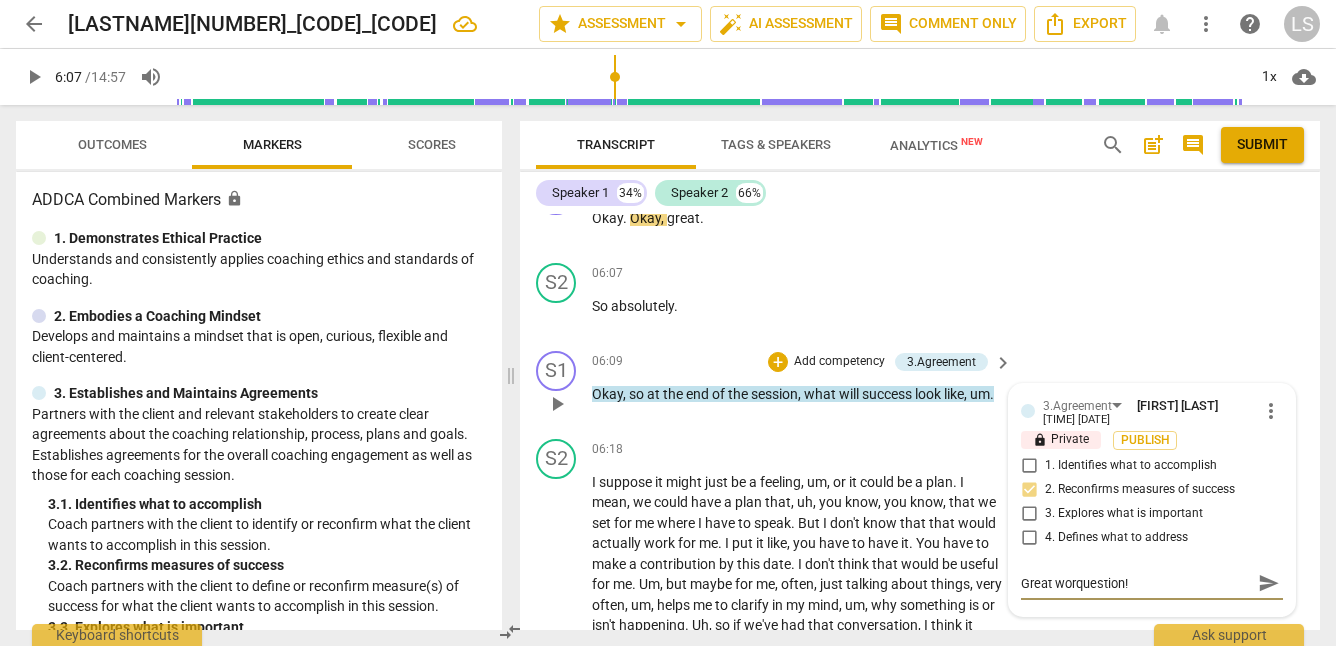 type on "Great wordquestion!" 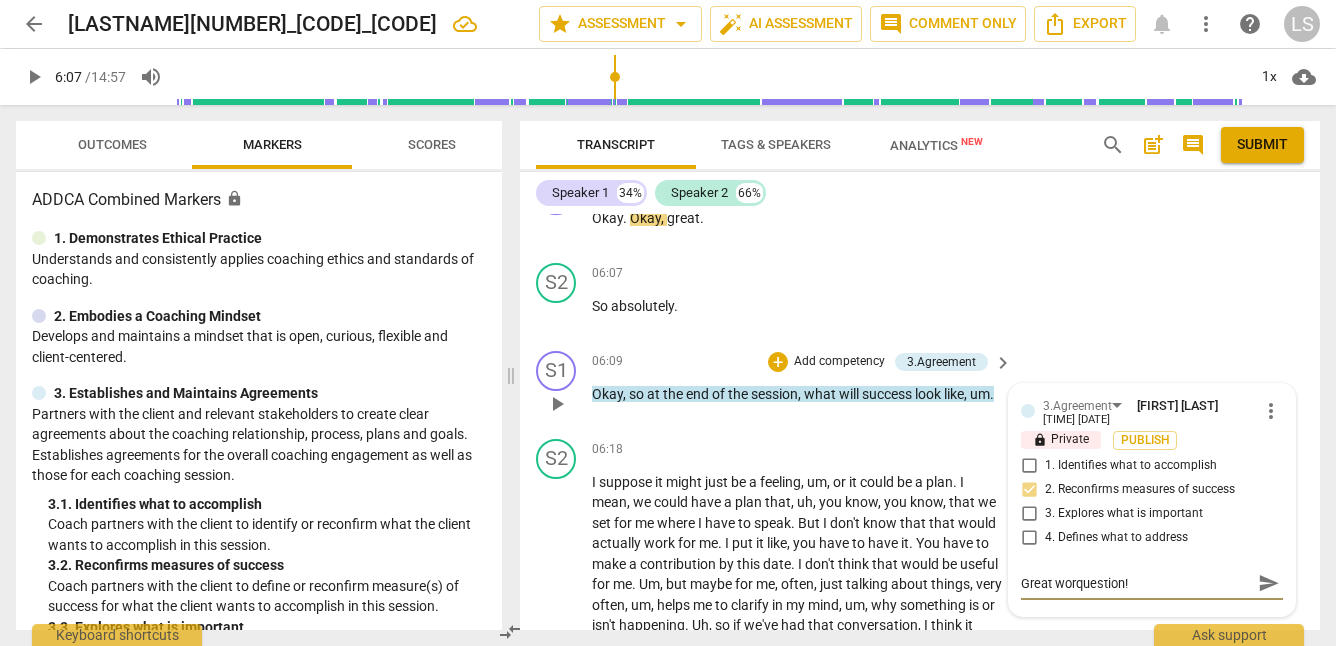 type on "Great wordquestion!" 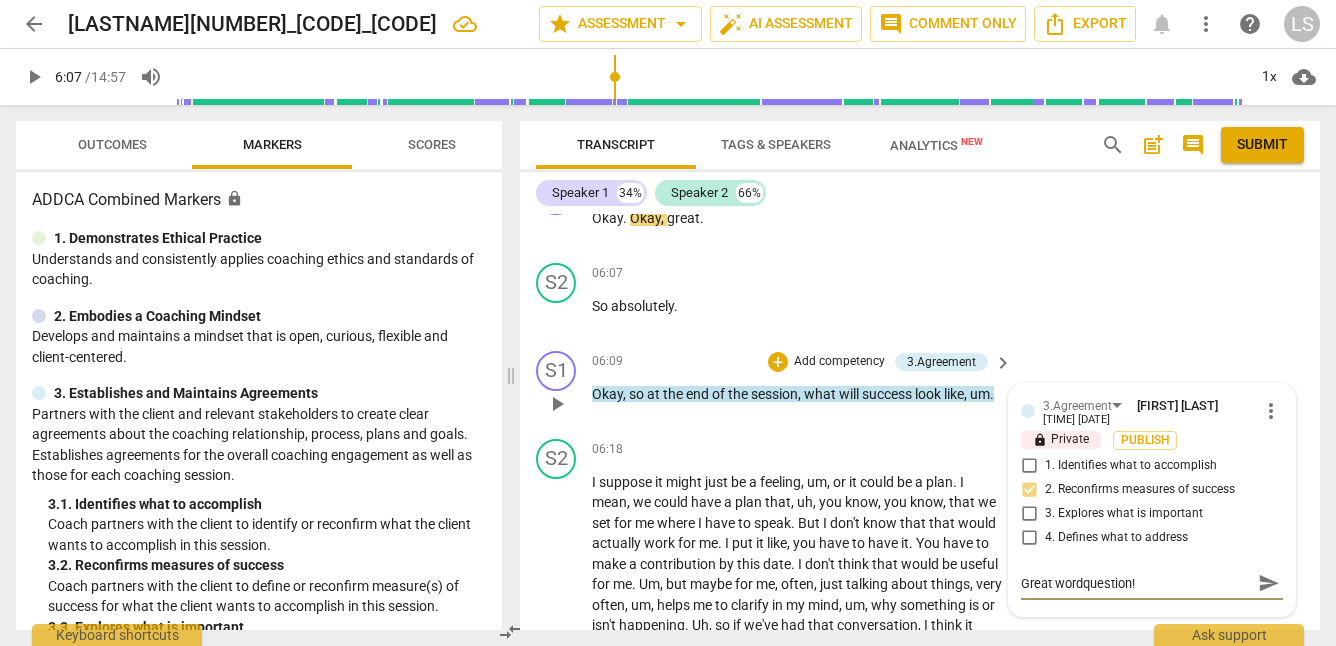 type on "Great wordiquestion!" 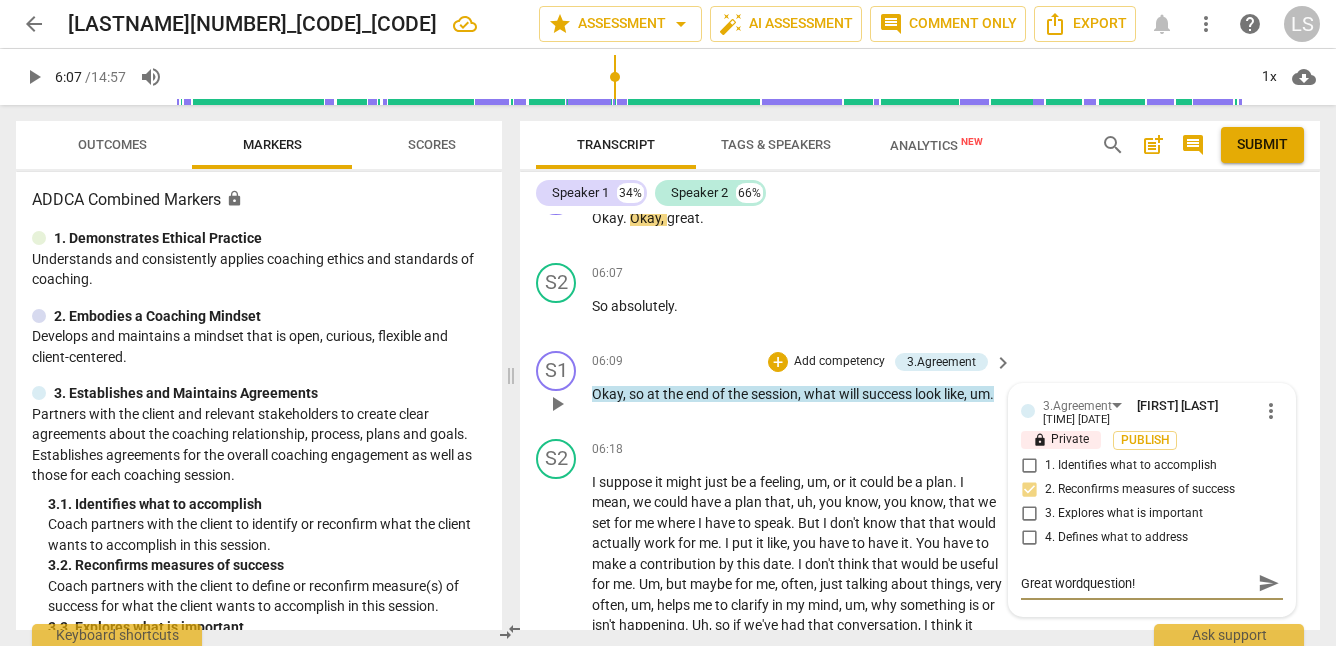 type on "Great wordiquestion!" 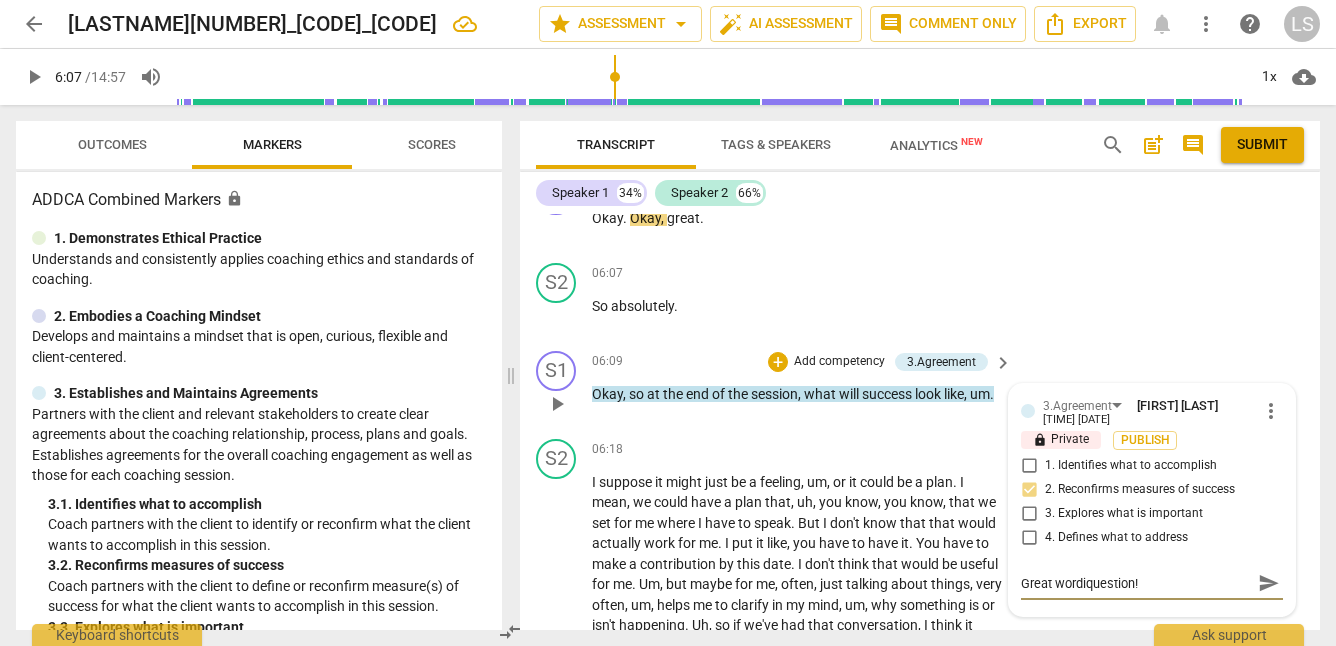 type on "Great wordinquestion!" 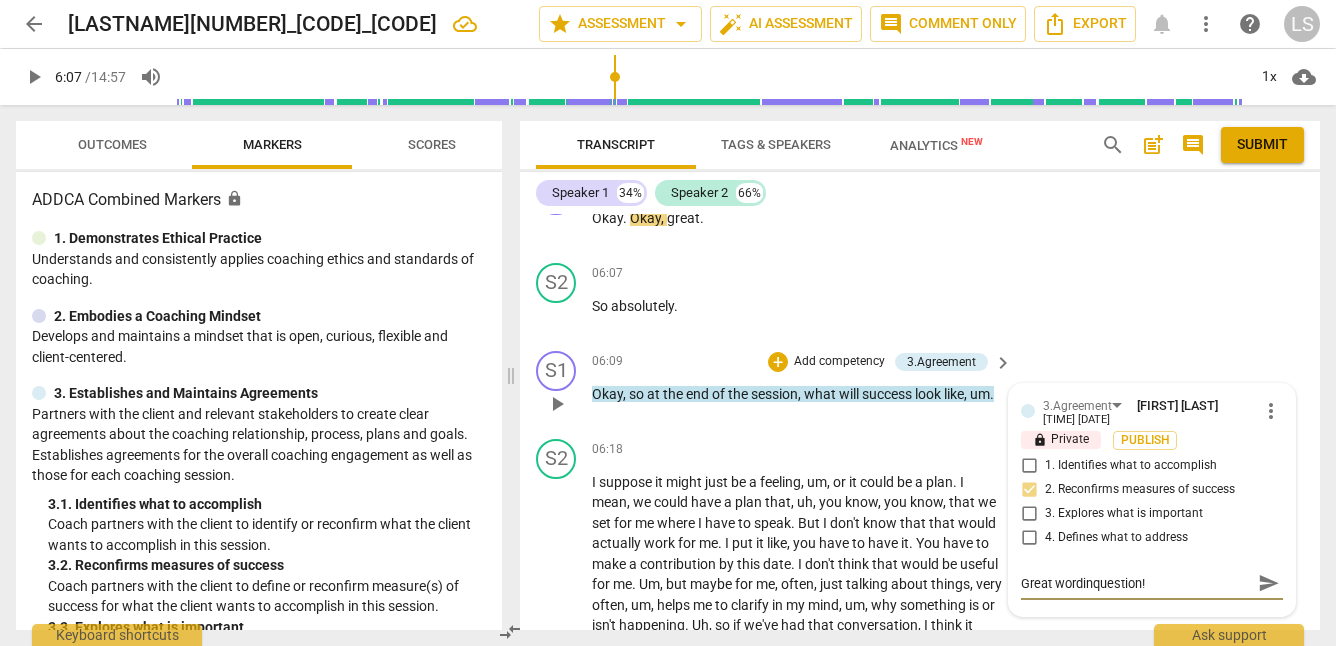 type on "Great wordingquestion!" 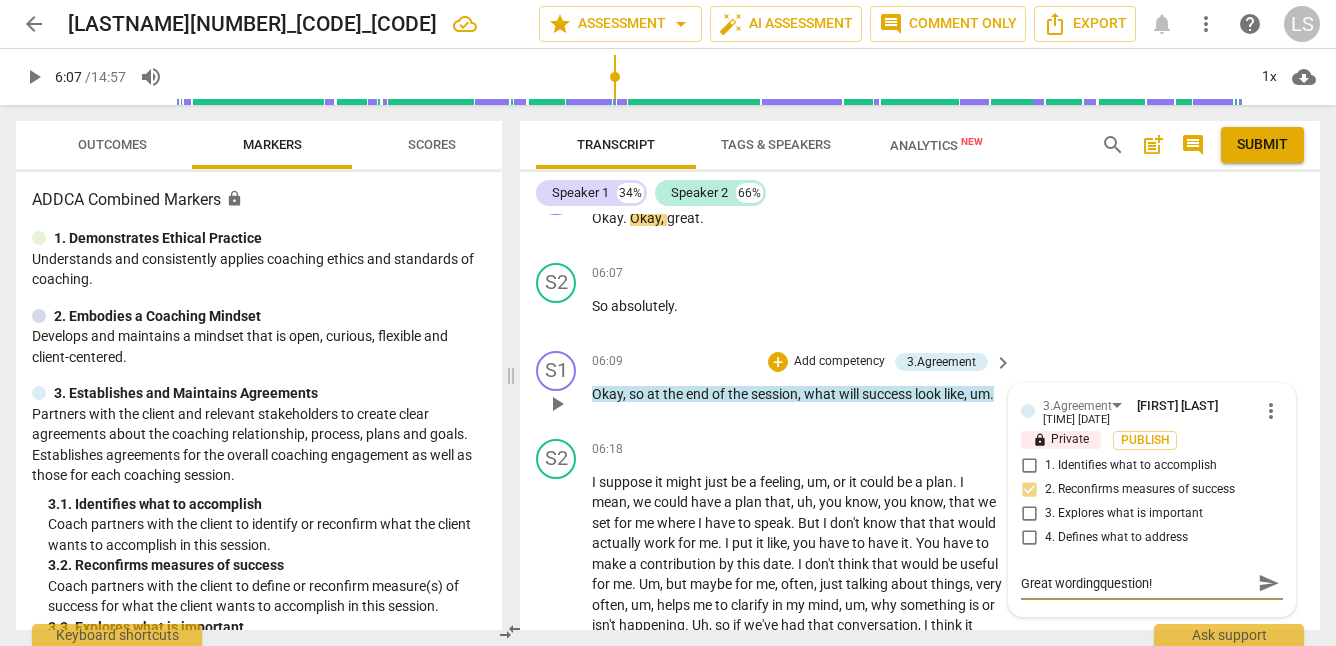 type on "Great wording question!" 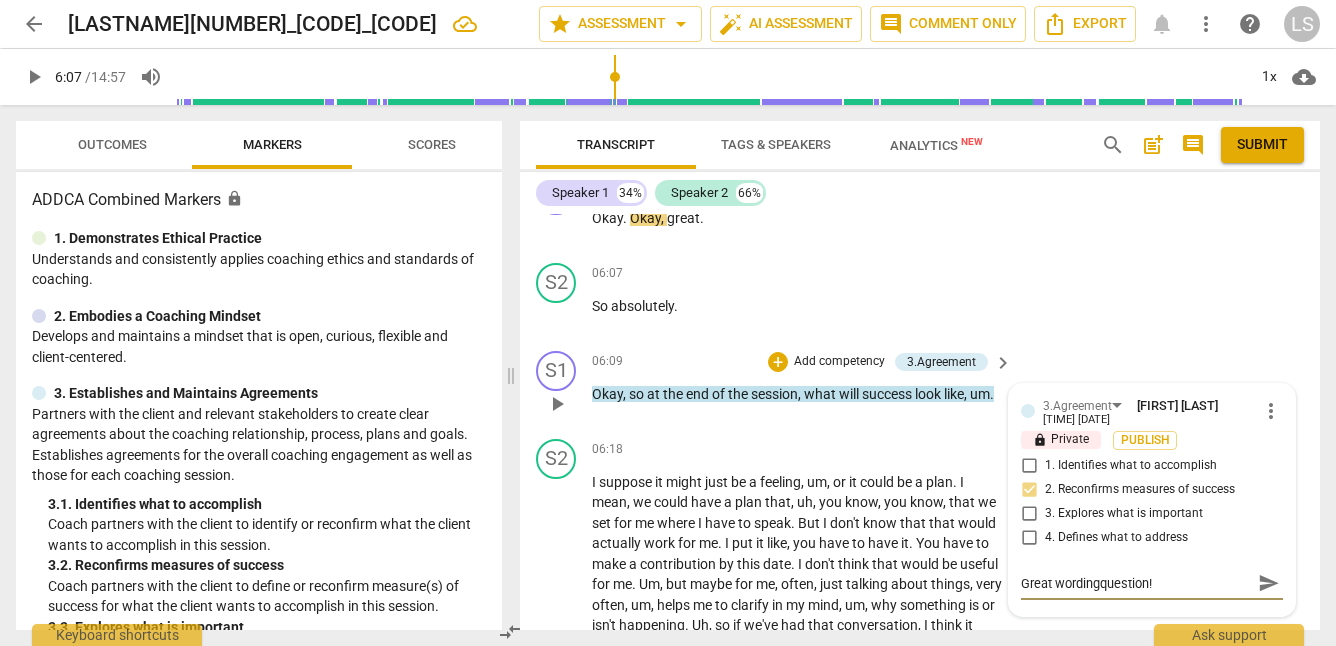 type on "Great wording question!" 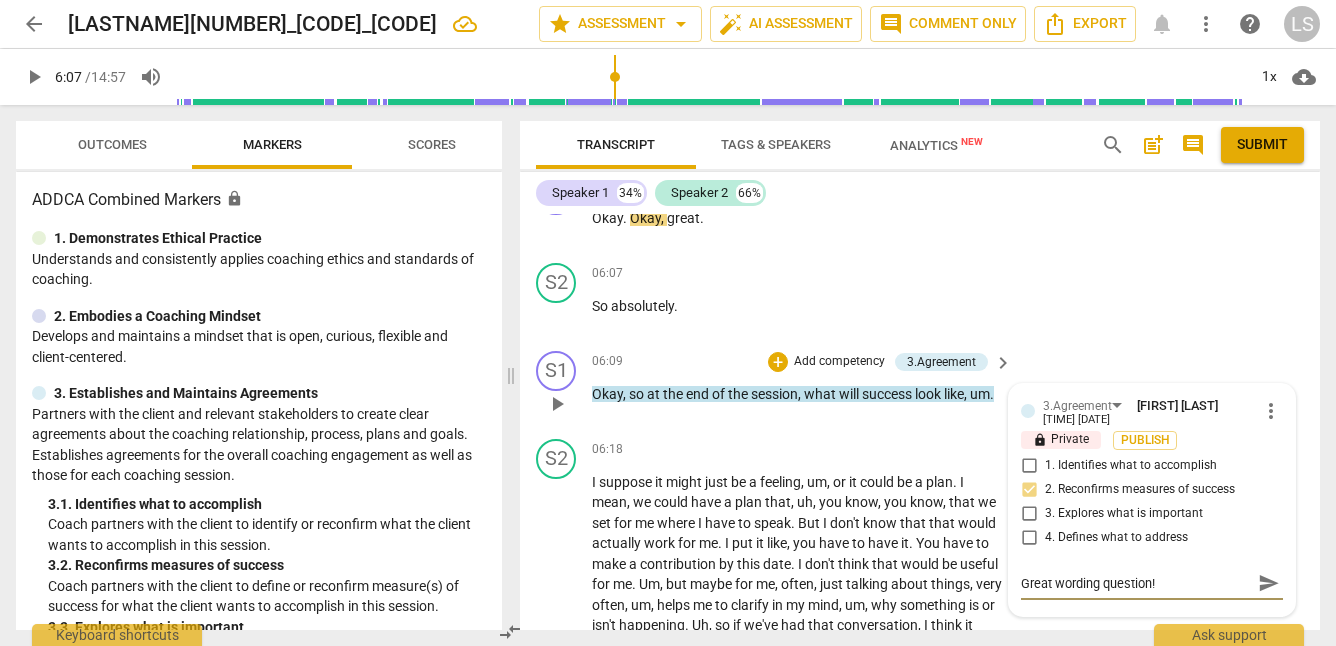 type on "Great wording fquestion!" 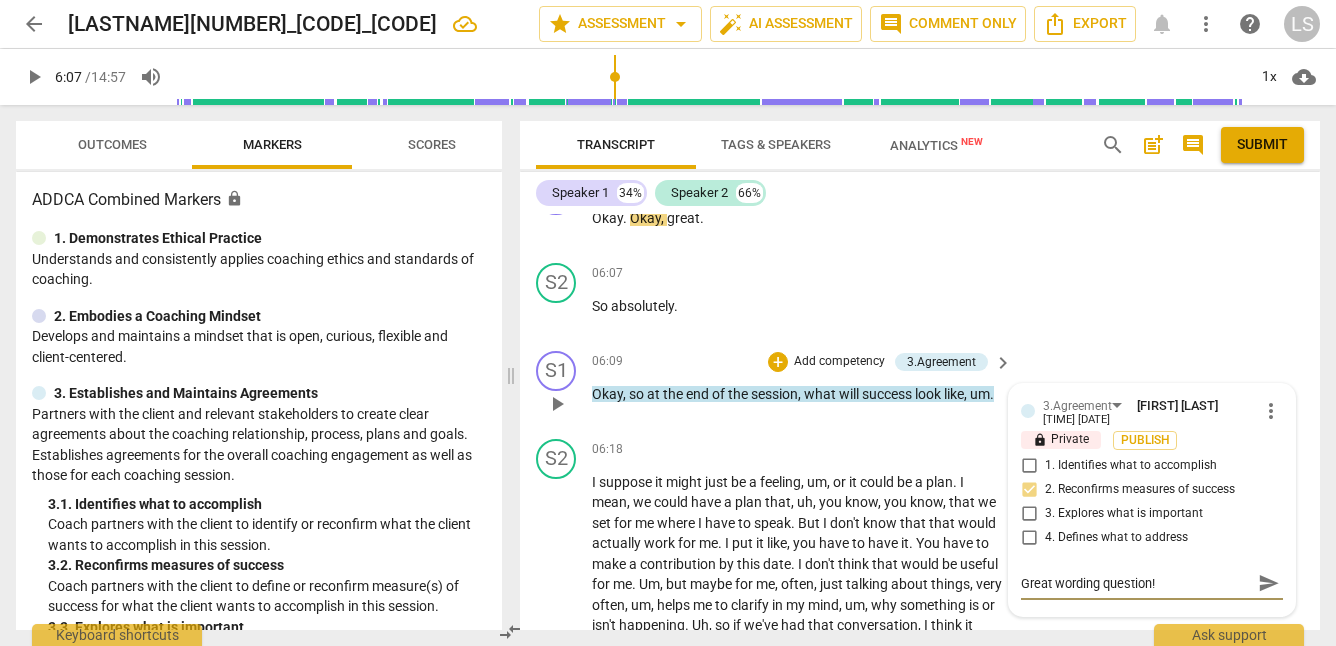 type on "Great wording fquestion!" 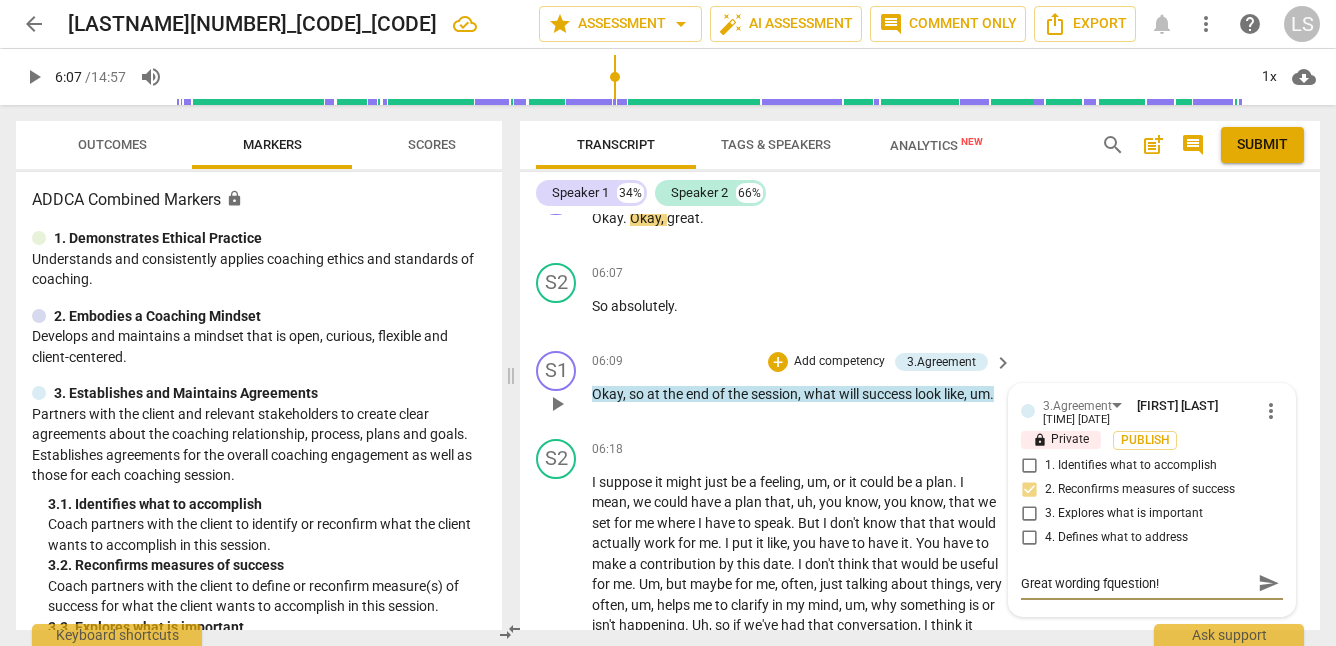 type on "Great wording foquestion!" 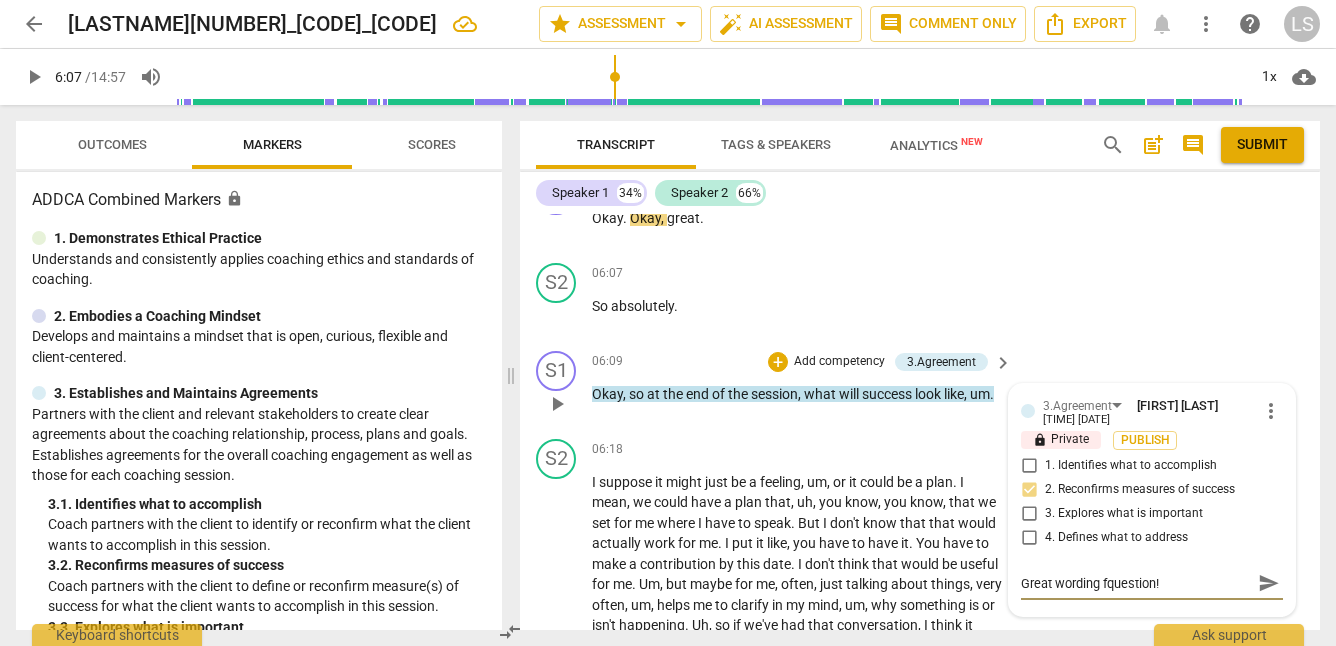 type on "Great wording foquestion!" 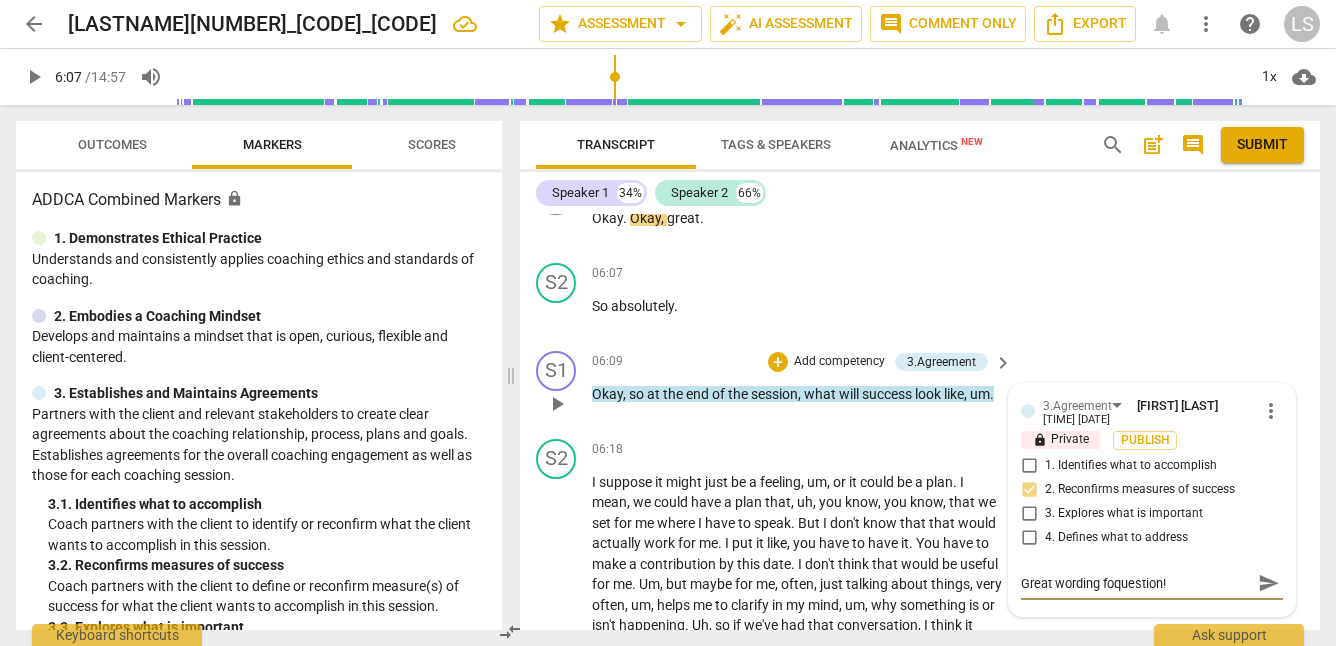 type on "Great wording forquestion!" 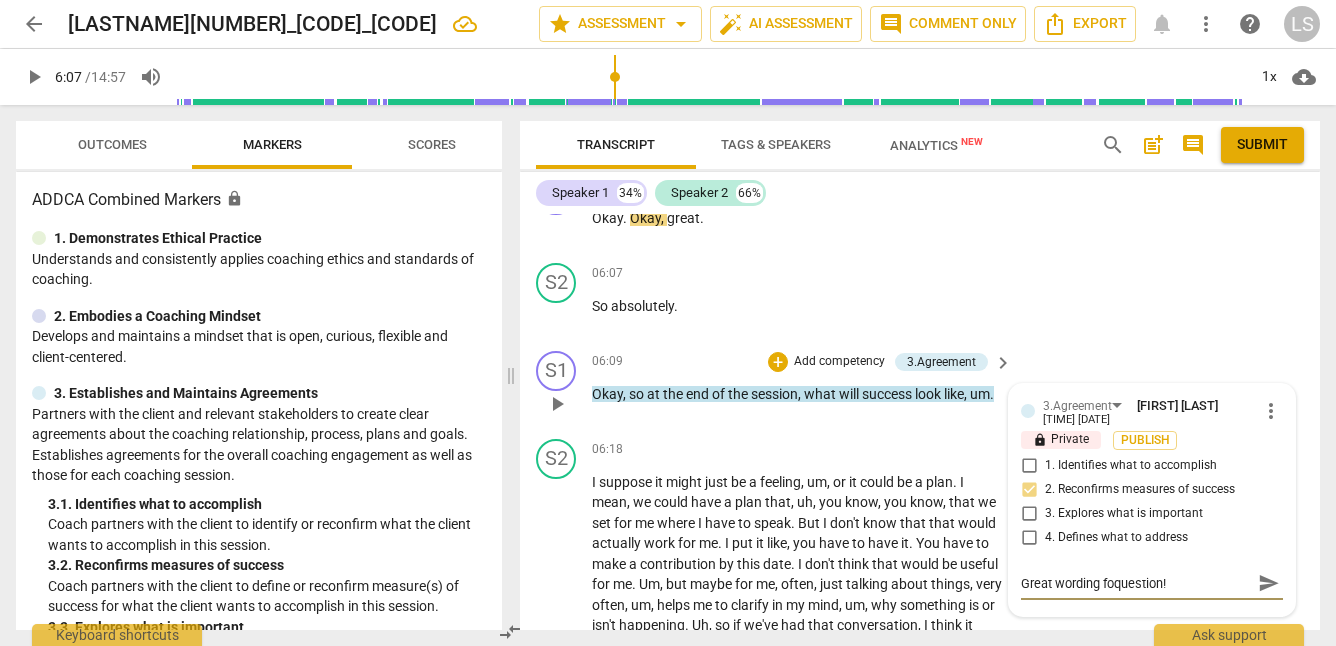 type on "Great wording forquestion!" 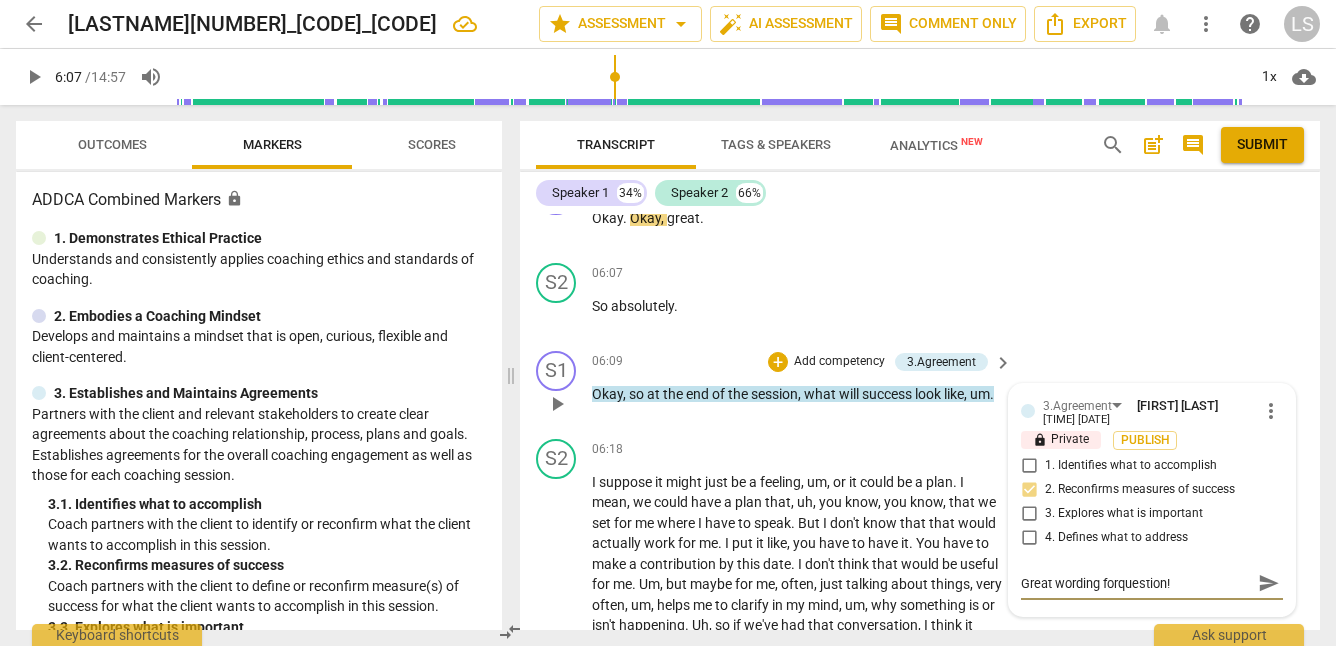 type on "Great wording for question!" 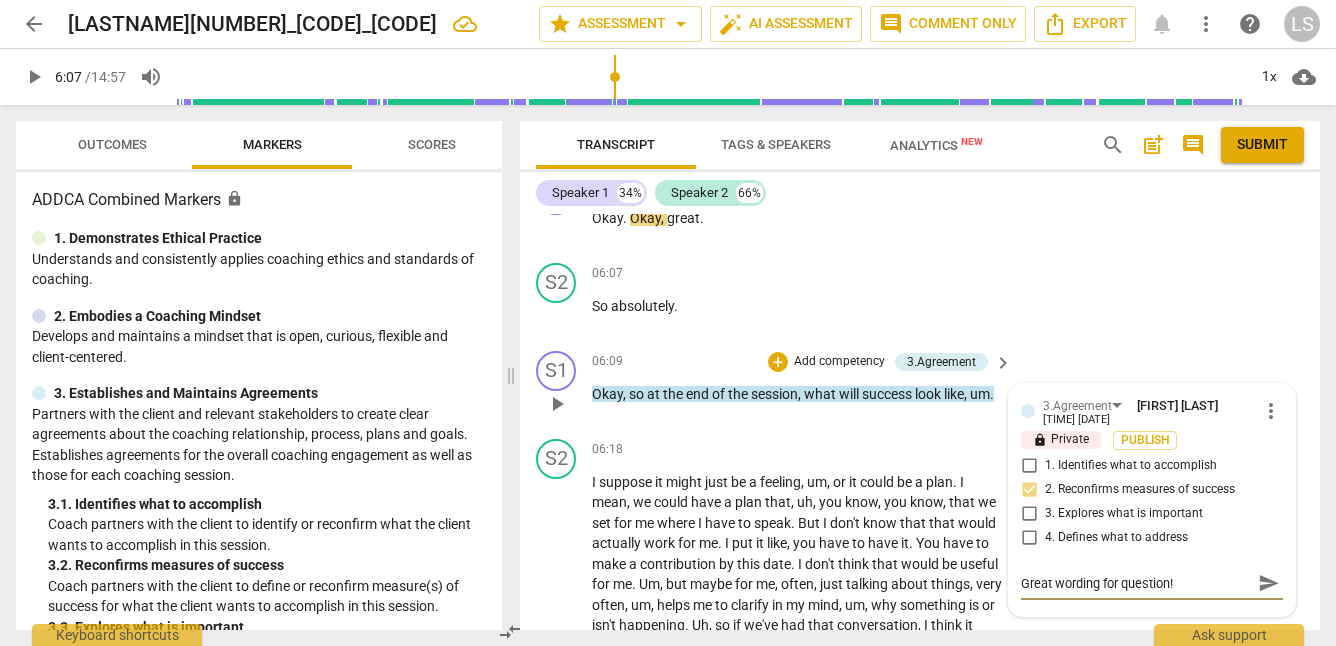 type on "Great wording for yquestion!" 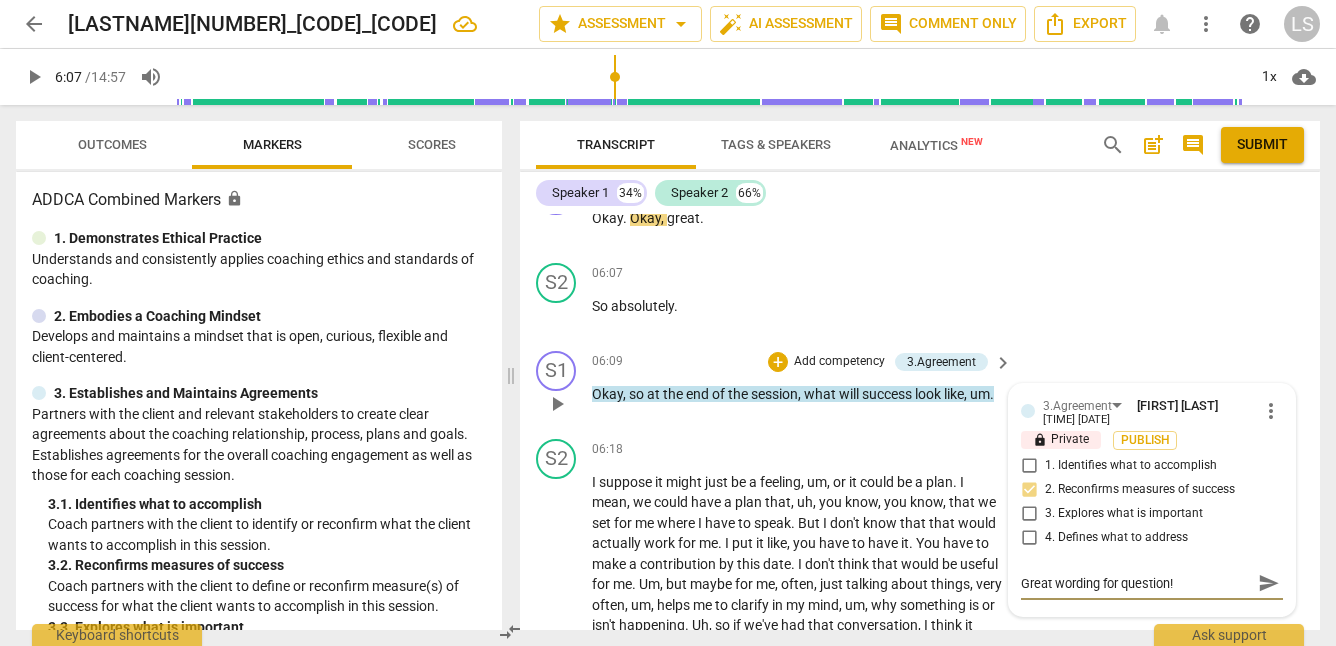 type on "Great wording for yquestion!" 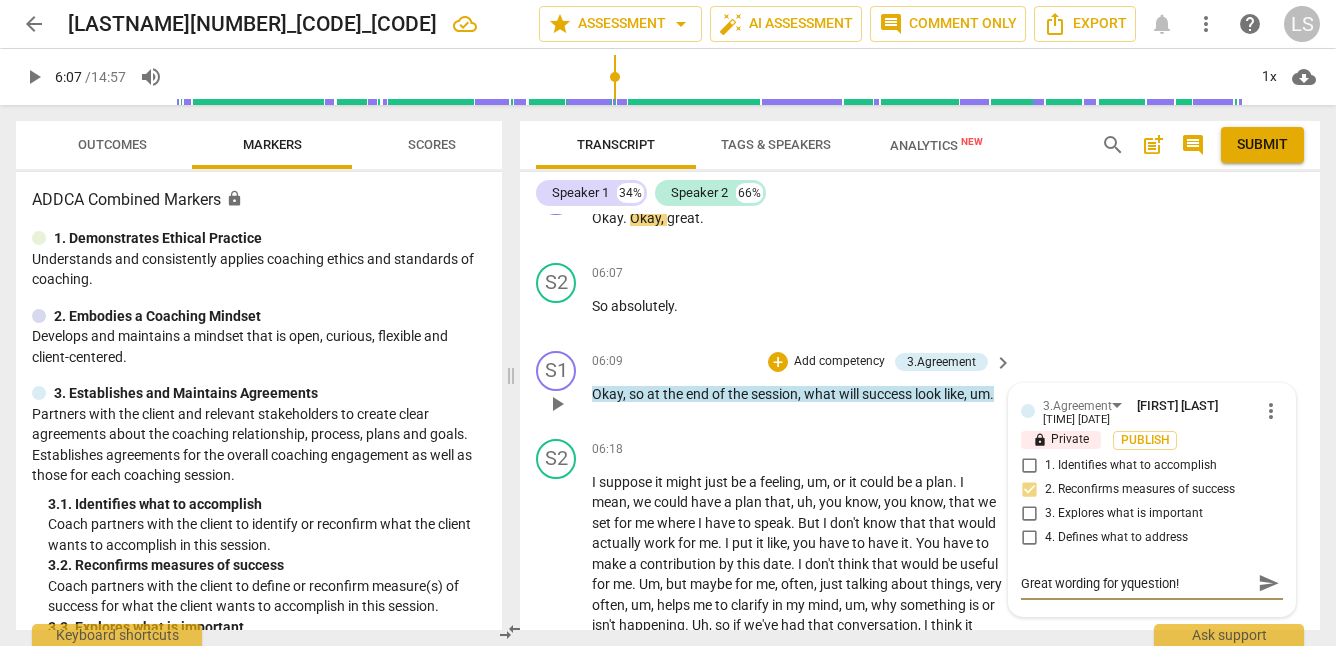 type on "Great wording for yoquestion!" 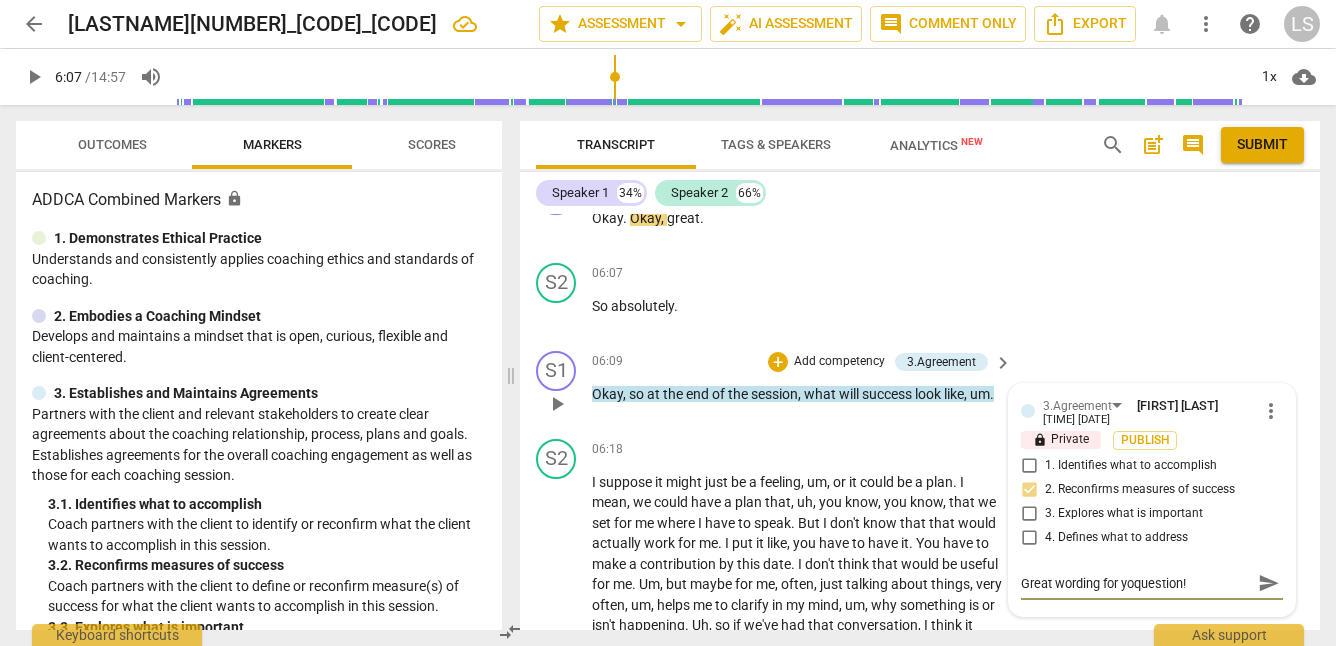 type on "Great wording for youquestion!" 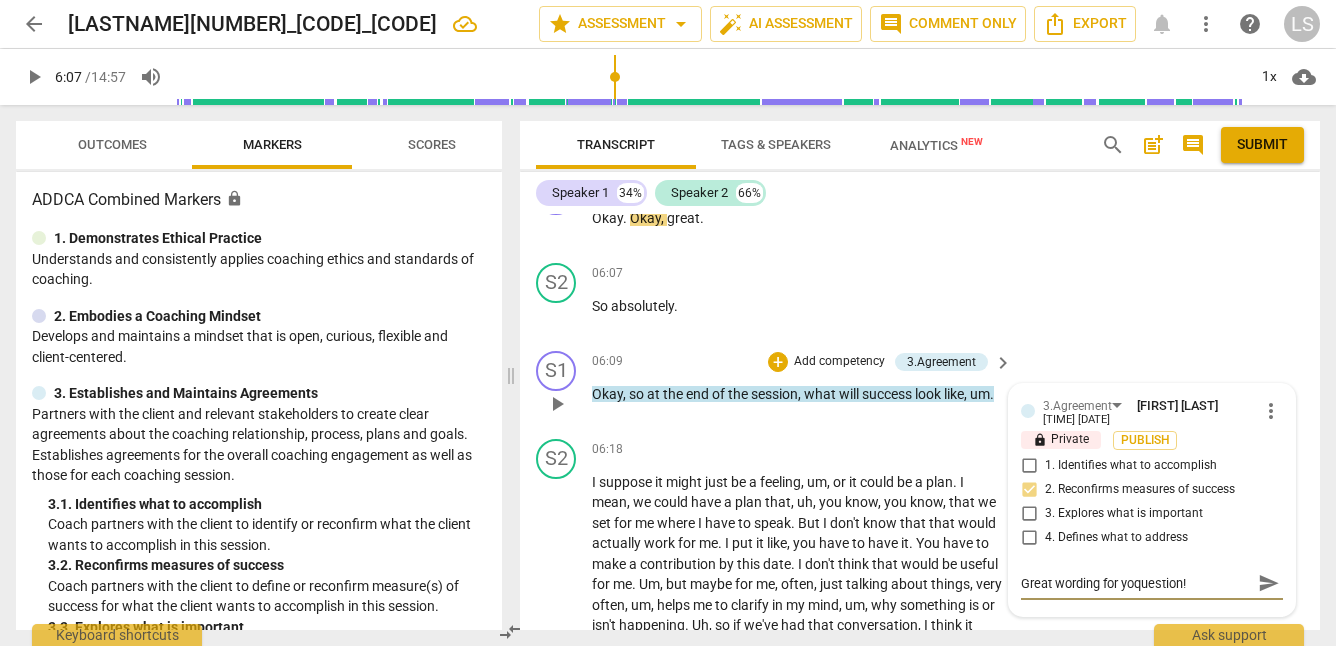type on "Great wording for youquestion!" 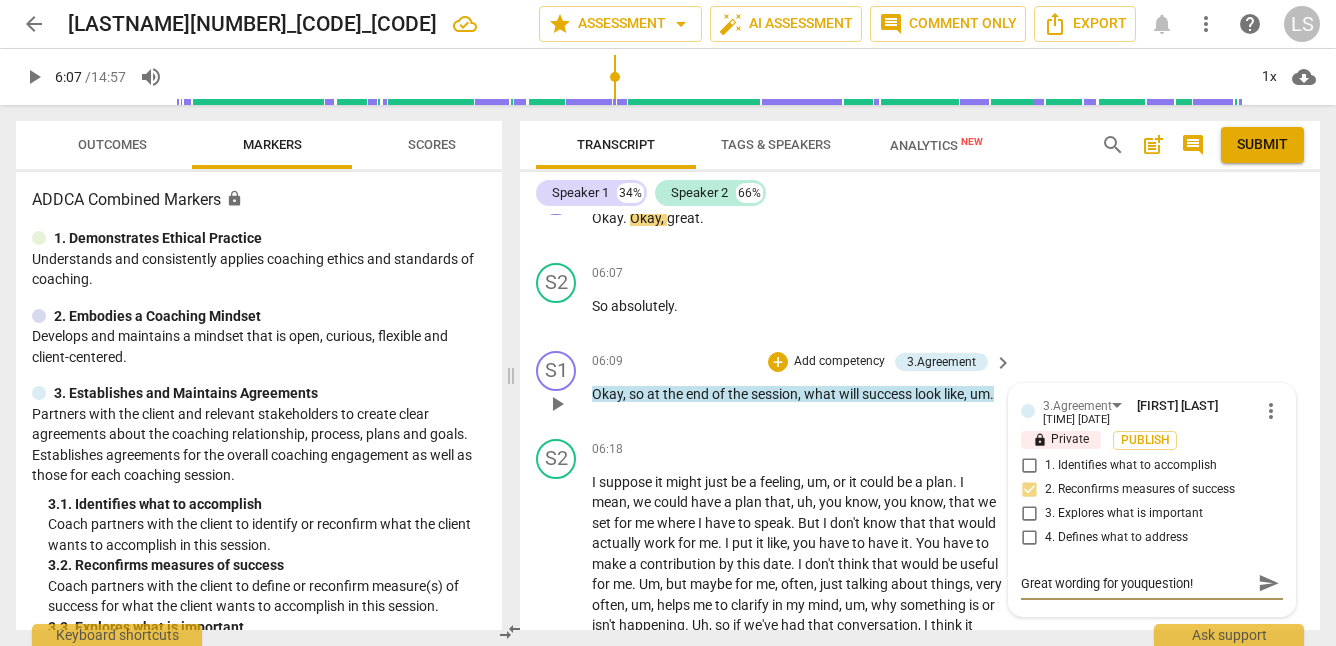type on "Great wording for yourquestion!" 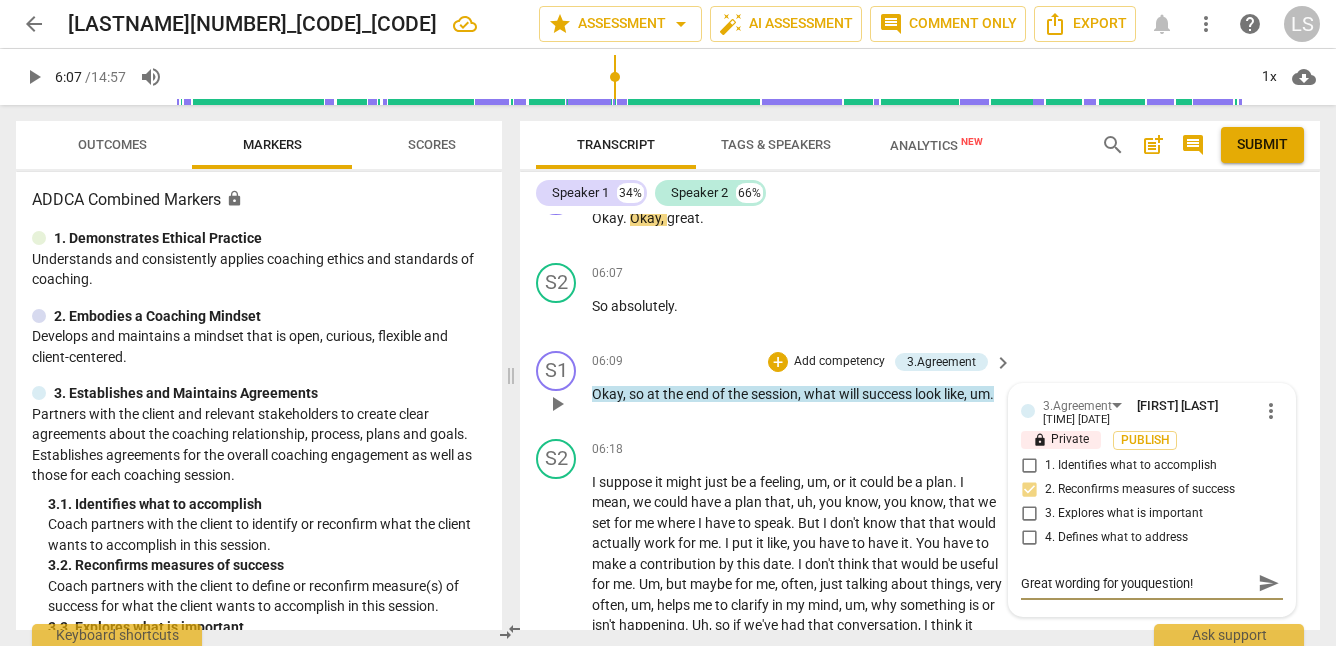 type on "Great wording for yourquestion!" 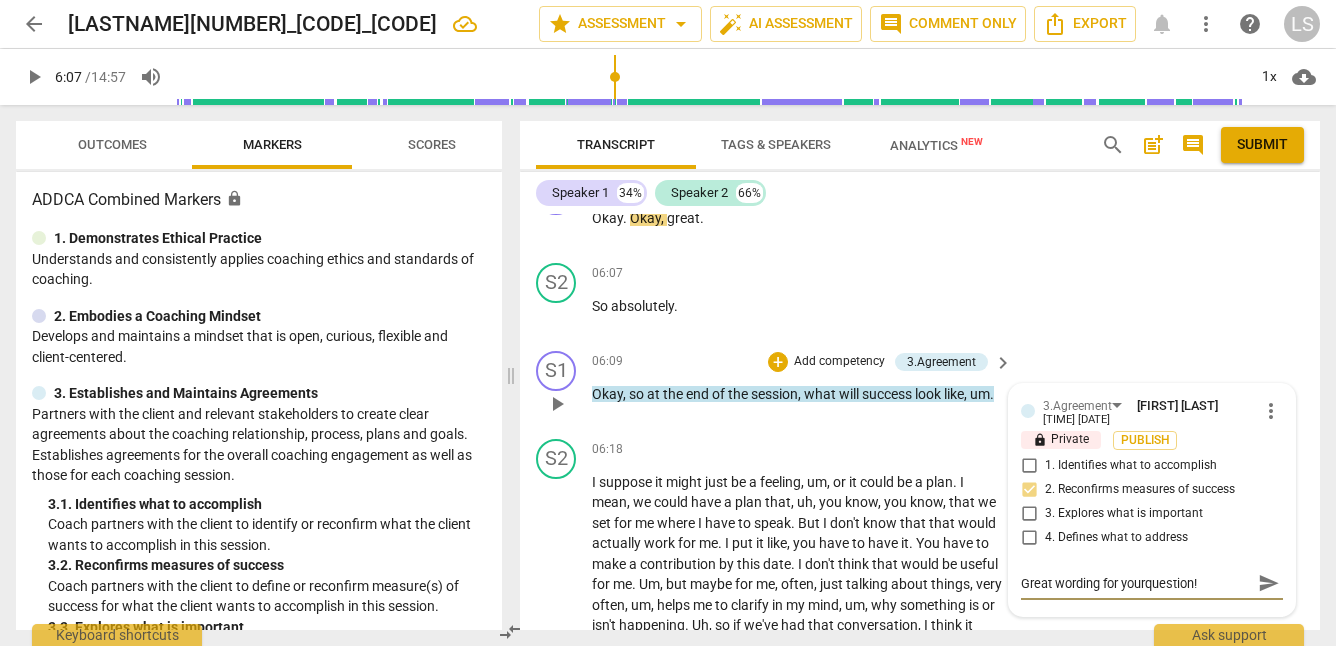 type on "Great wording for your question!" 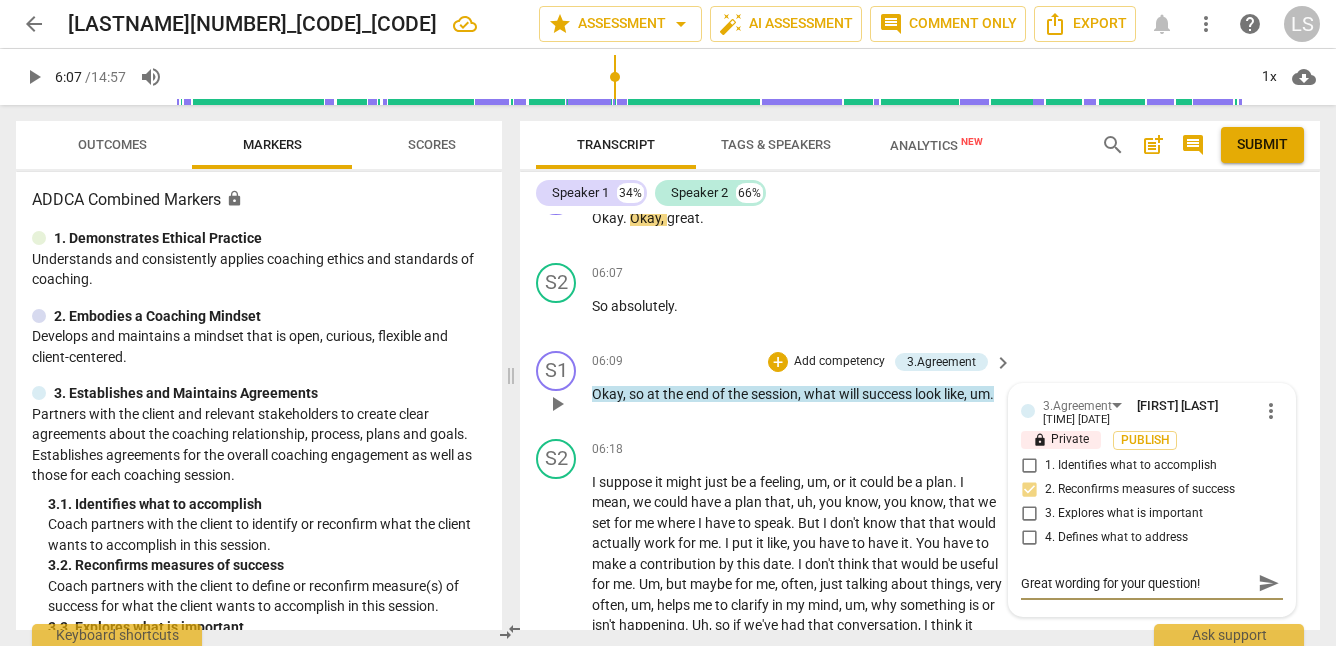 type on "Great wording for your question!" 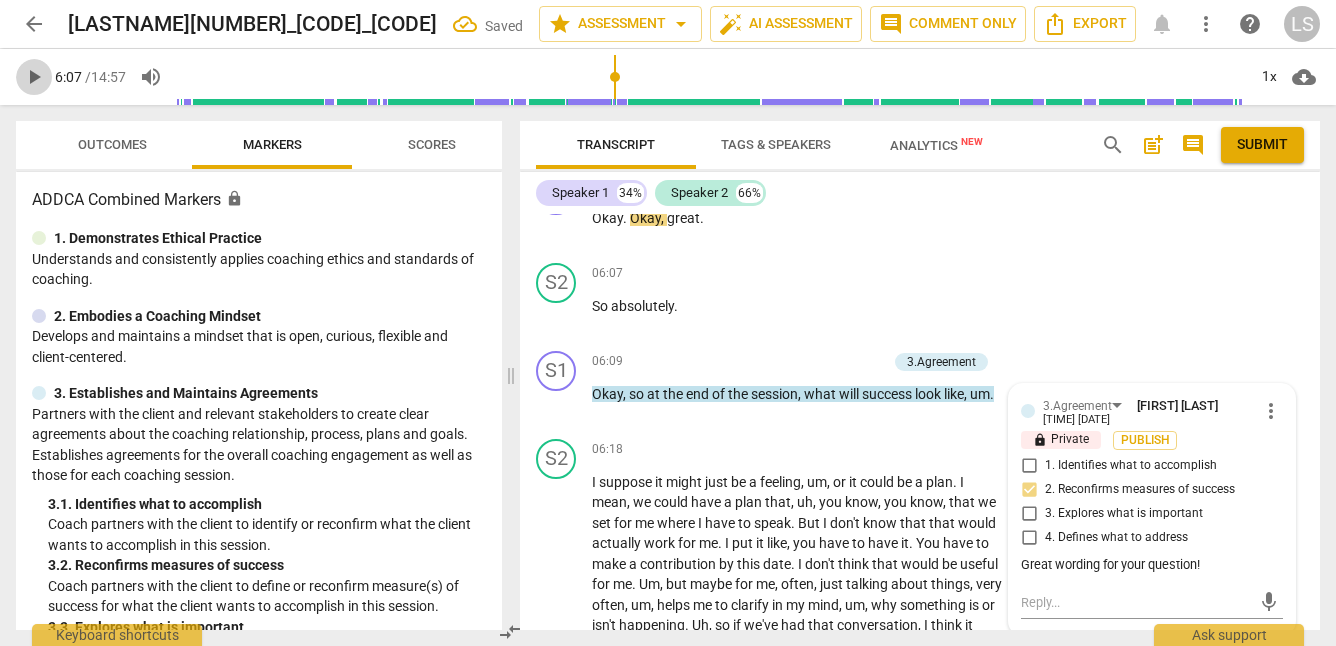 click on "play_arrow" at bounding box center (34, 77) 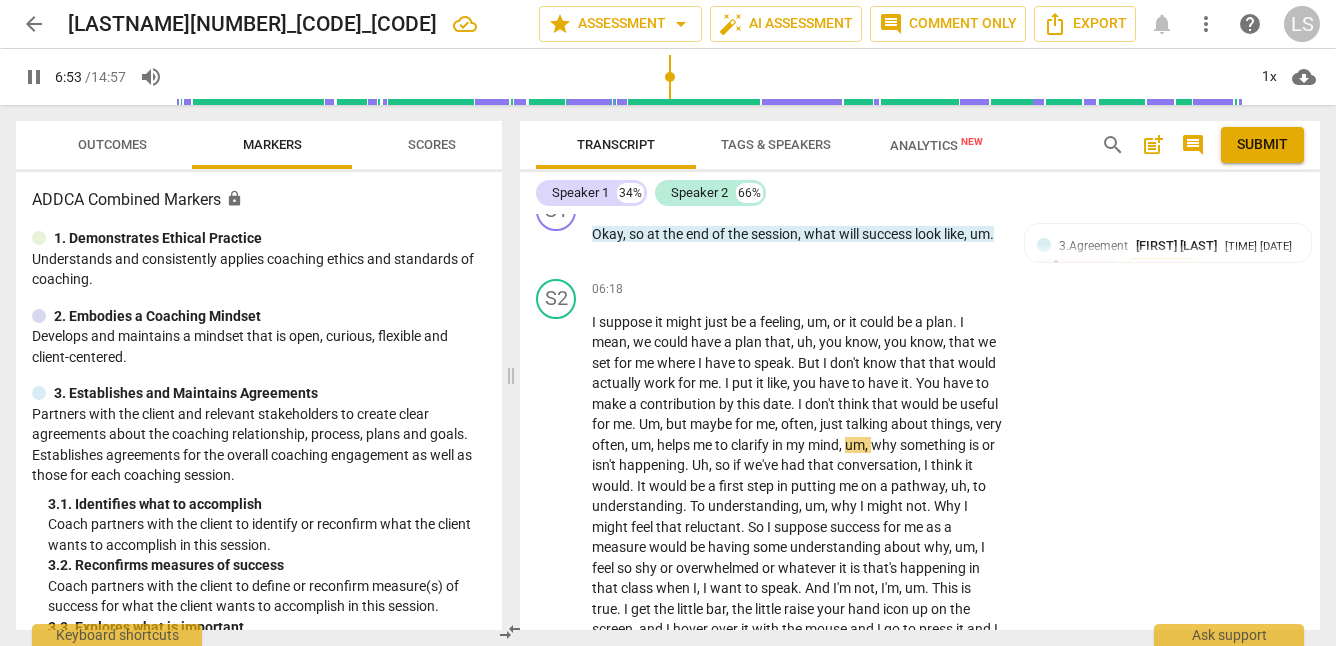 scroll, scrollTop: 2927, scrollLeft: 0, axis: vertical 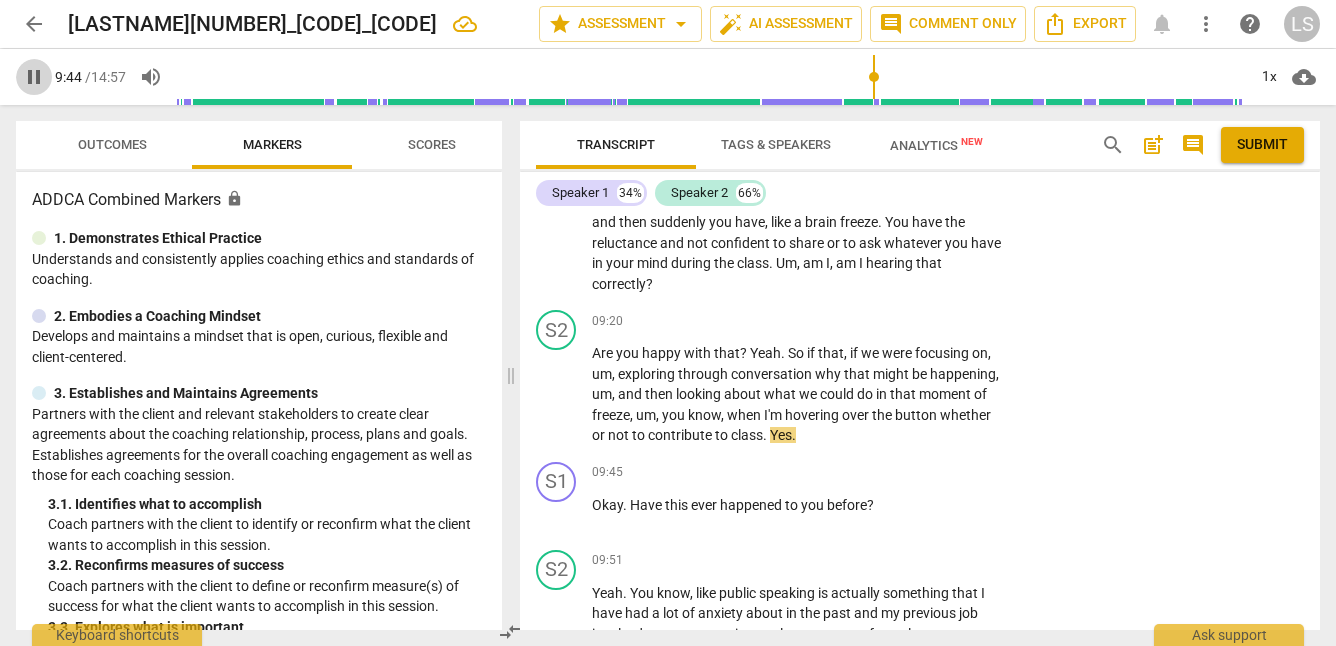click on "pause" at bounding box center [34, 77] 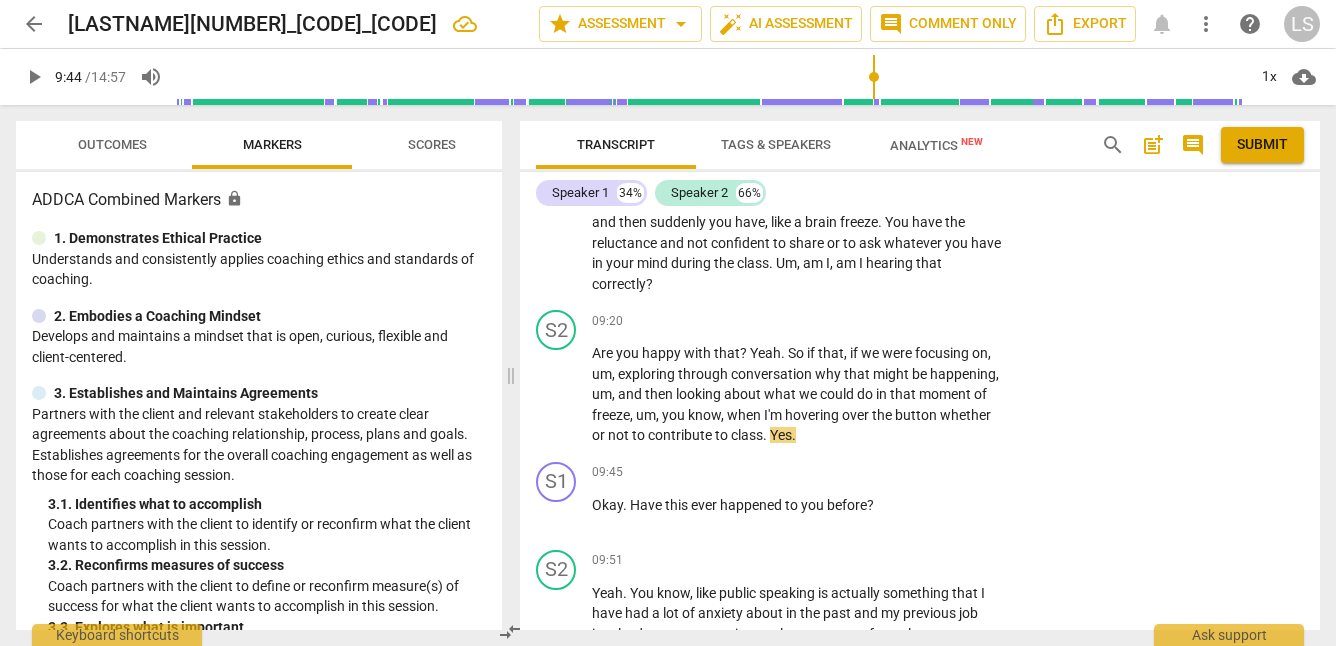 type on "584" 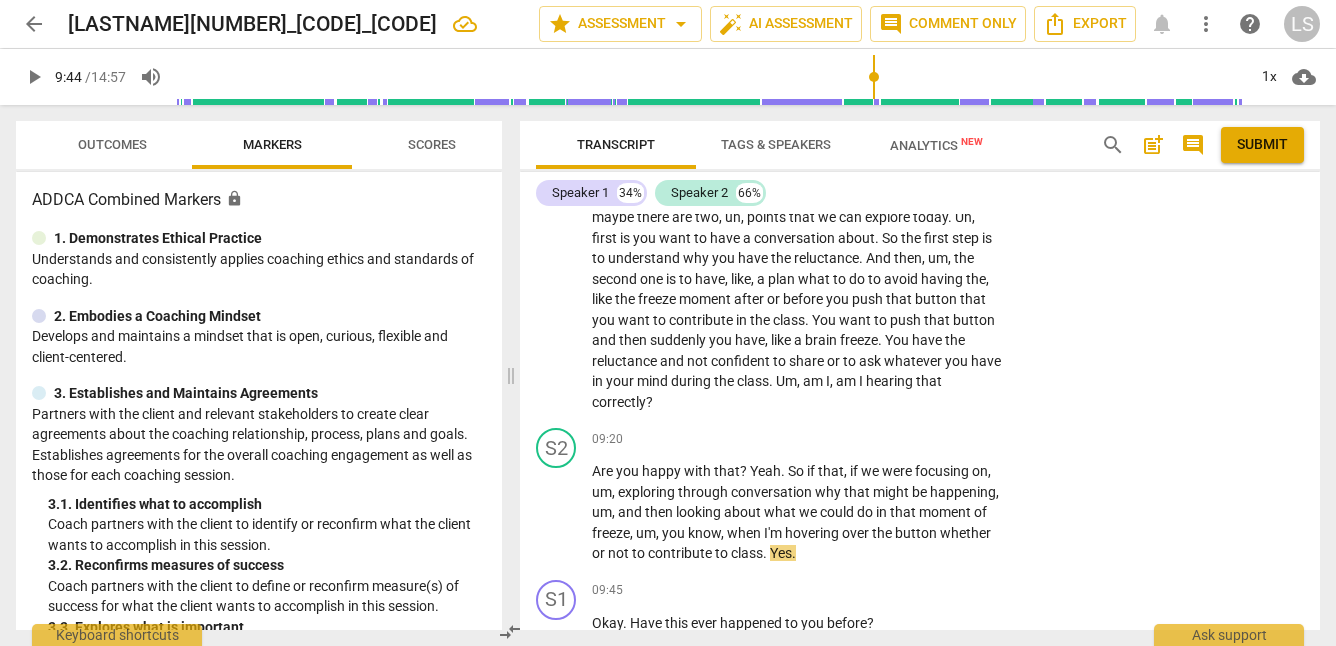 scroll, scrollTop: 3664, scrollLeft: 0, axis: vertical 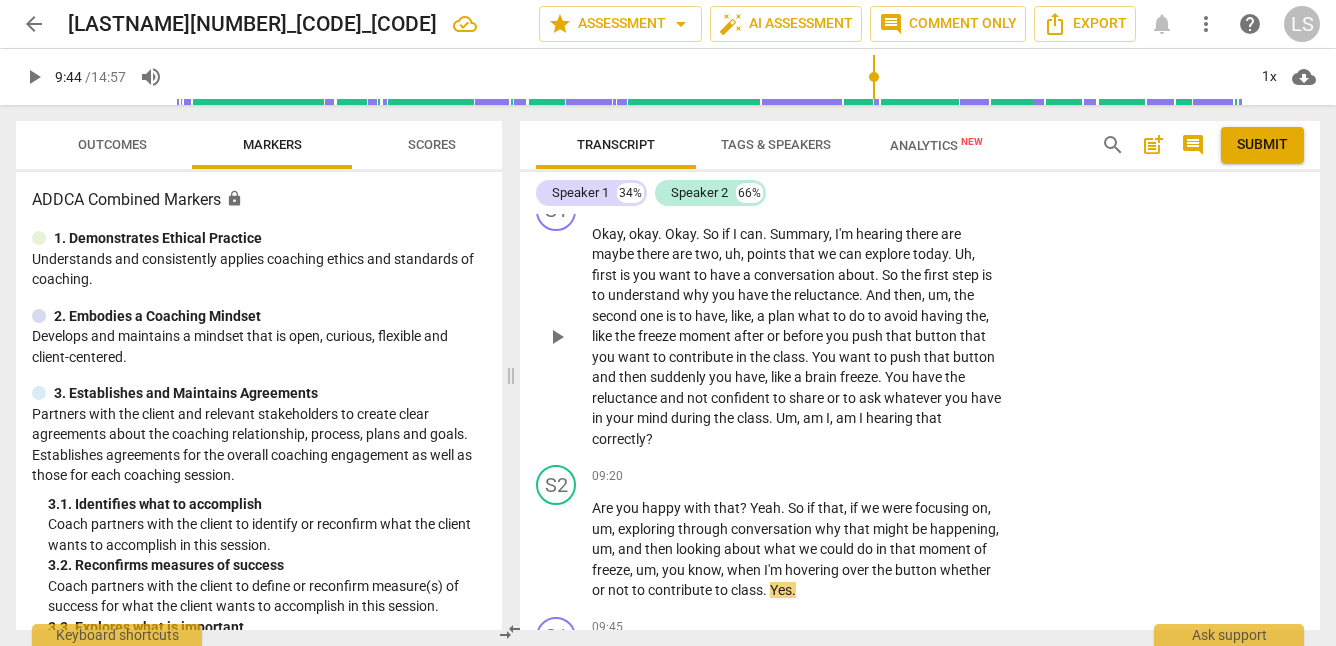 click on "+" at bounding box center (879, 202) 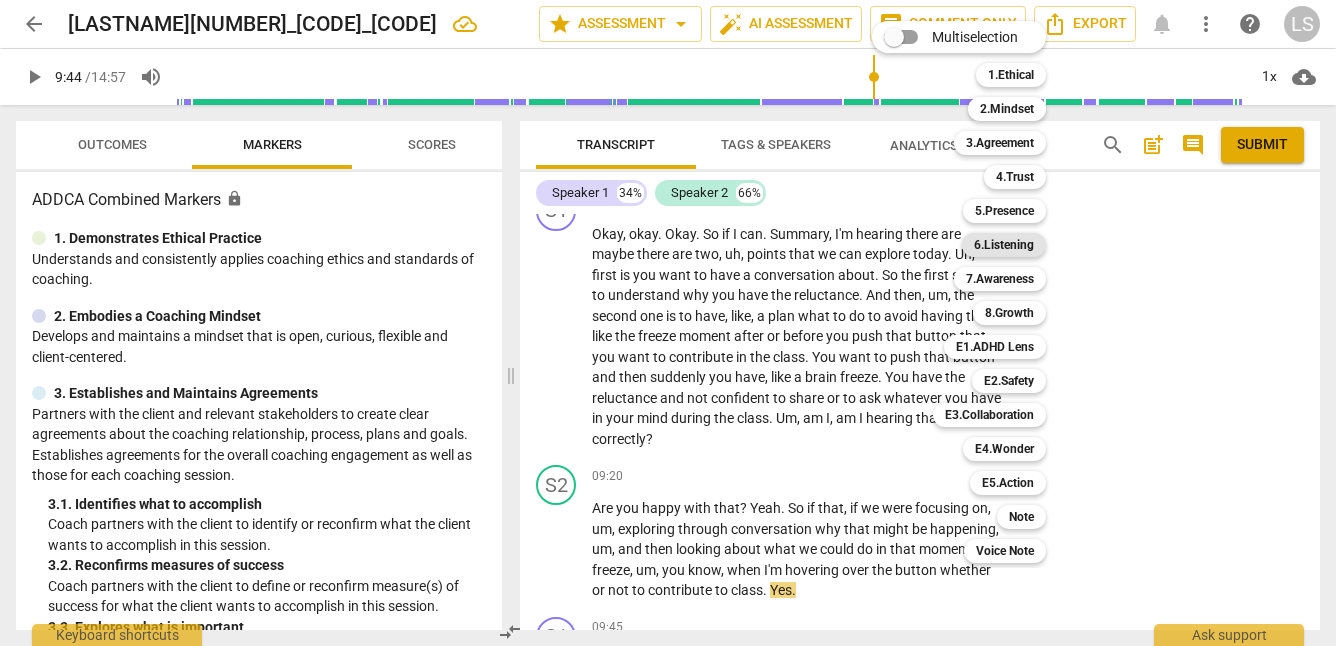 click on "6.Listening" at bounding box center (1004, 245) 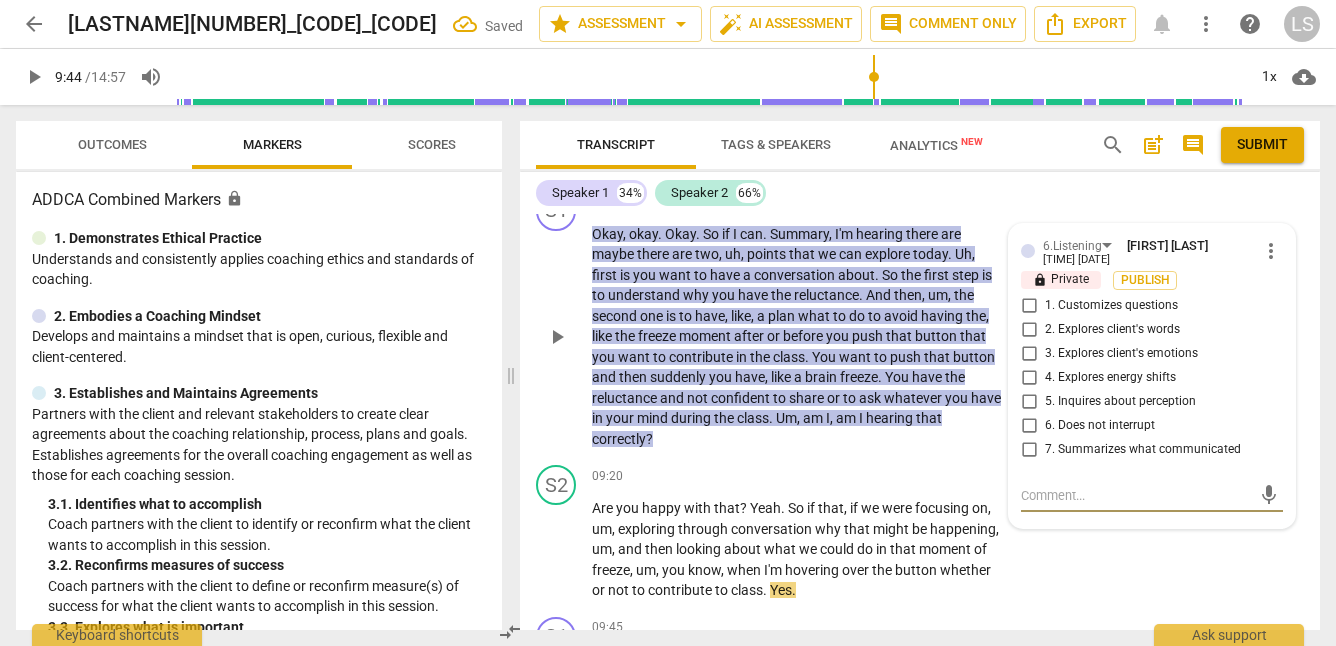 click on "7. Summarizes what communicated" at bounding box center (1029, 450) 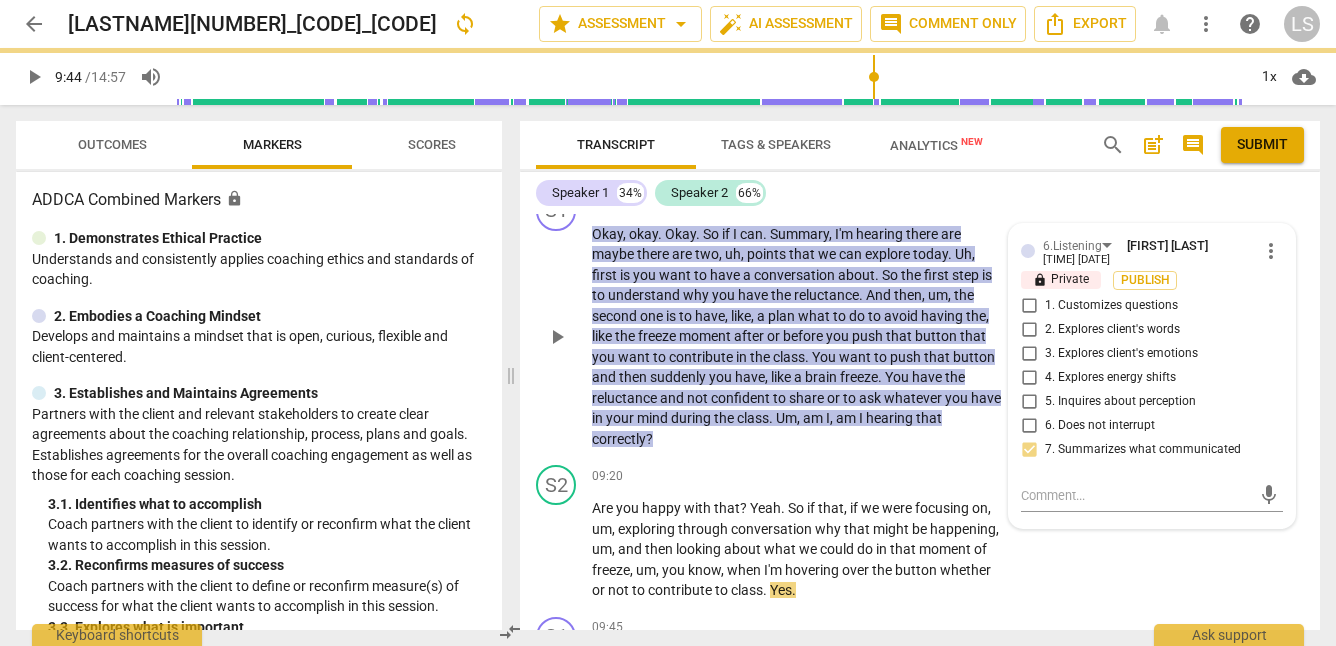 click on "Add competency" at bounding box center [849, 202] 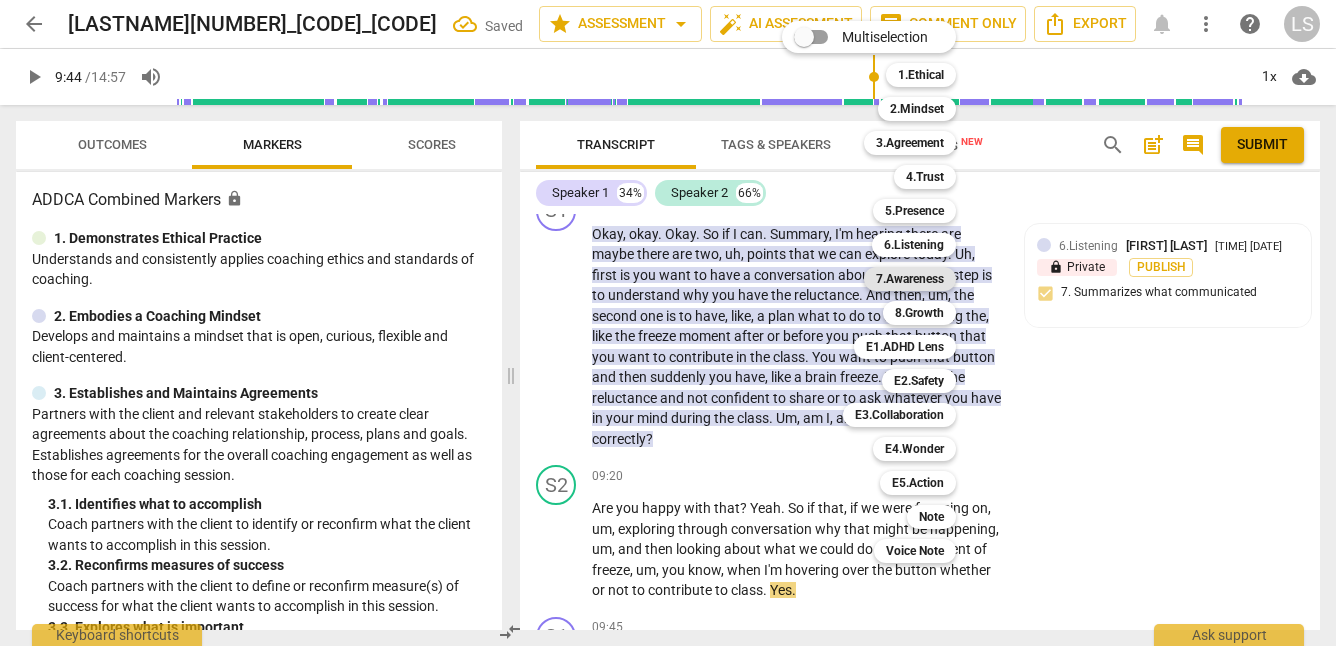 click on "7.Awareness" at bounding box center (910, 279) 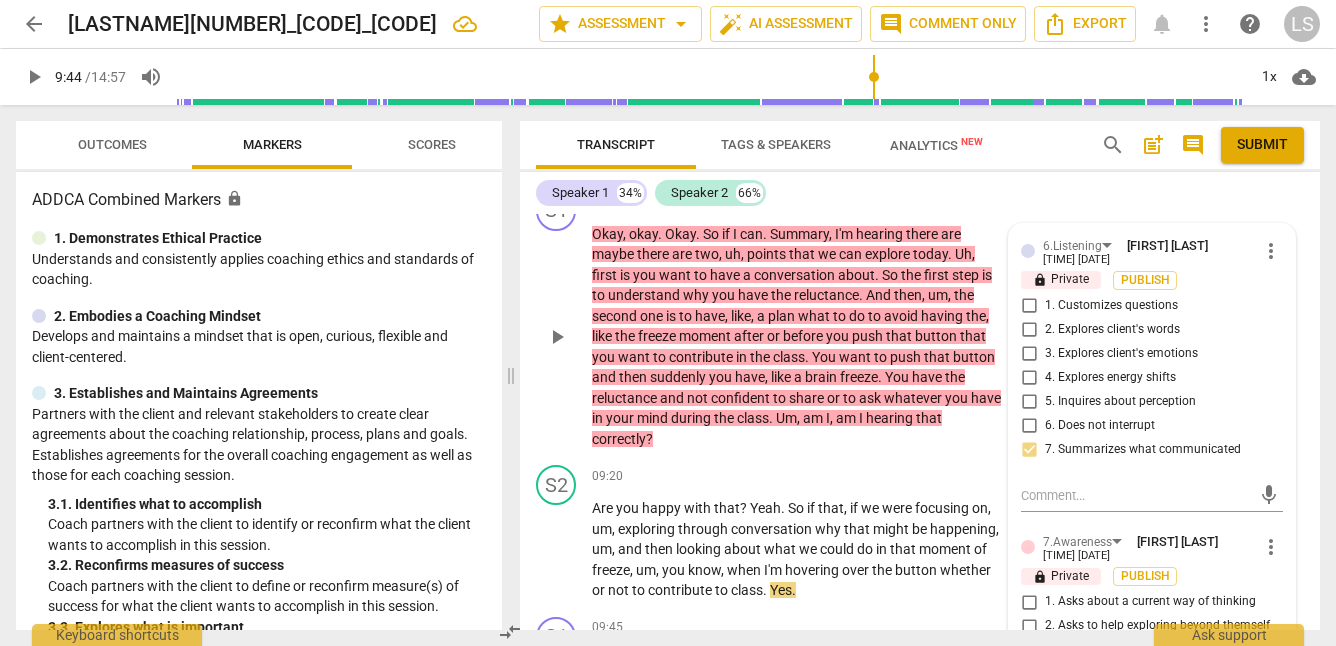 click on "mic" at bounding box center (1152, 494) 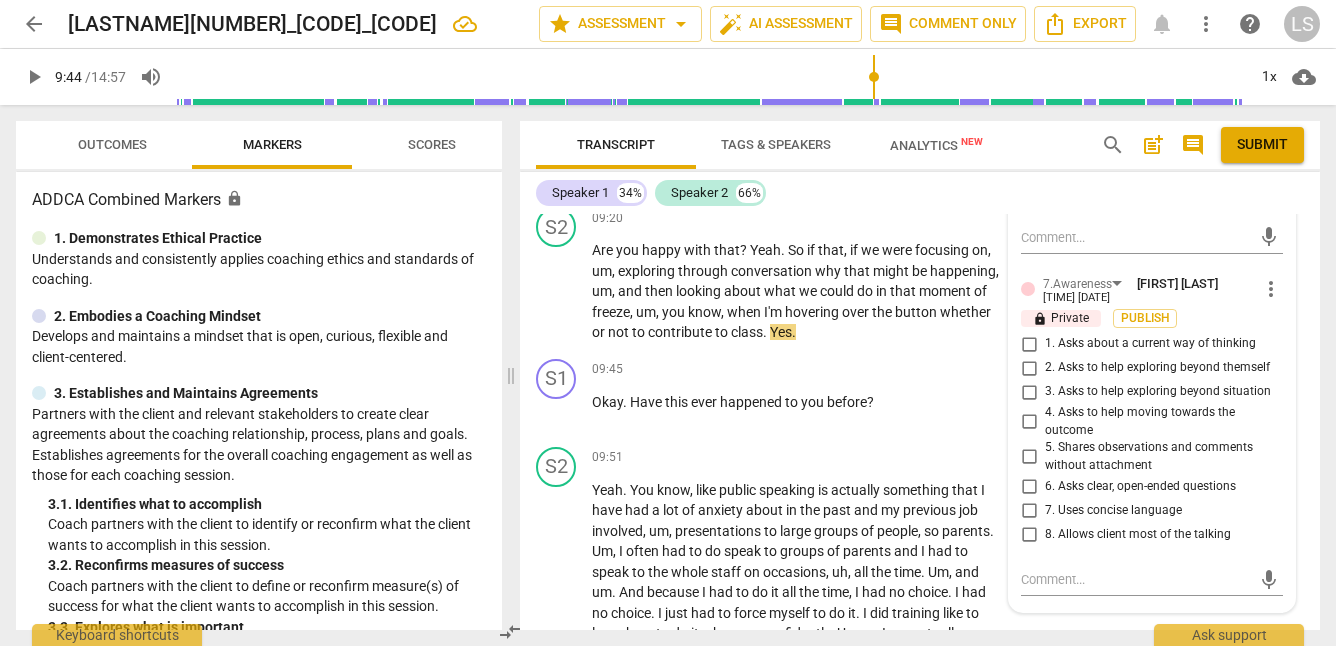 scroll, scrollTop: 3949, scrollLeft: 0, axis: vertical 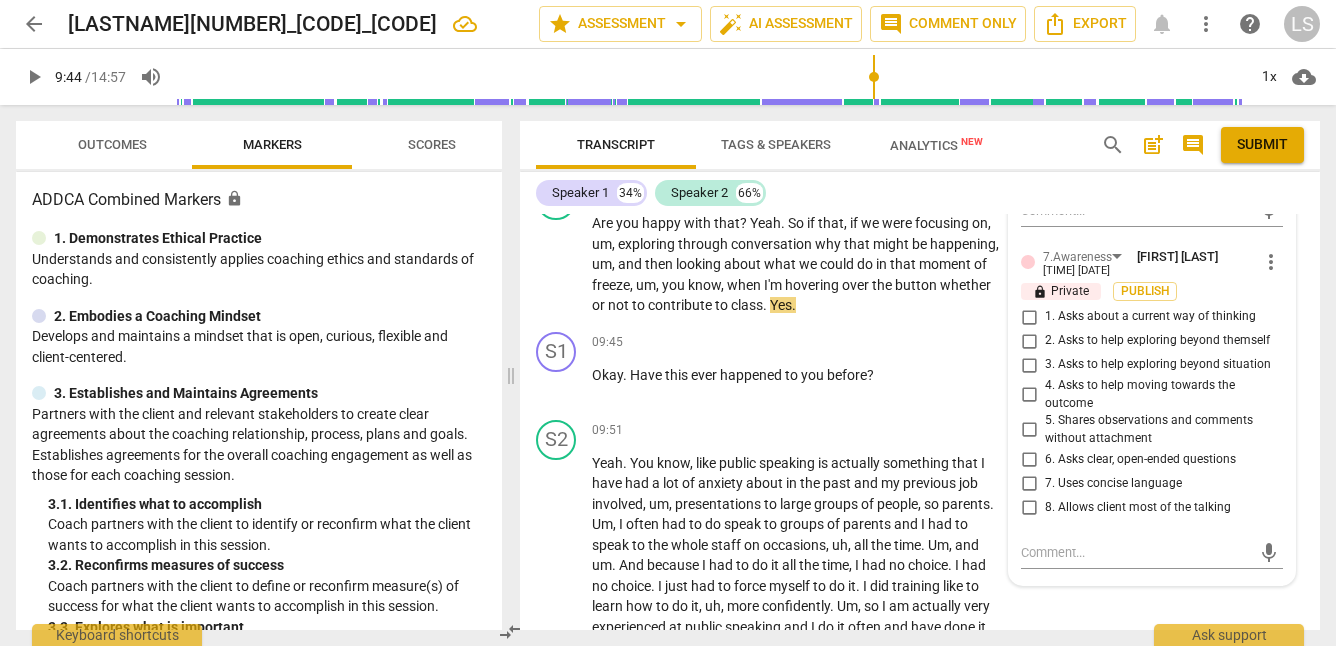 click on "4. Asks to help moving towards the outcome" at bounding box center (1029, 395) 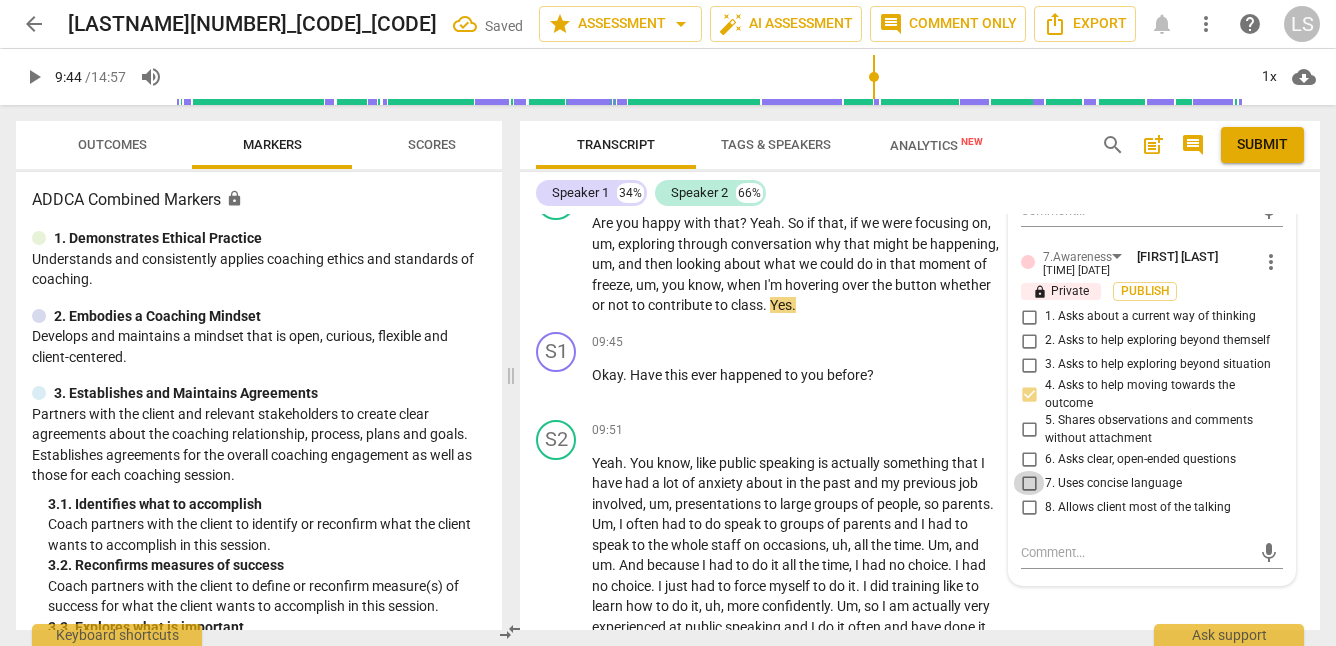 click on "7. Uses concise language" at bounding box center [1029, 483] 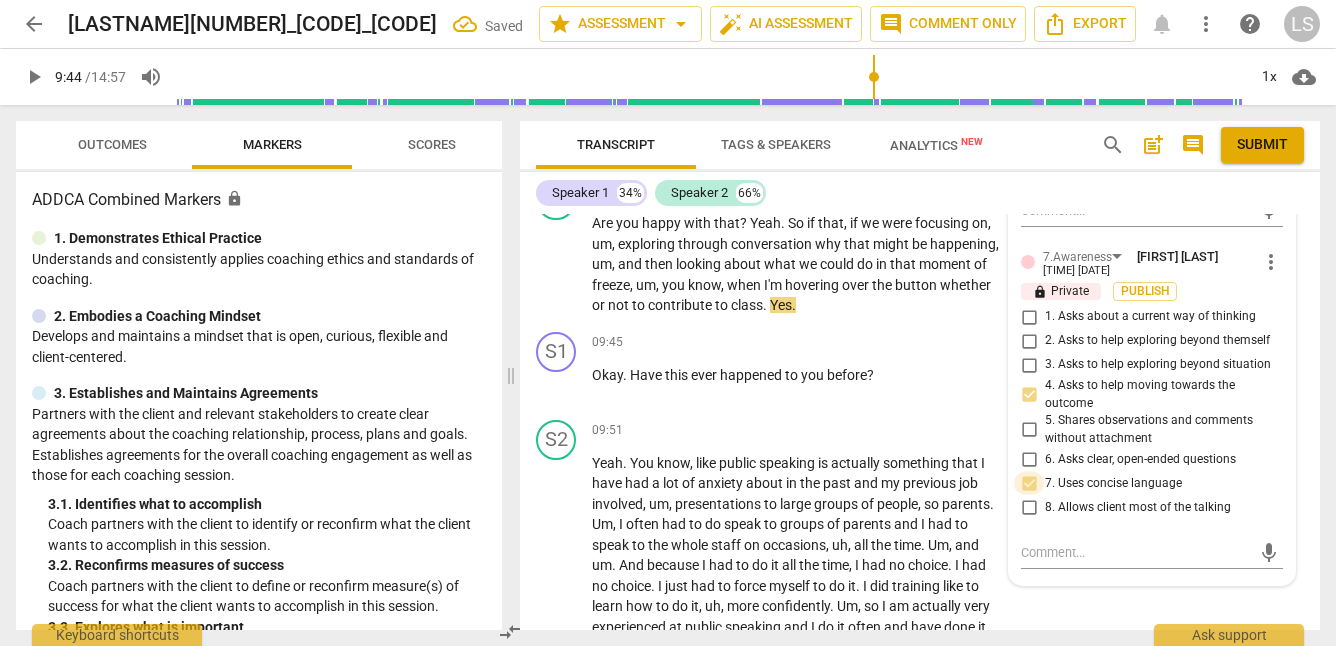 click on "7. Uses concise language" at bounding box center [1029, 483] 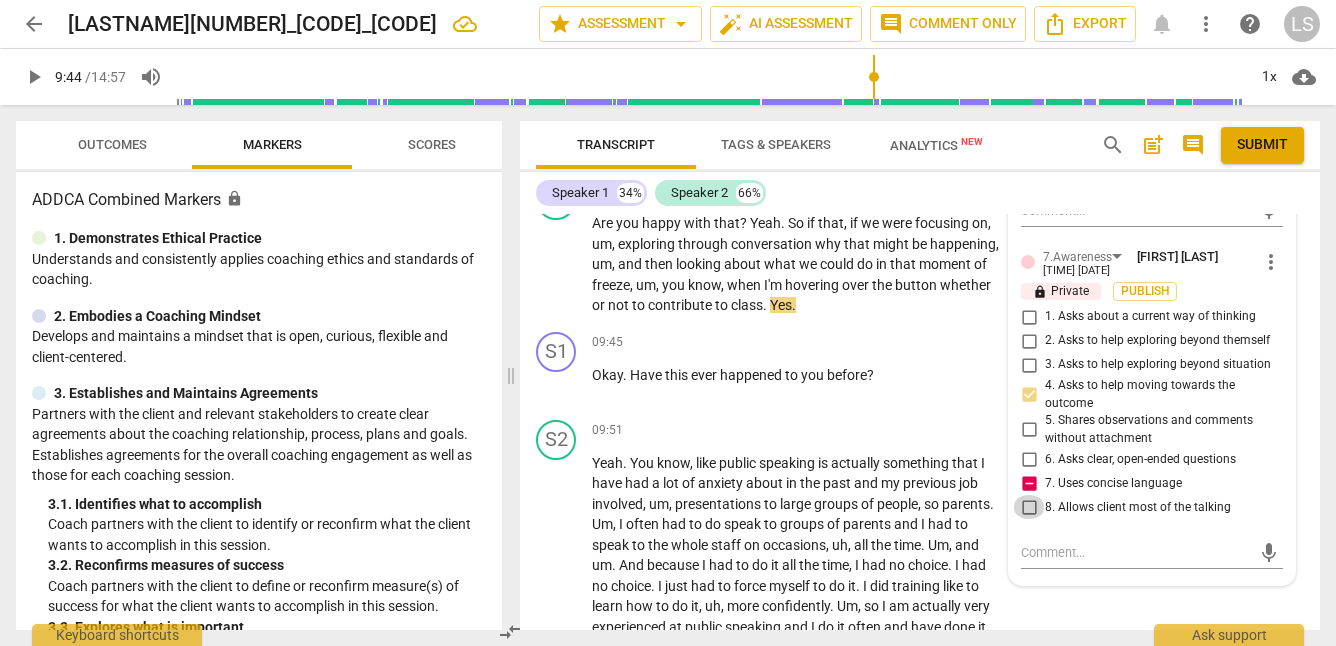 click on "8. Allows client most of the talking" at bounding box center (1029, 507) 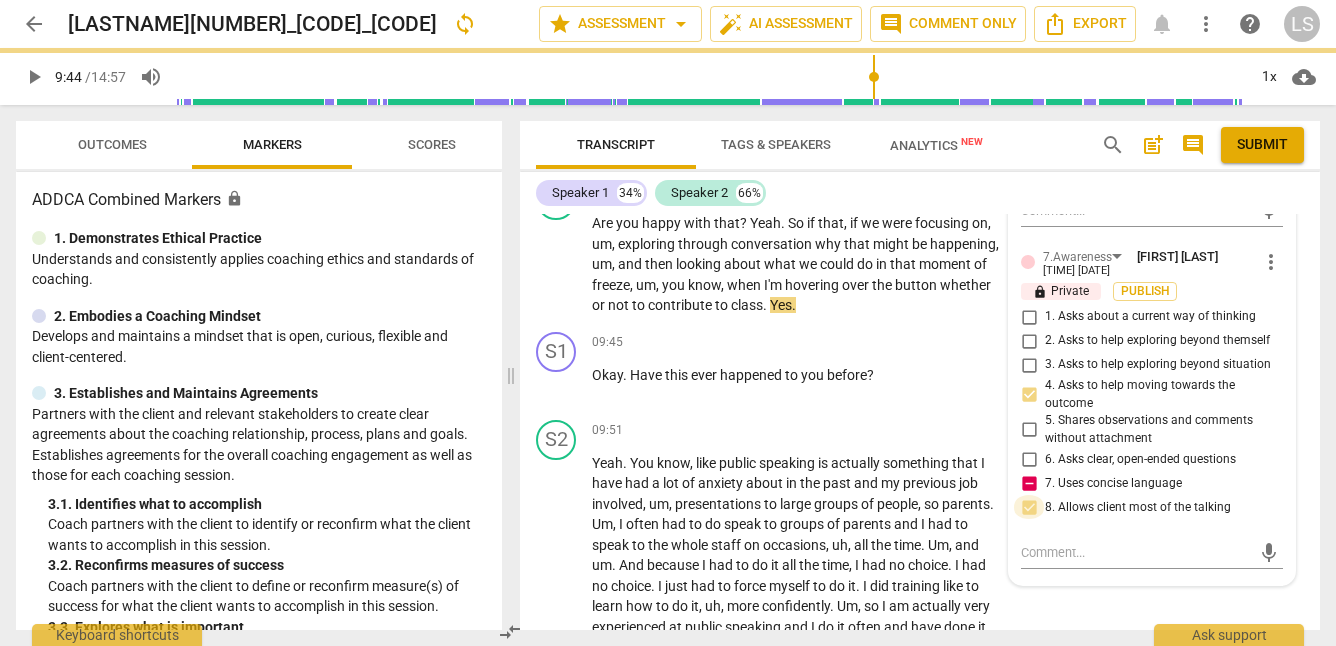 click on "8. Allows client most of the talking" at bounding box center [1029, 507] 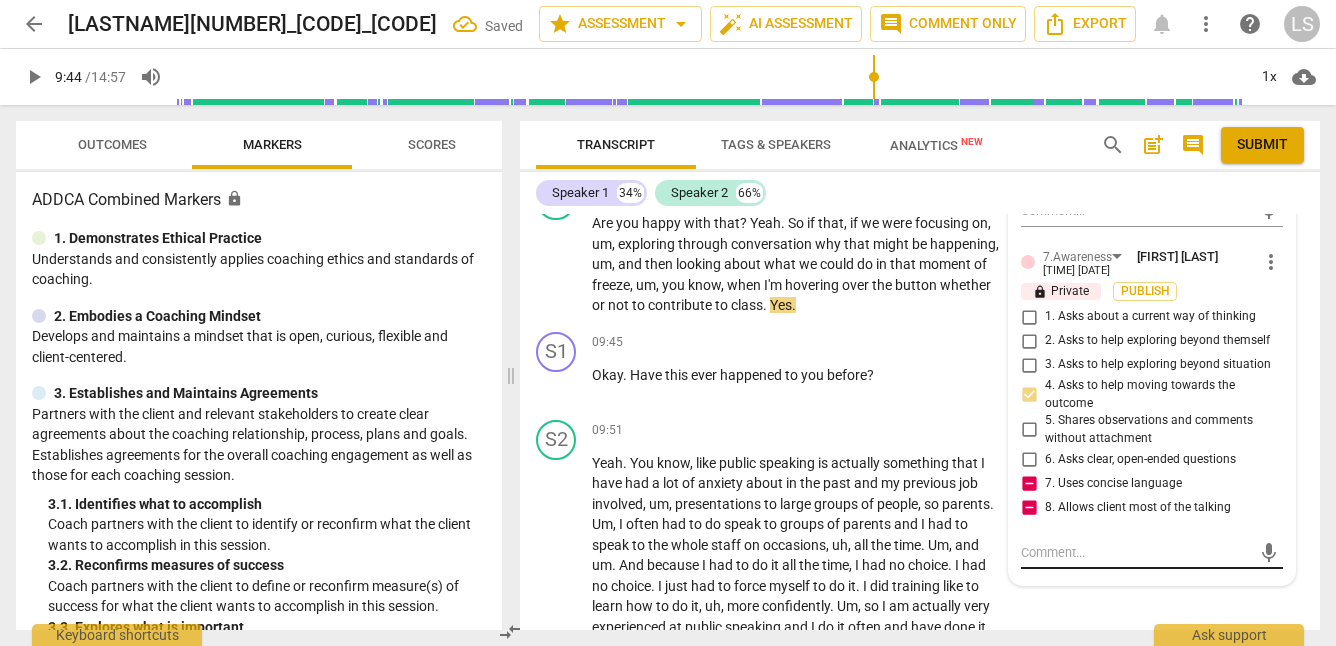 click at bounding box center [1136, 552] 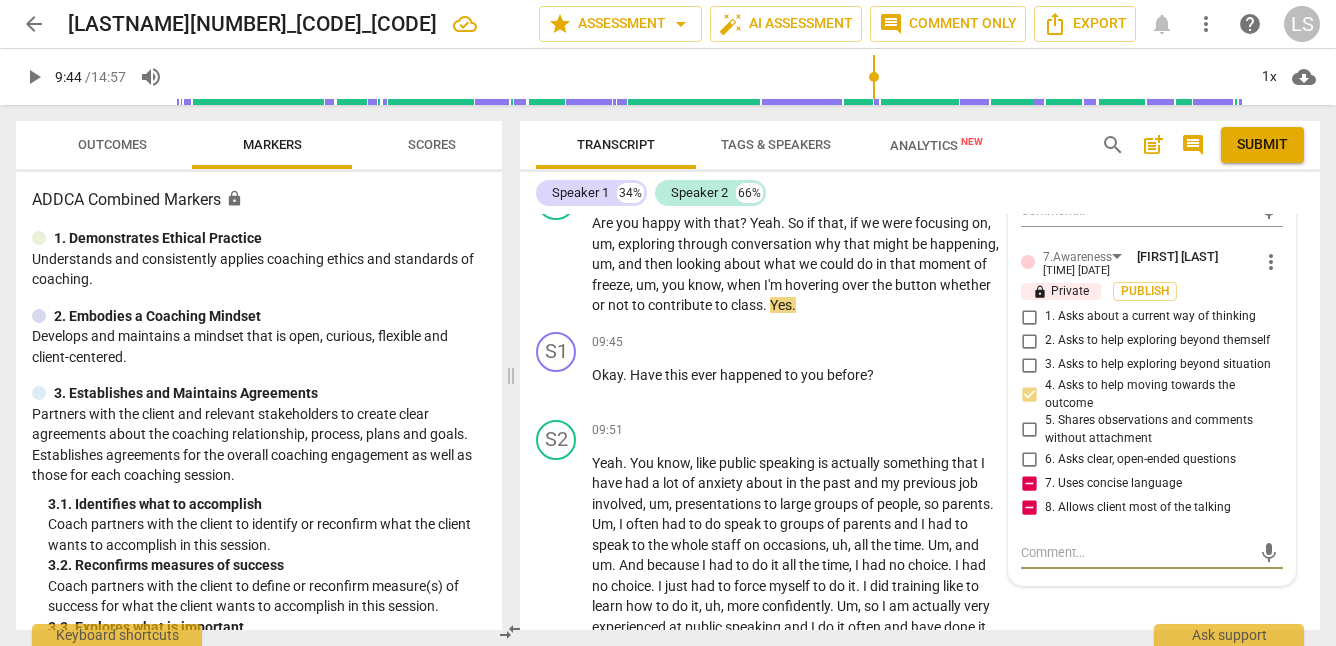 type on "W" 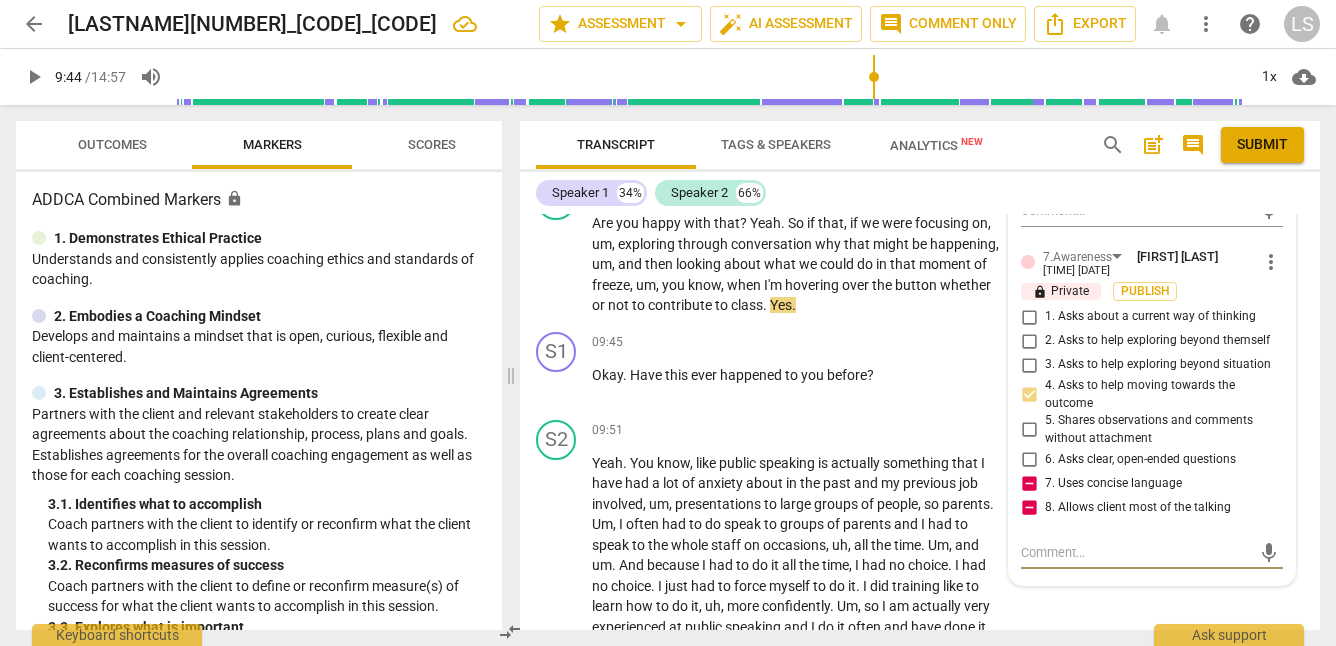 type on "W" 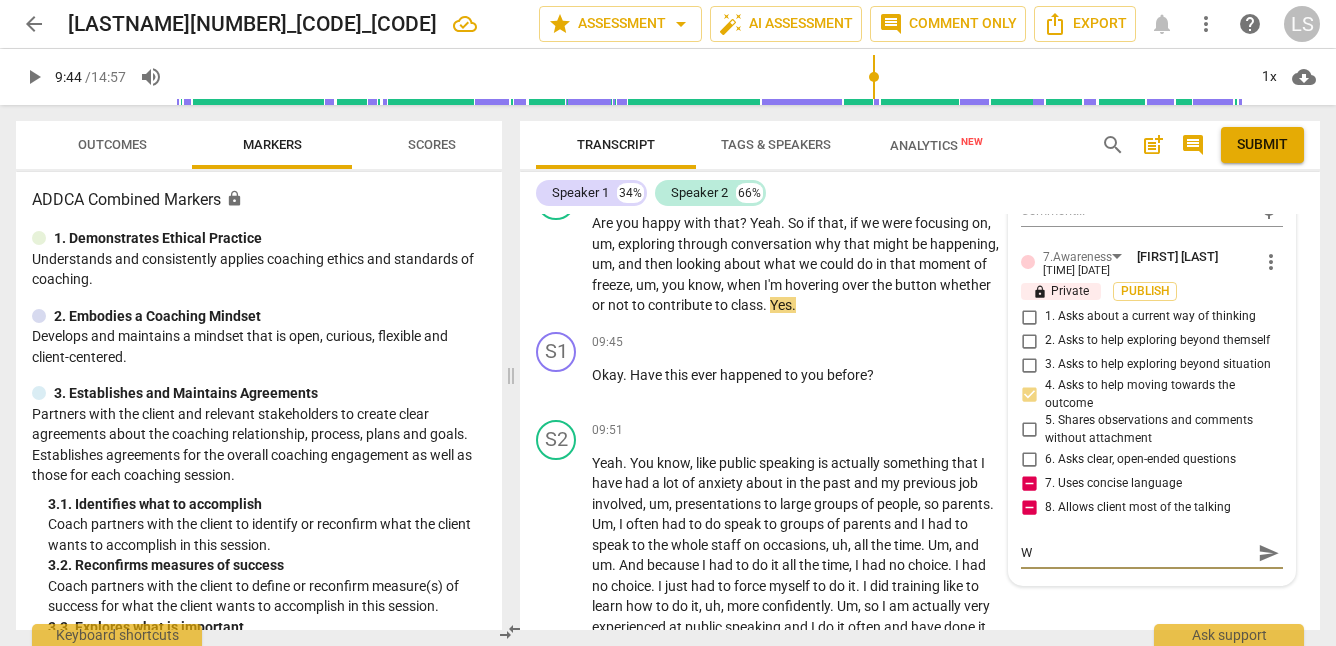 type on "Wh" 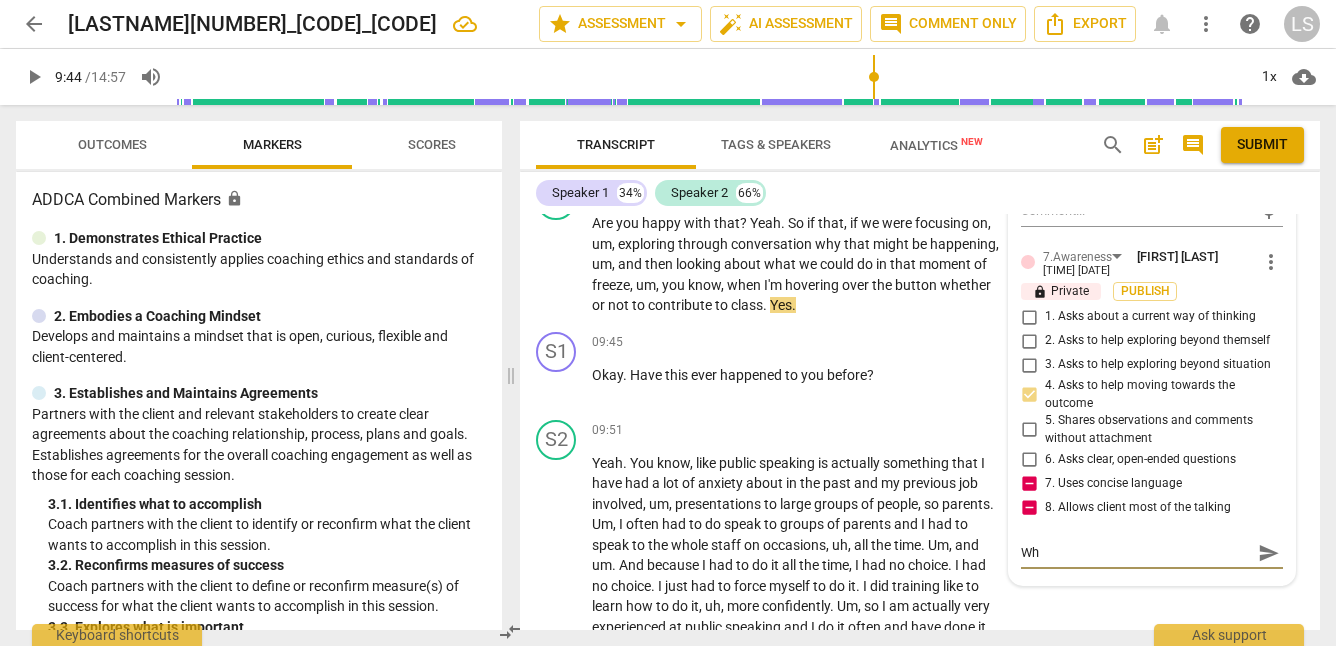 type on "Wha" 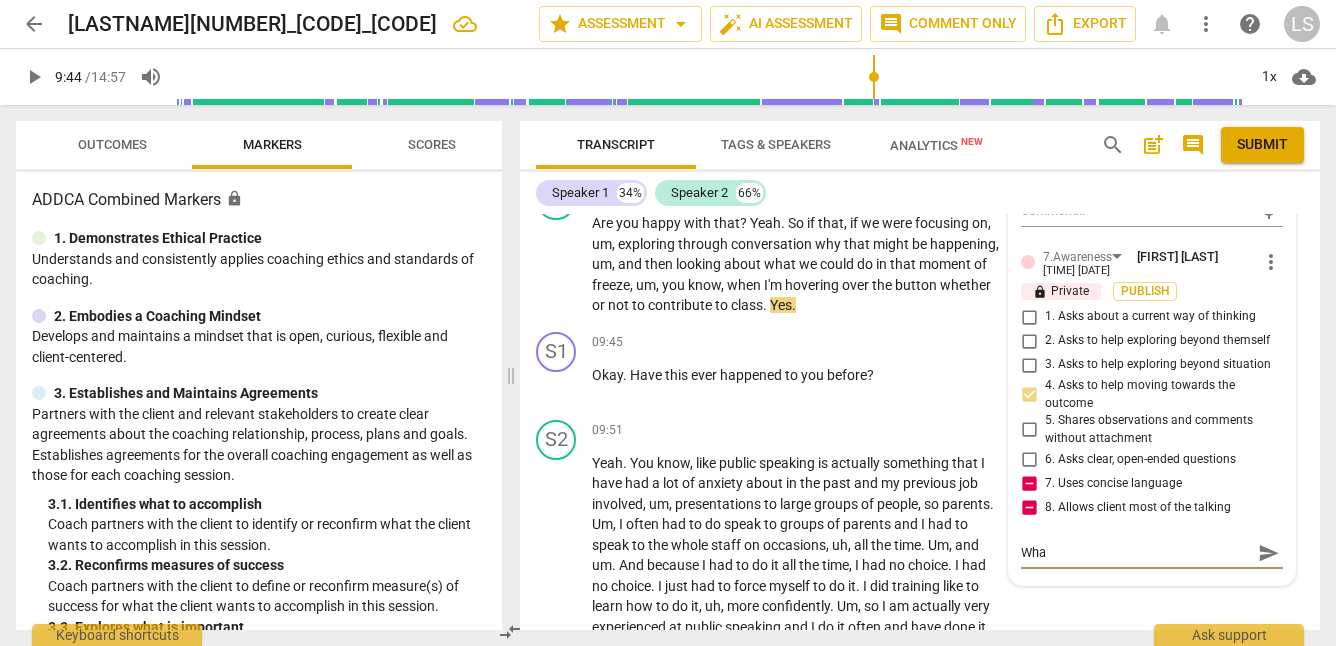type on "What" 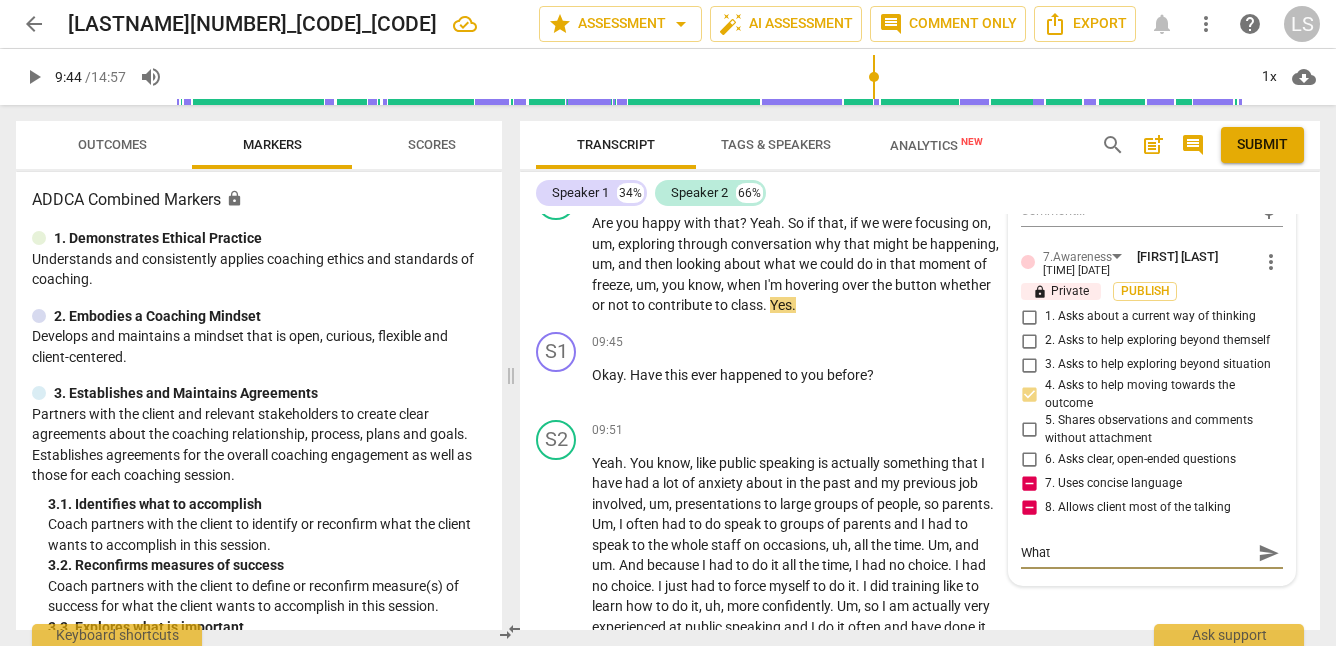 type on "What" 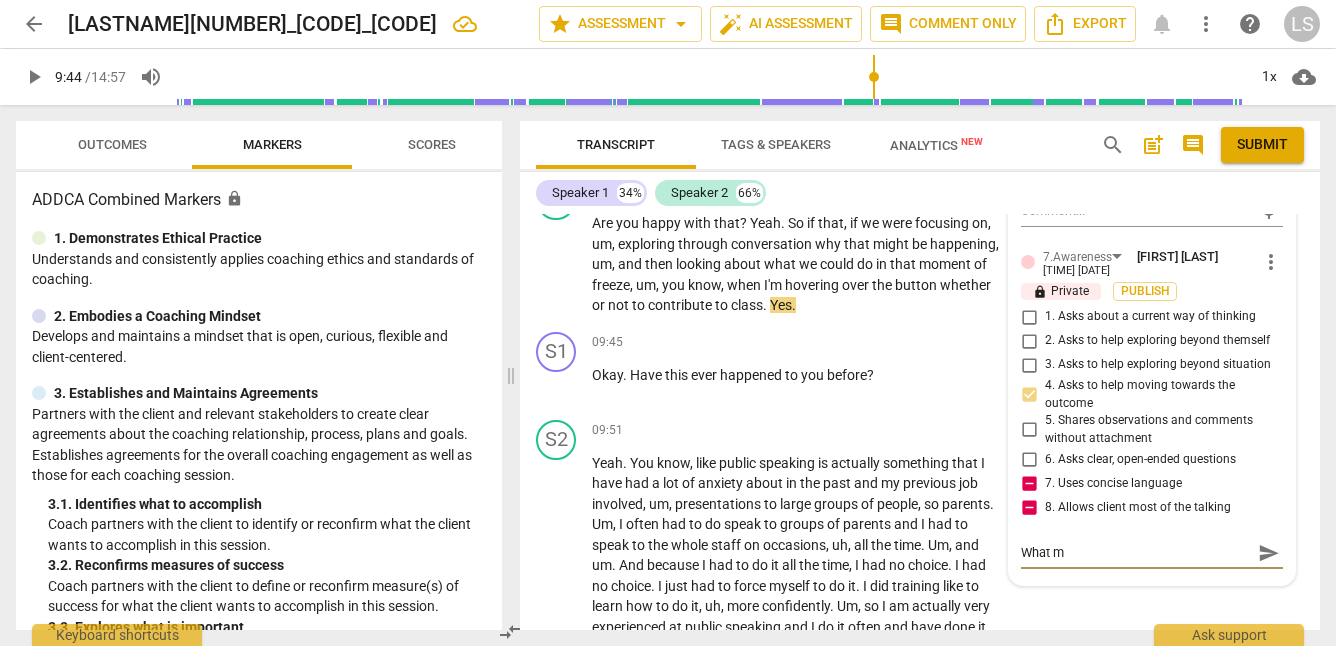 type on "What mi" 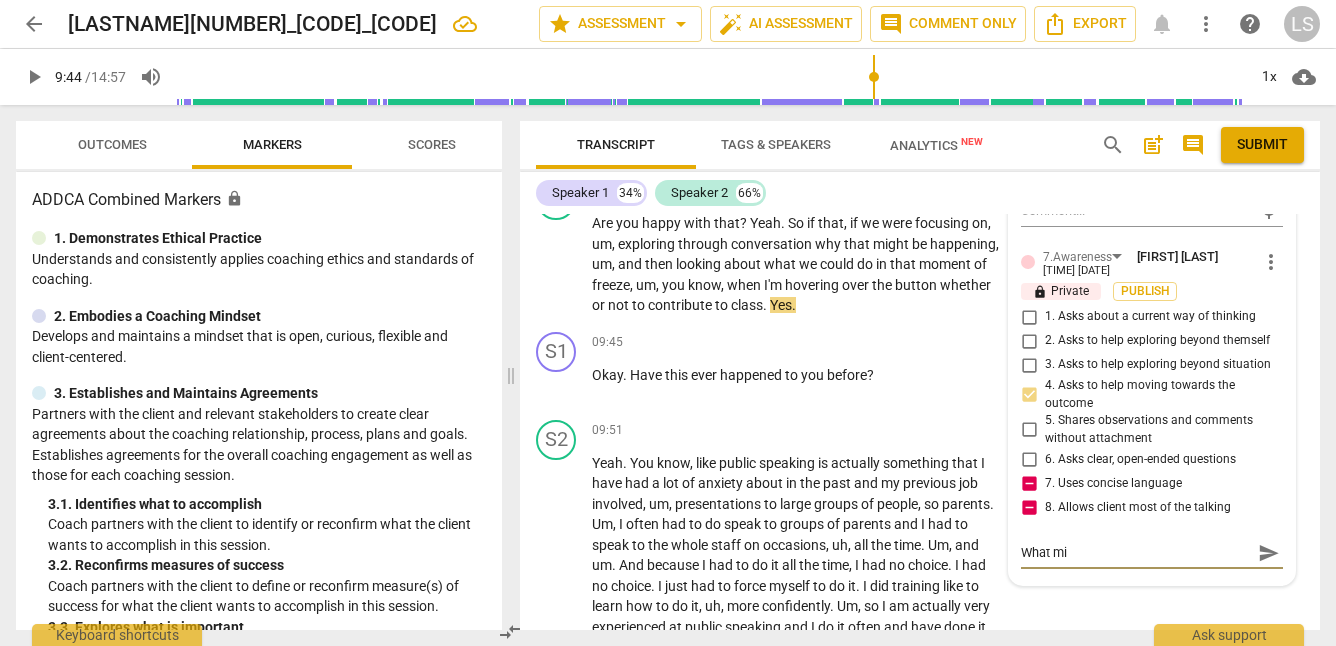 type on "What mig" 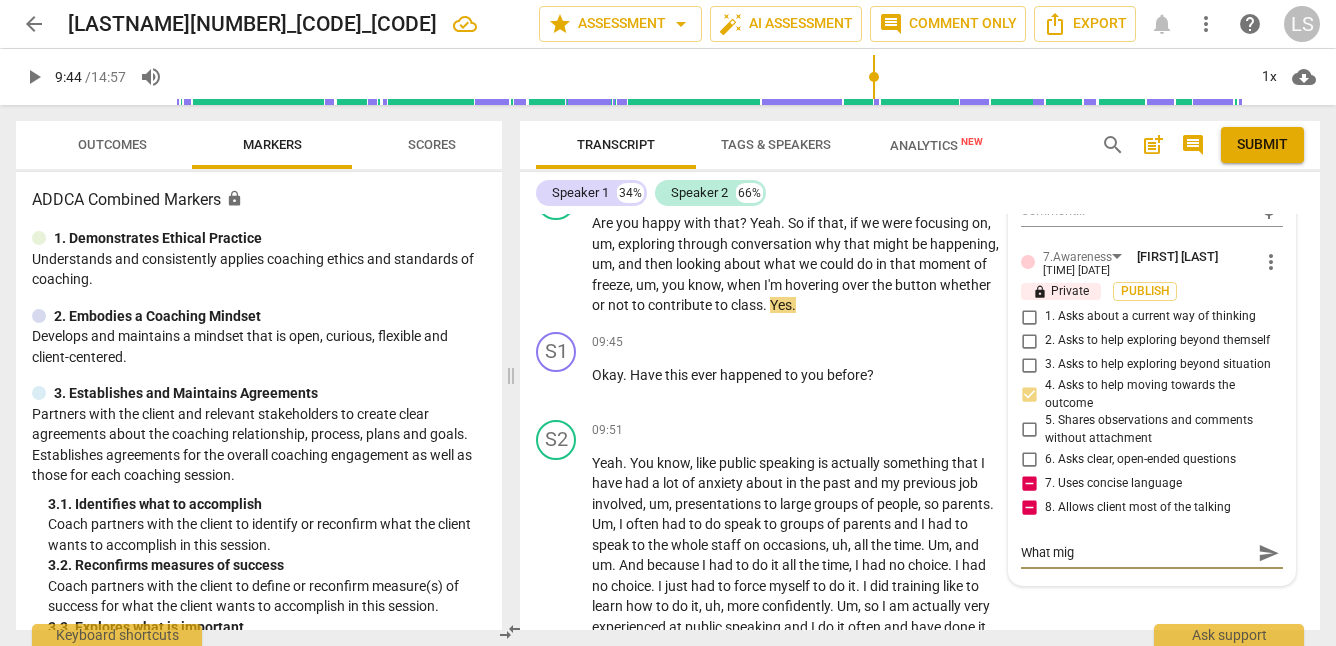 type on "What migh" 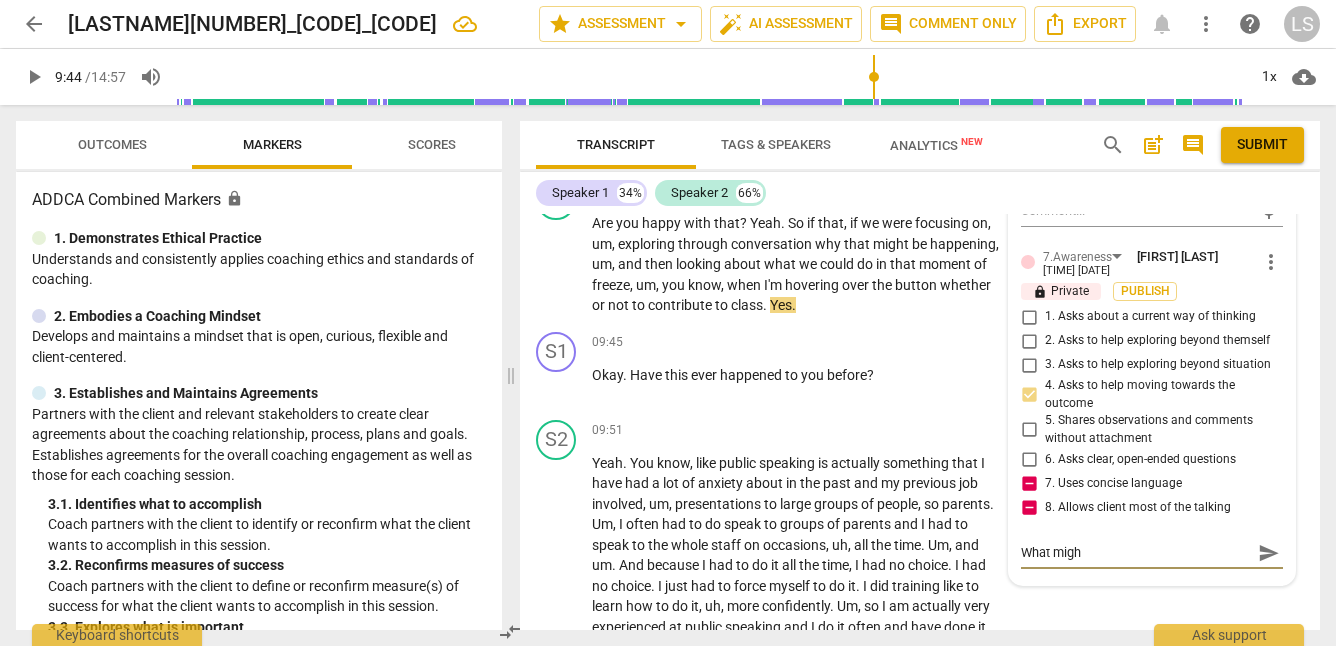 type on "What might" 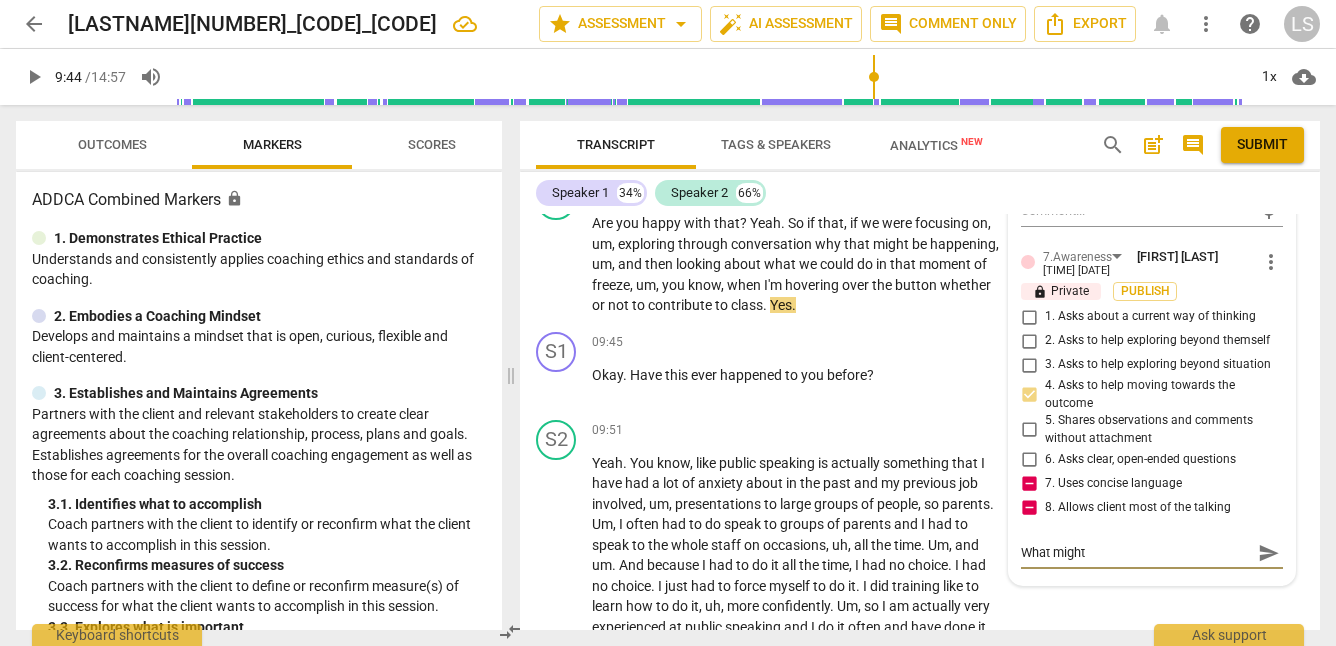 type on "What might" 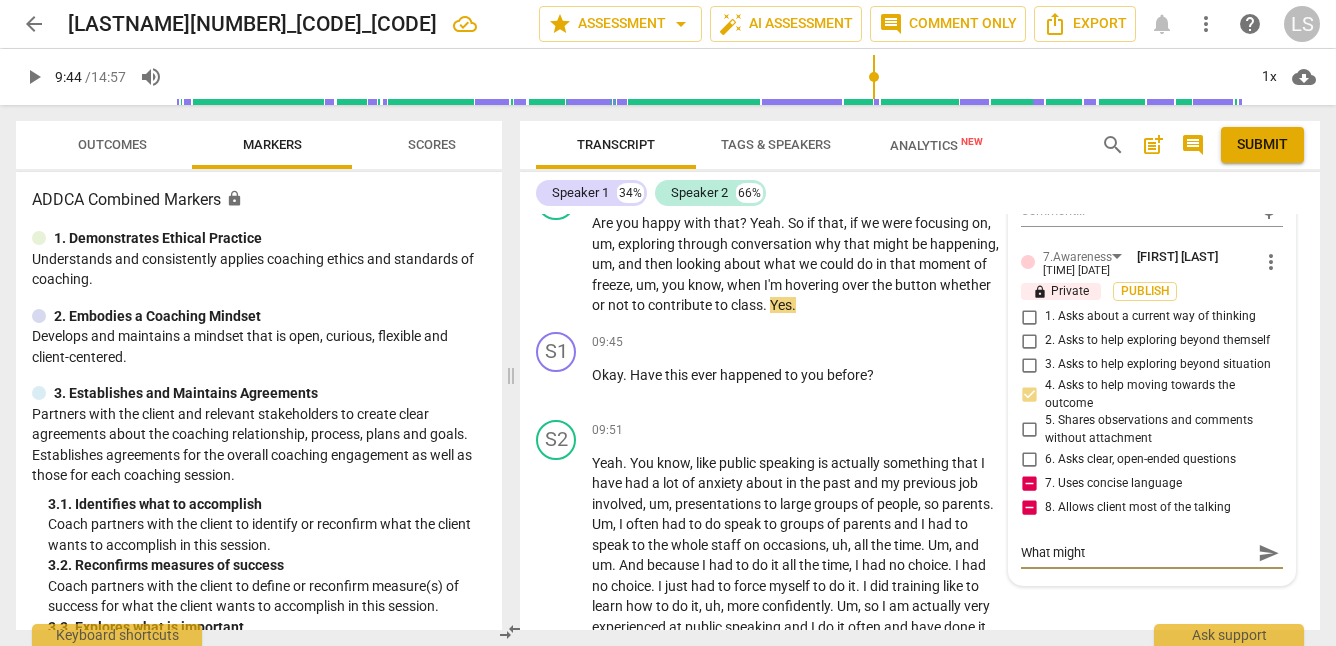 type on "What might b" 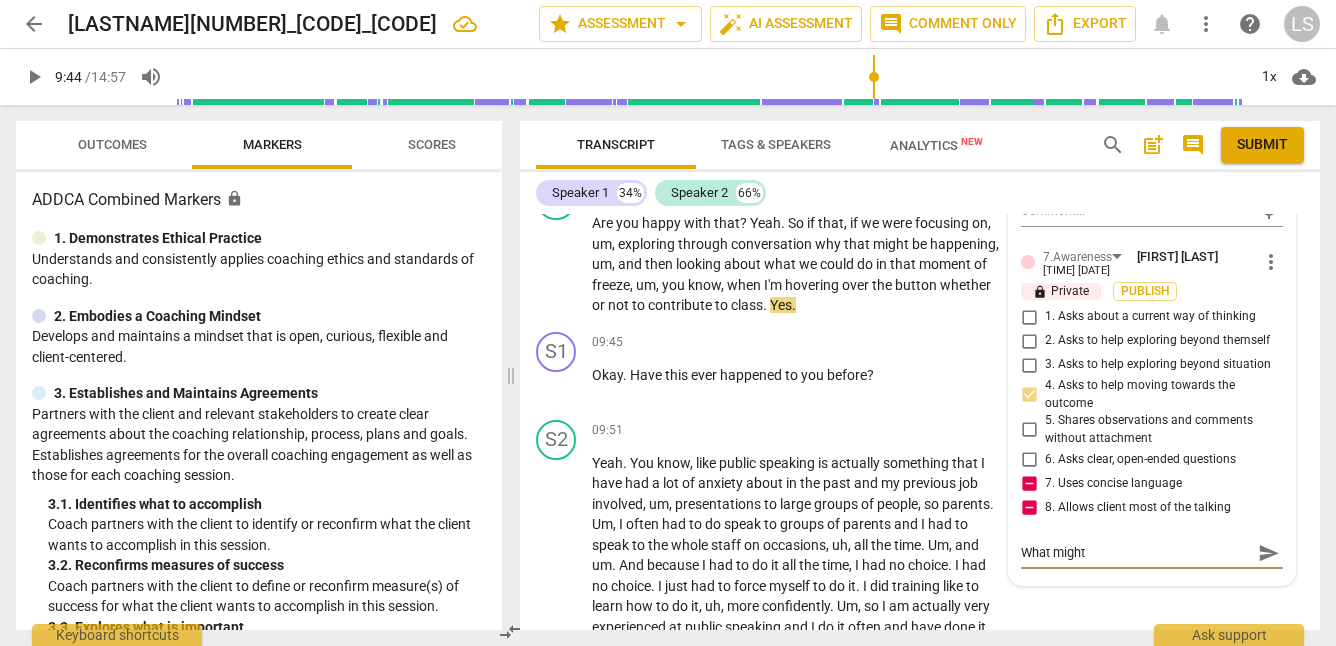 type on "What might b" 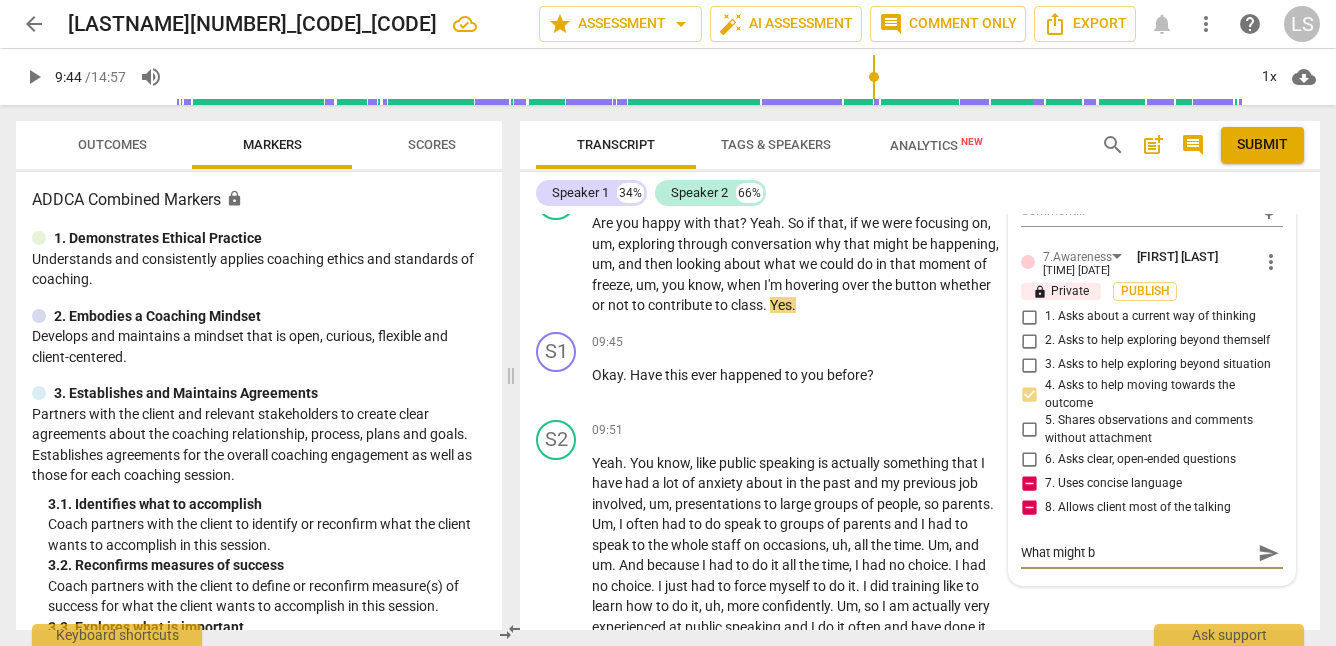 type on "What might be" 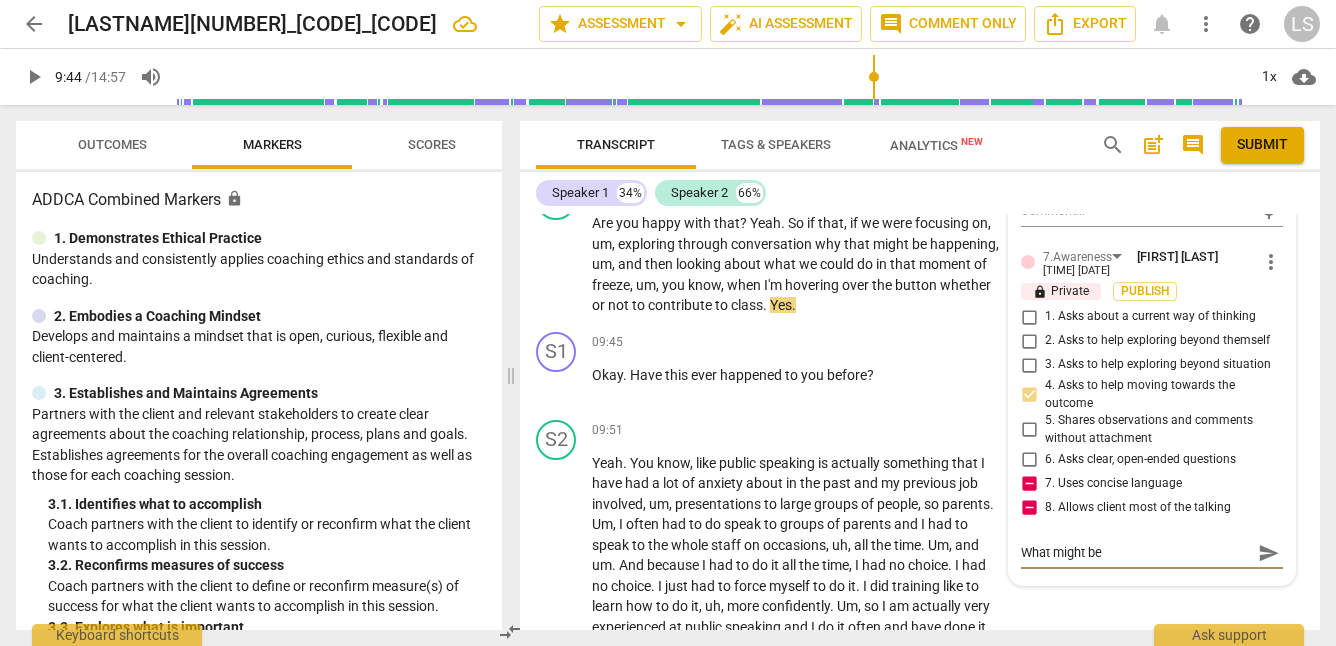 type on "What might be" 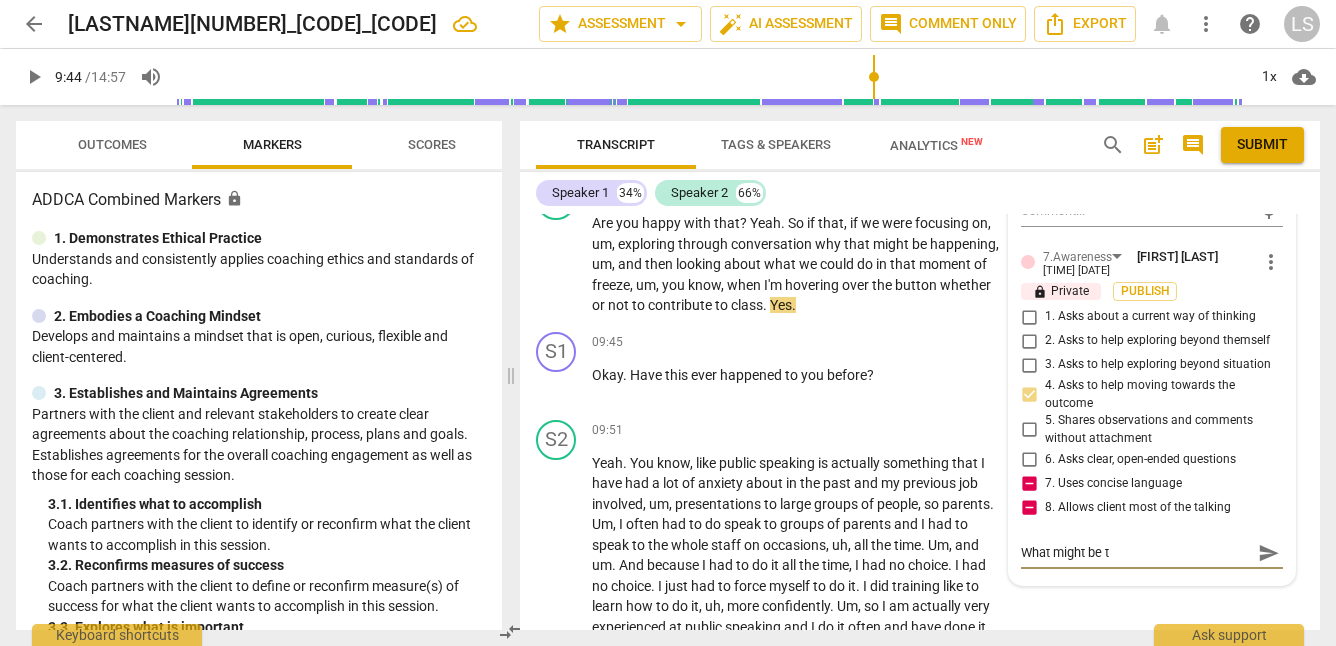 type on "What might be th" 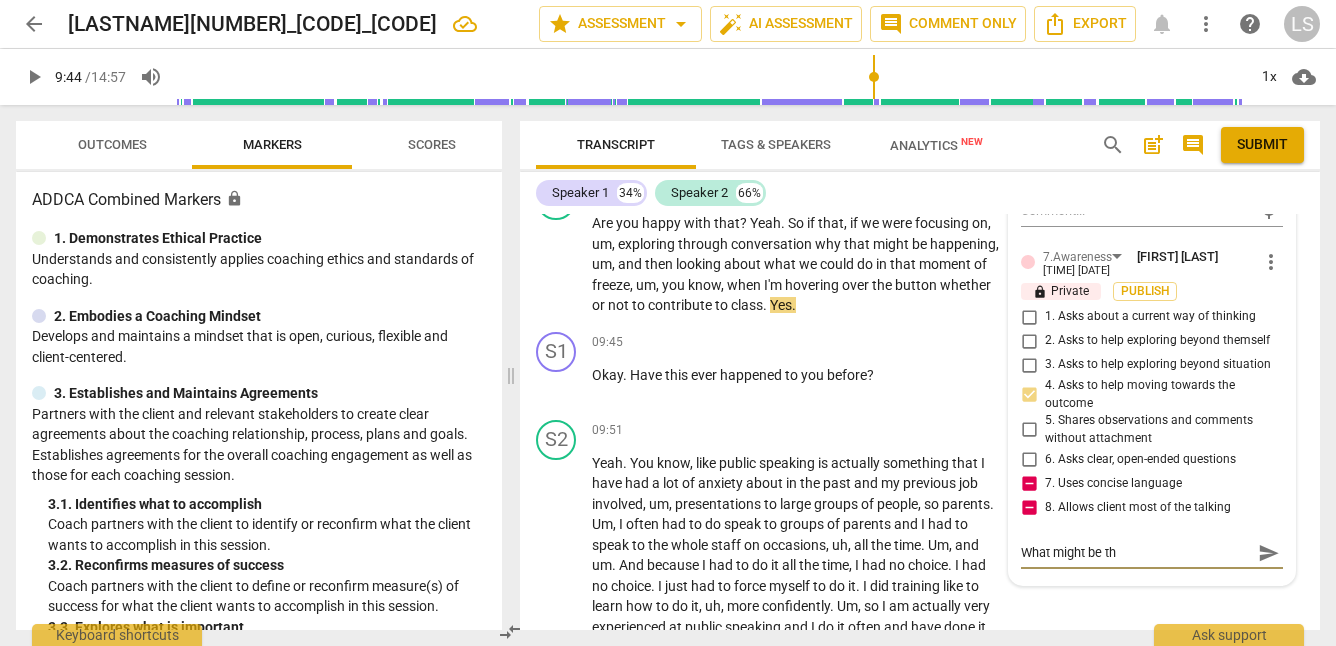 type on "What might be the" 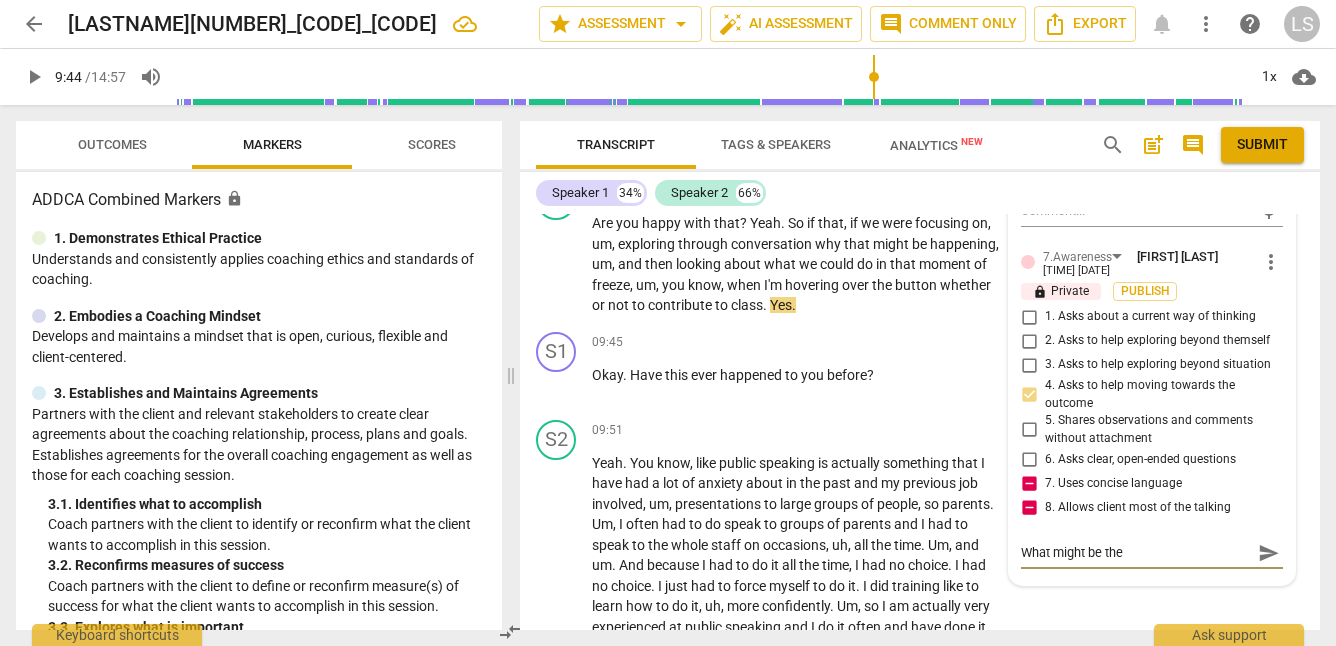 type on "What might be the" 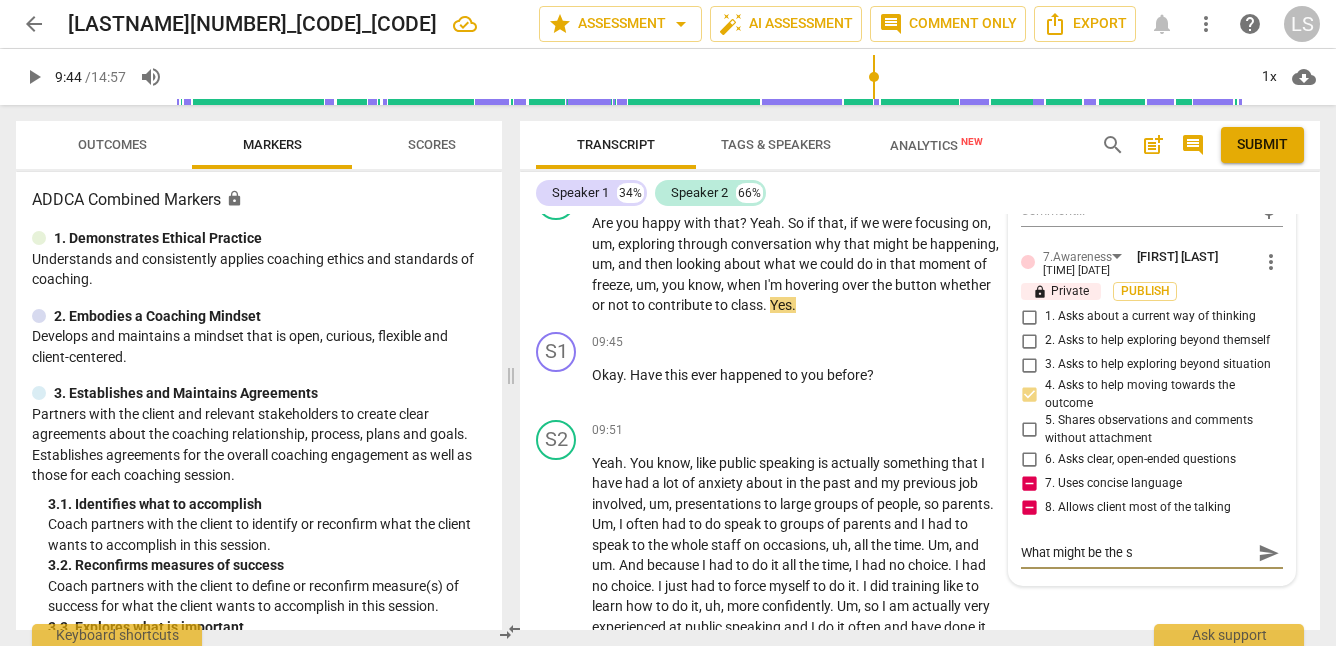 type on "What might be the sh" 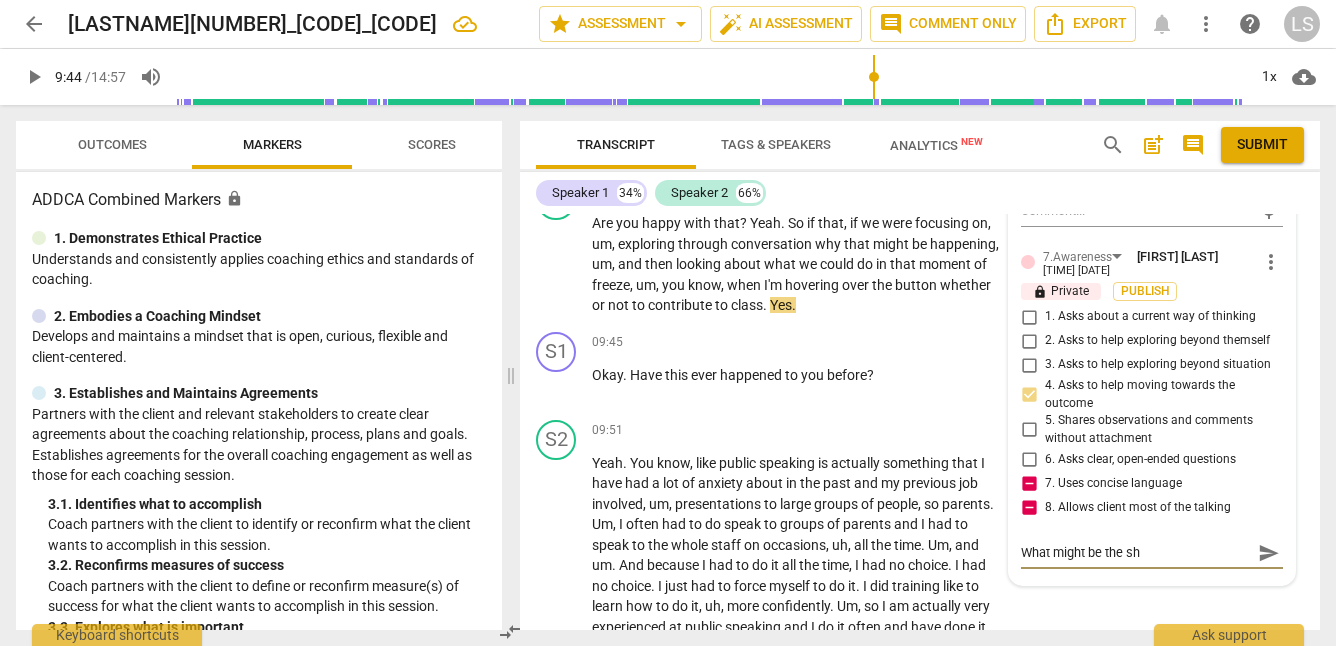 type on "What might be the sho" 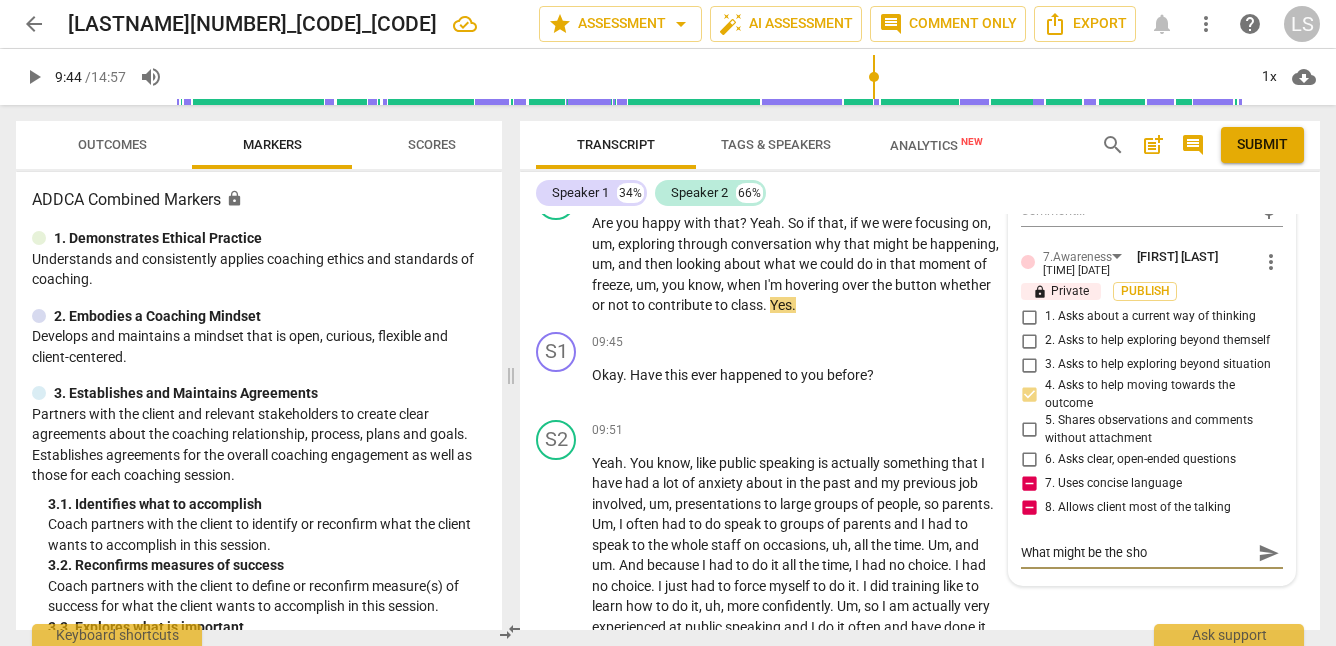 type on "What might be the sh" 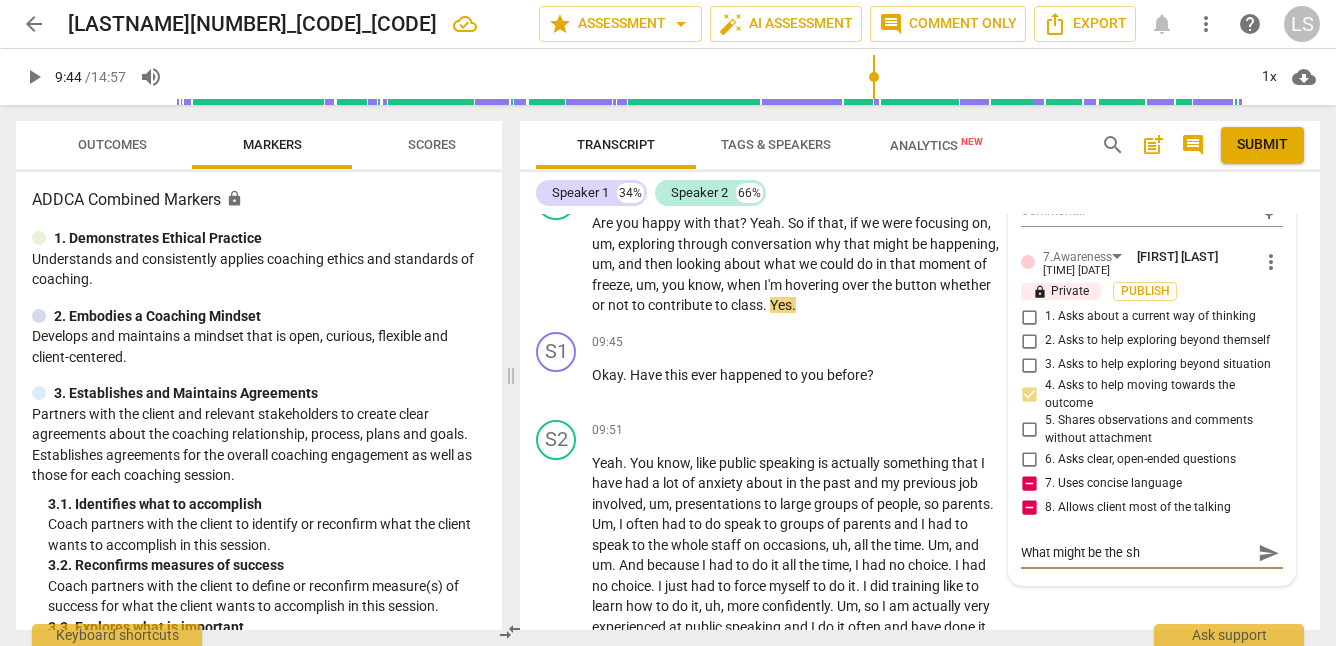 type on "What might be the sho" 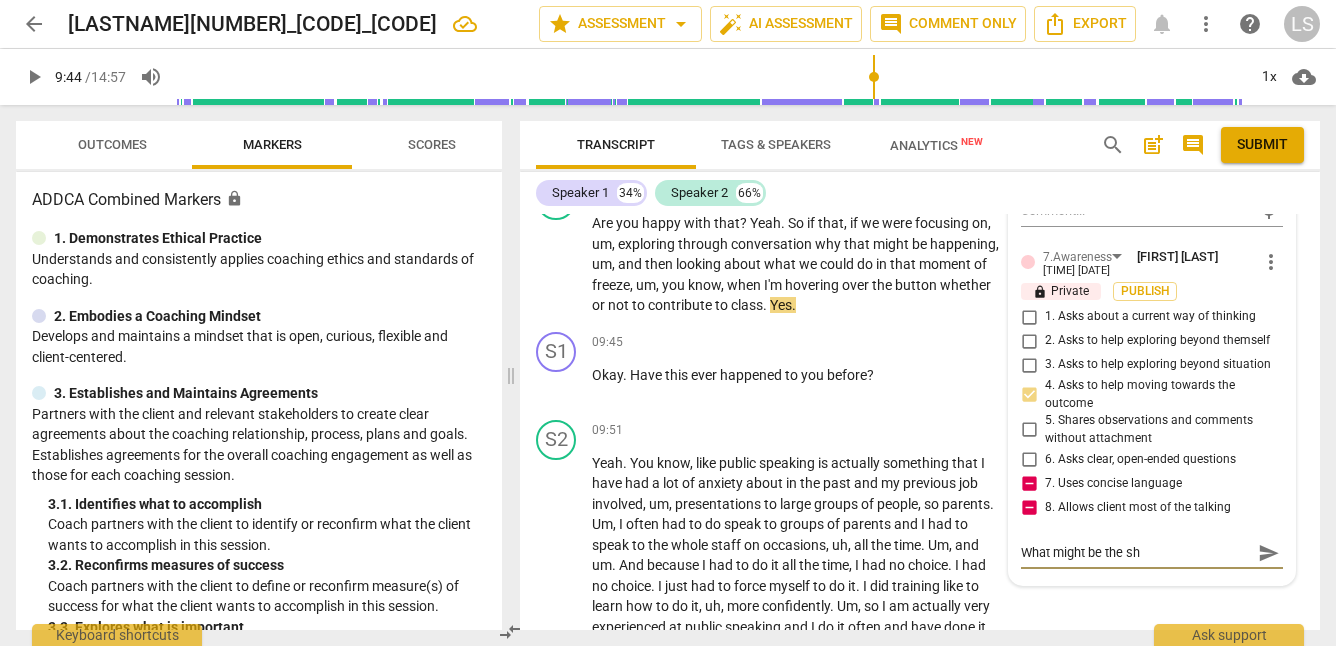 type on "What might be the sho" 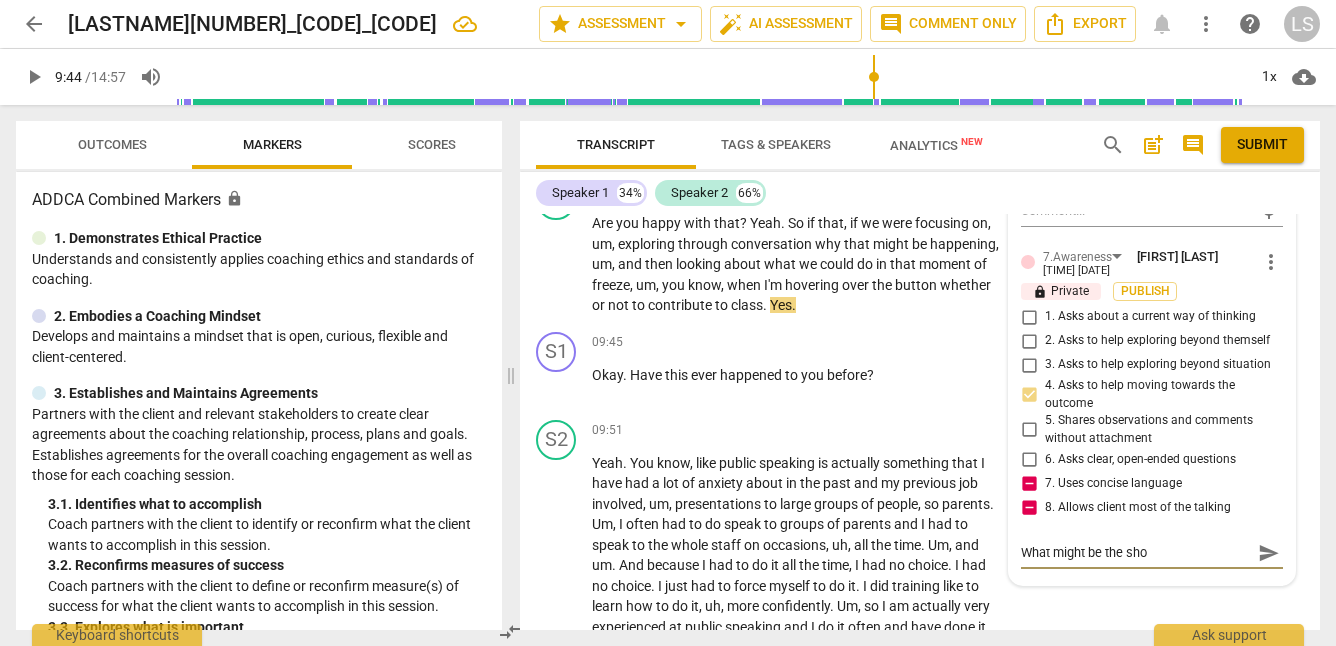 type on "What might be the shor" 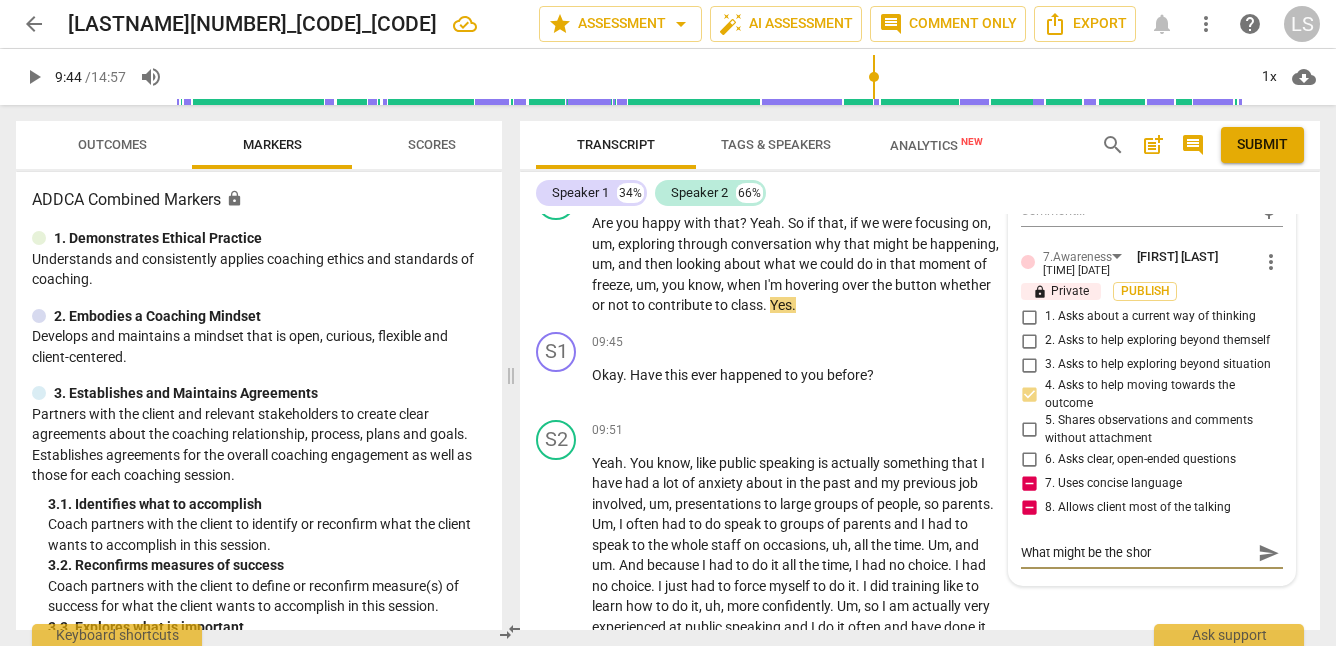type on "What might be the short" 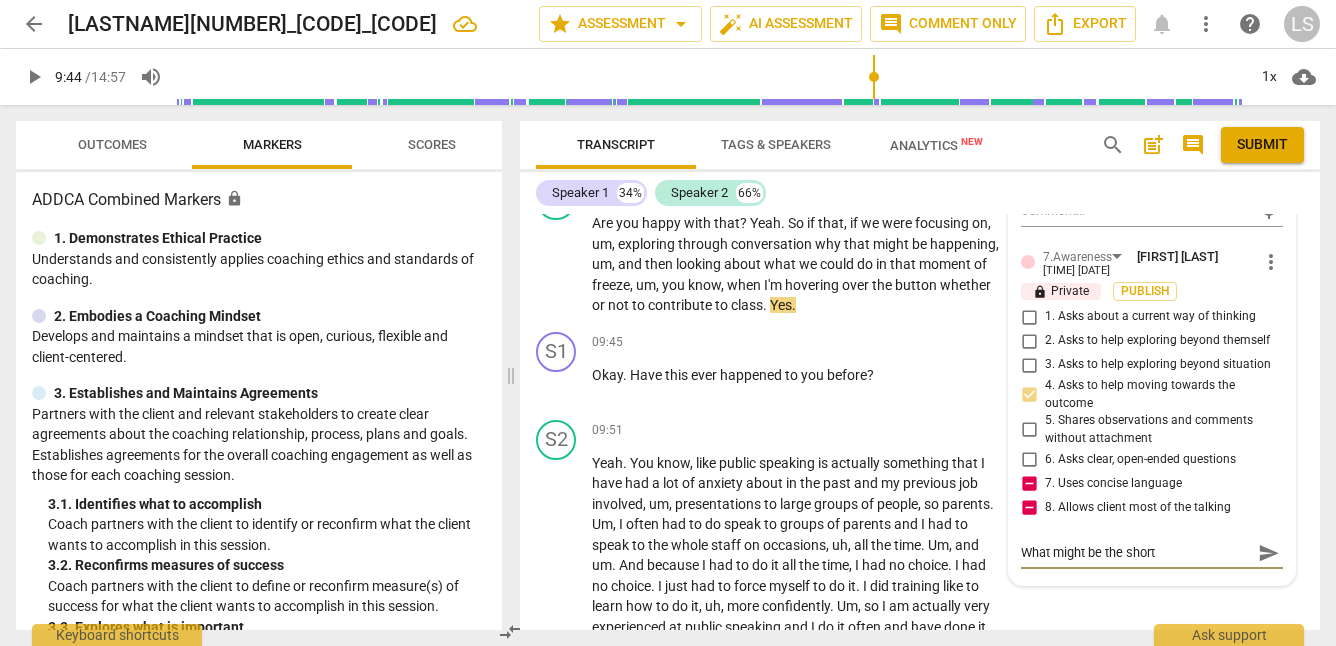 type on "What might be the short" 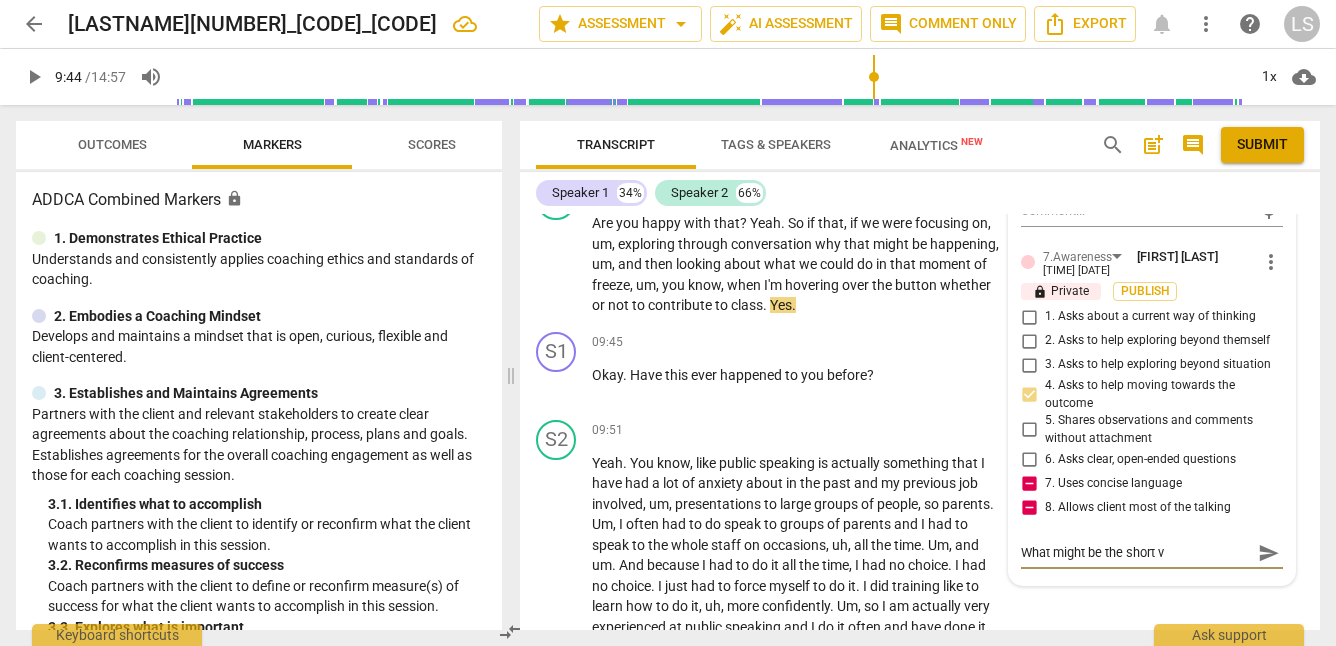 type on "What might be the short ve" 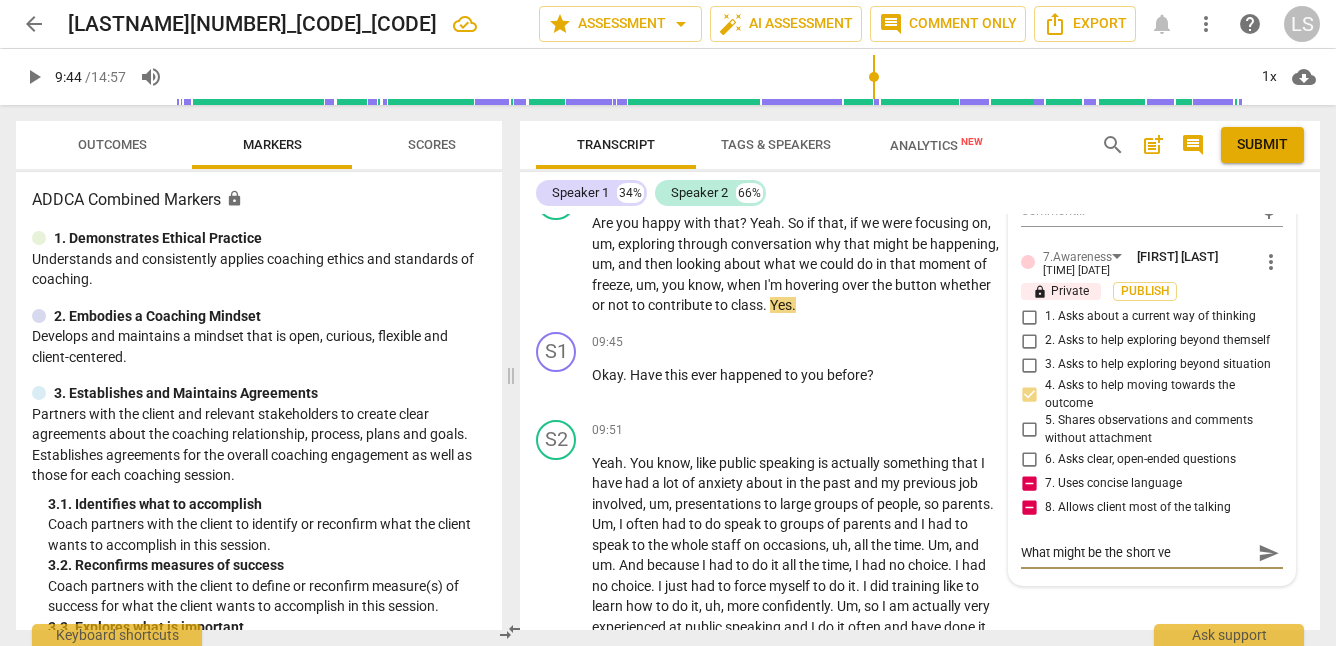 type on "What might be the short ver" 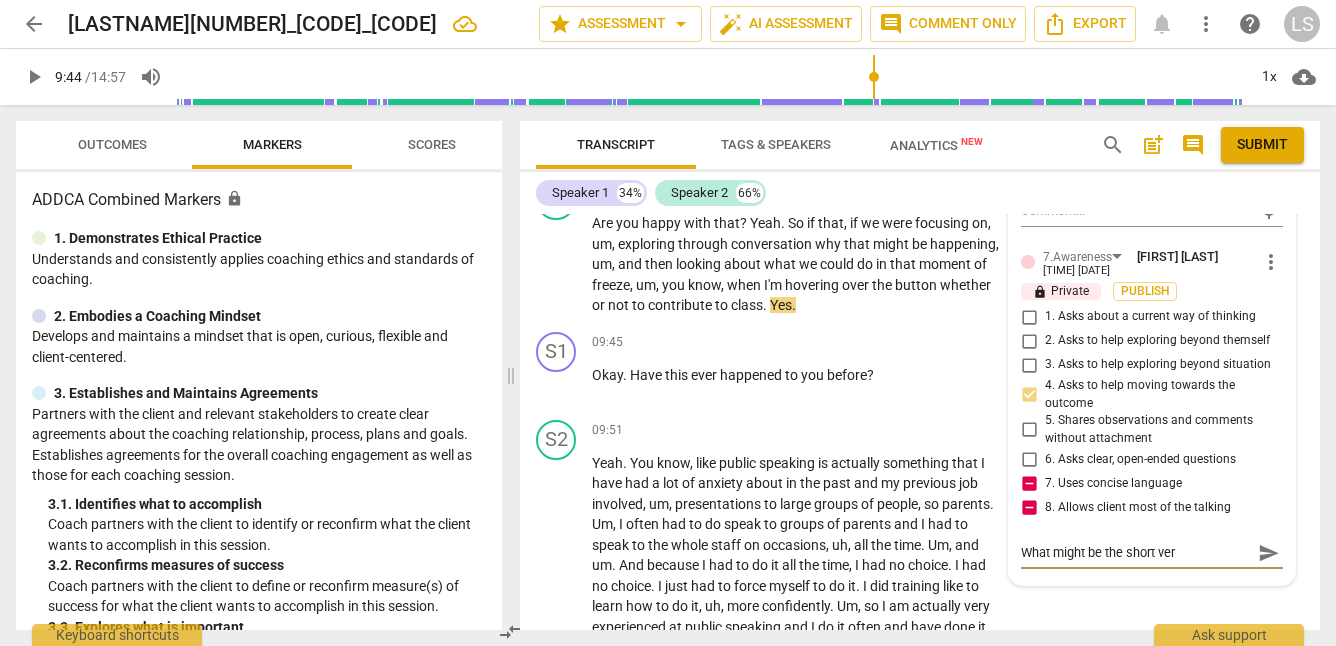 type on "What might be the short vers" 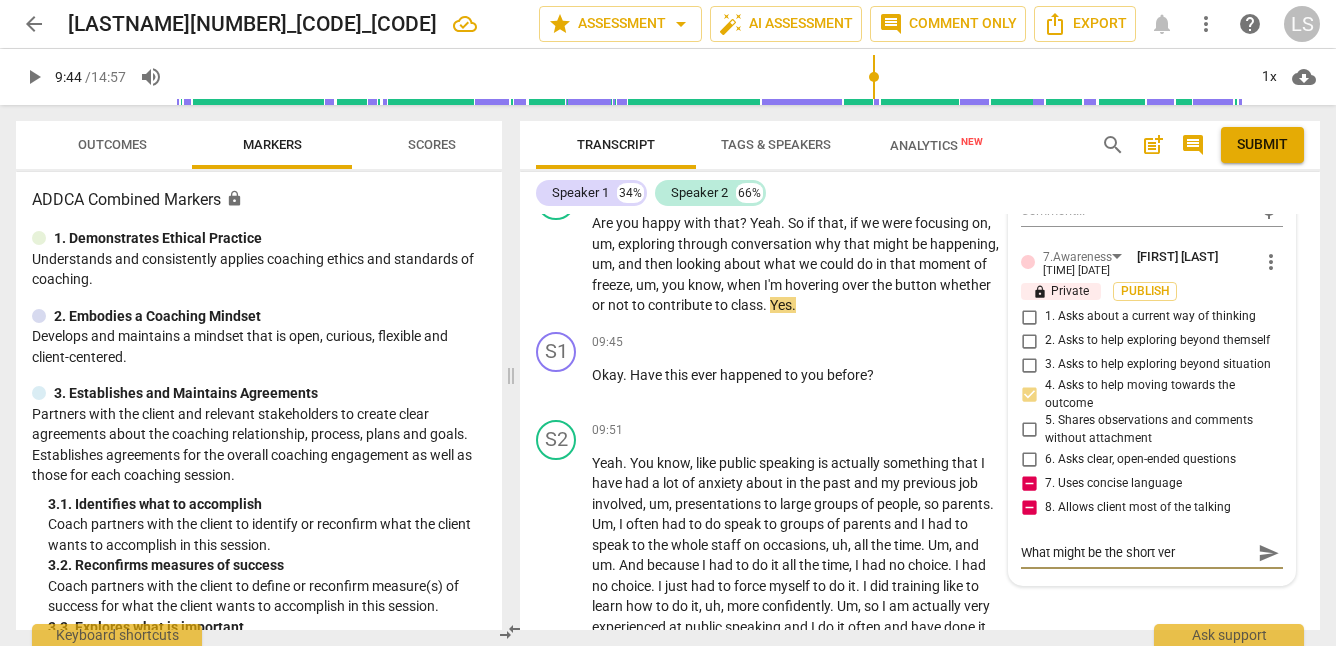 type on "What might be the short vers" 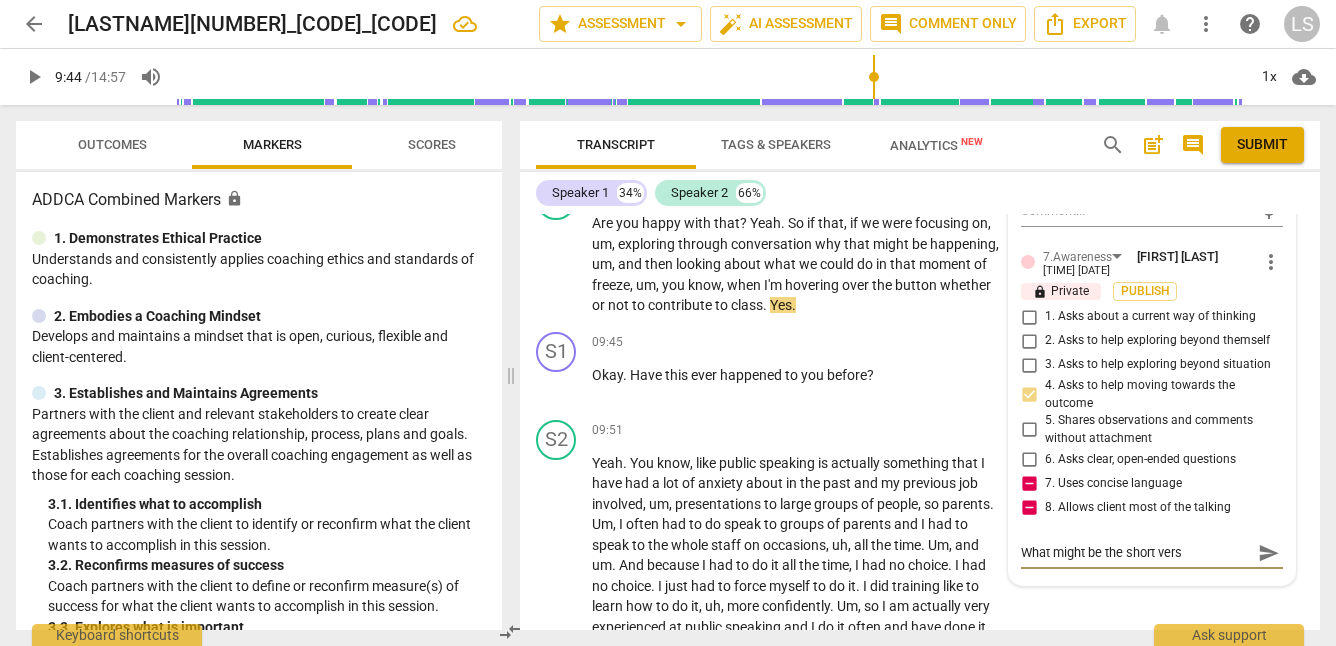 type on "What might be the short versi" 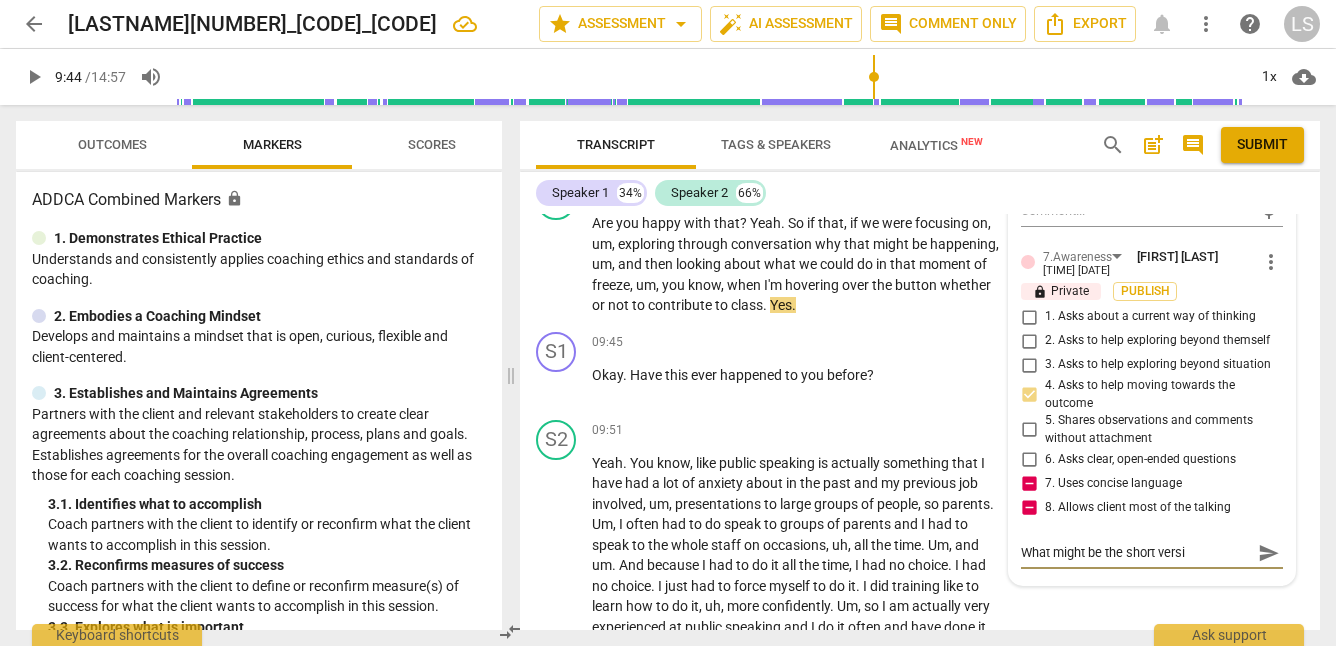 type on "What might be the short versio" 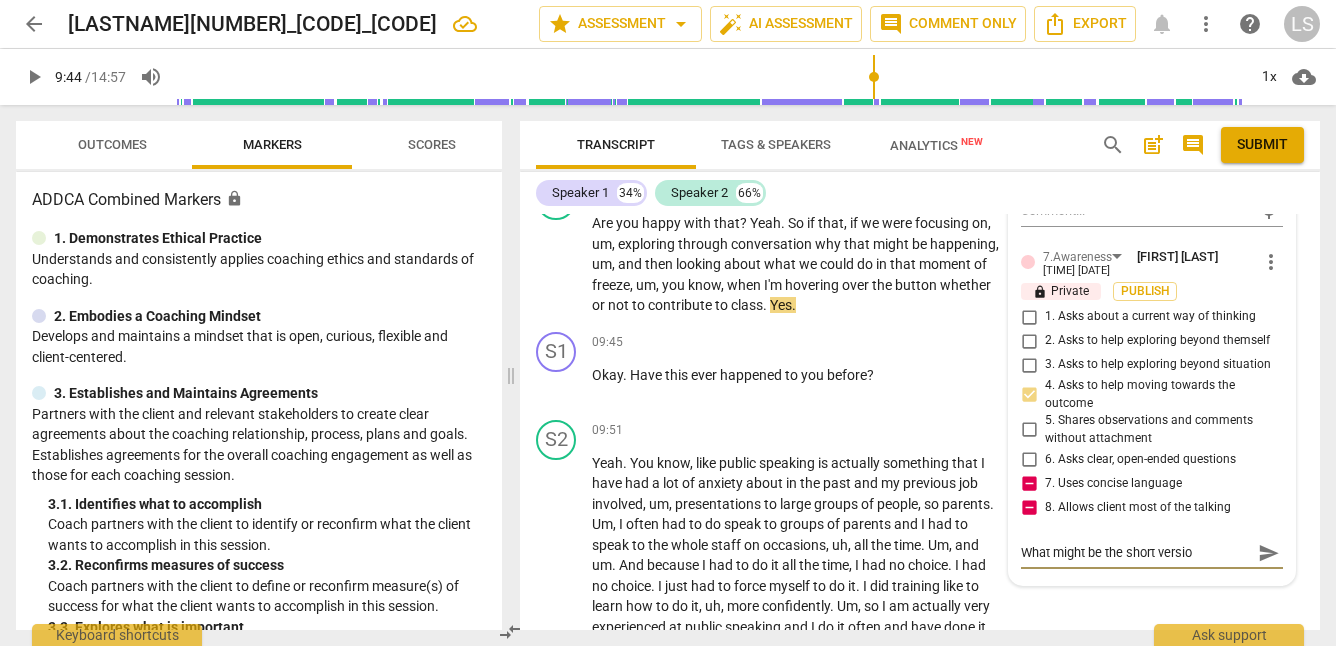 type on "What might be the short version" 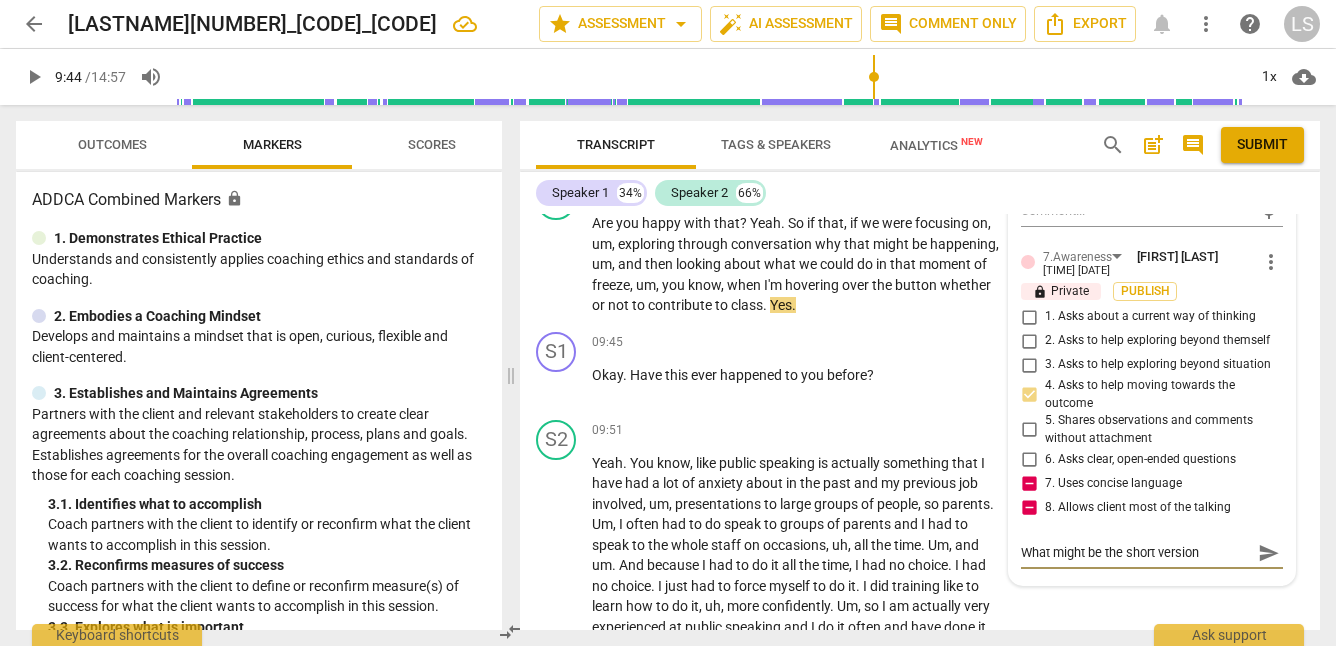 type on "What might be the short version" 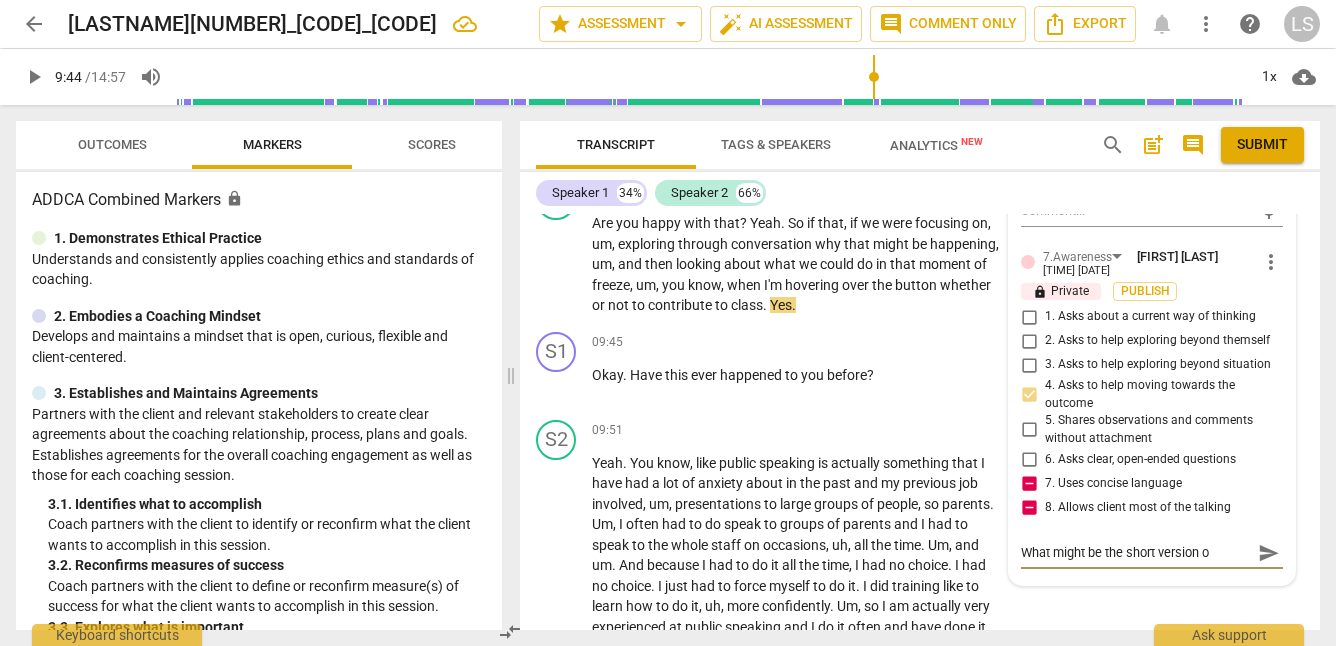 type on "What might be the short version of" 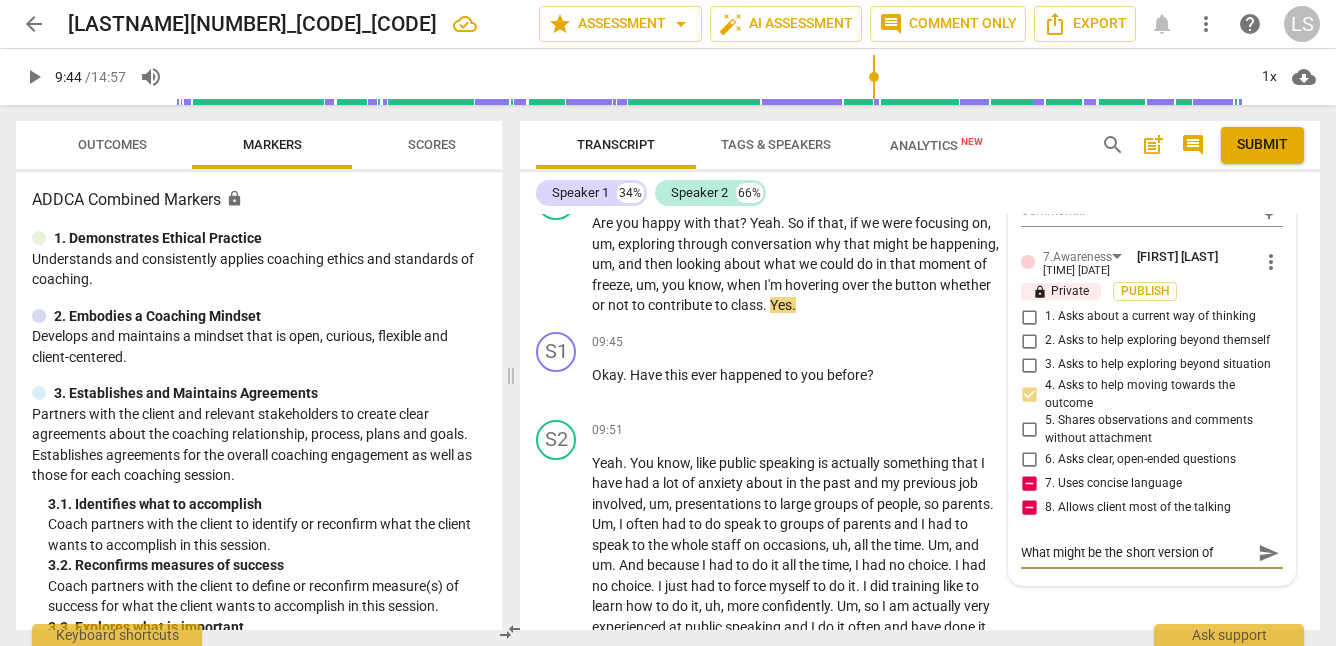 type on "What might be the short version of" 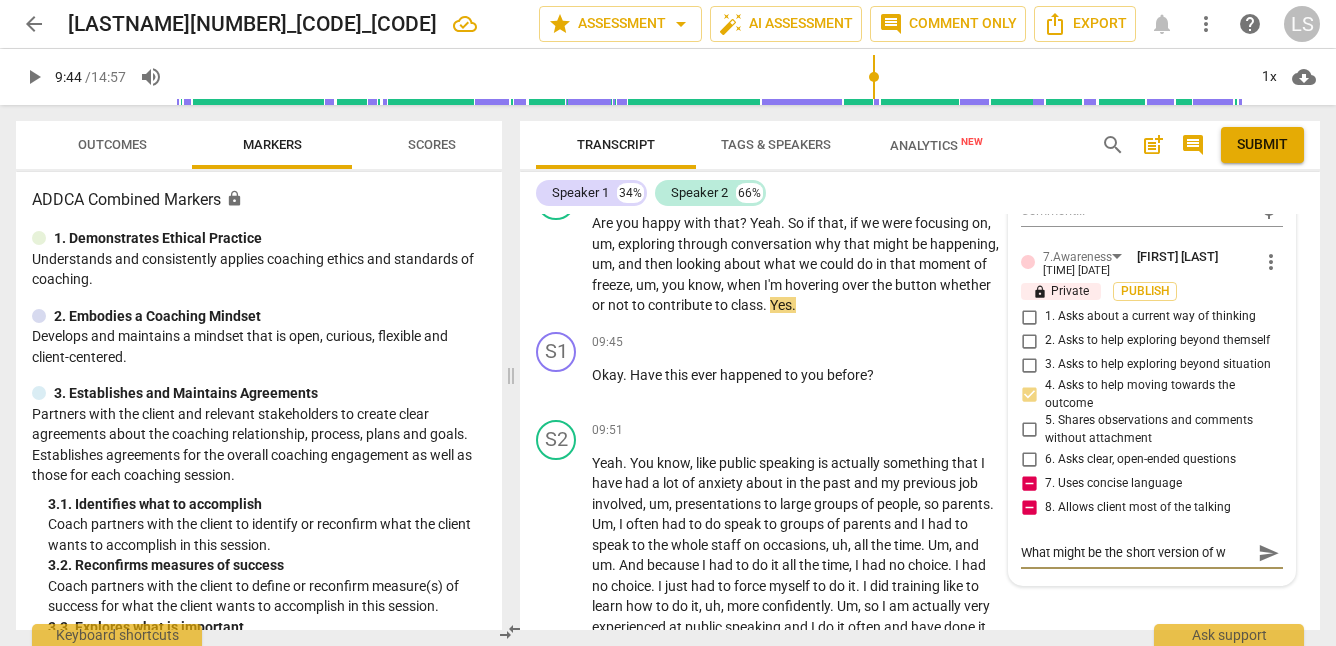 type on "What might be the short version of wh" 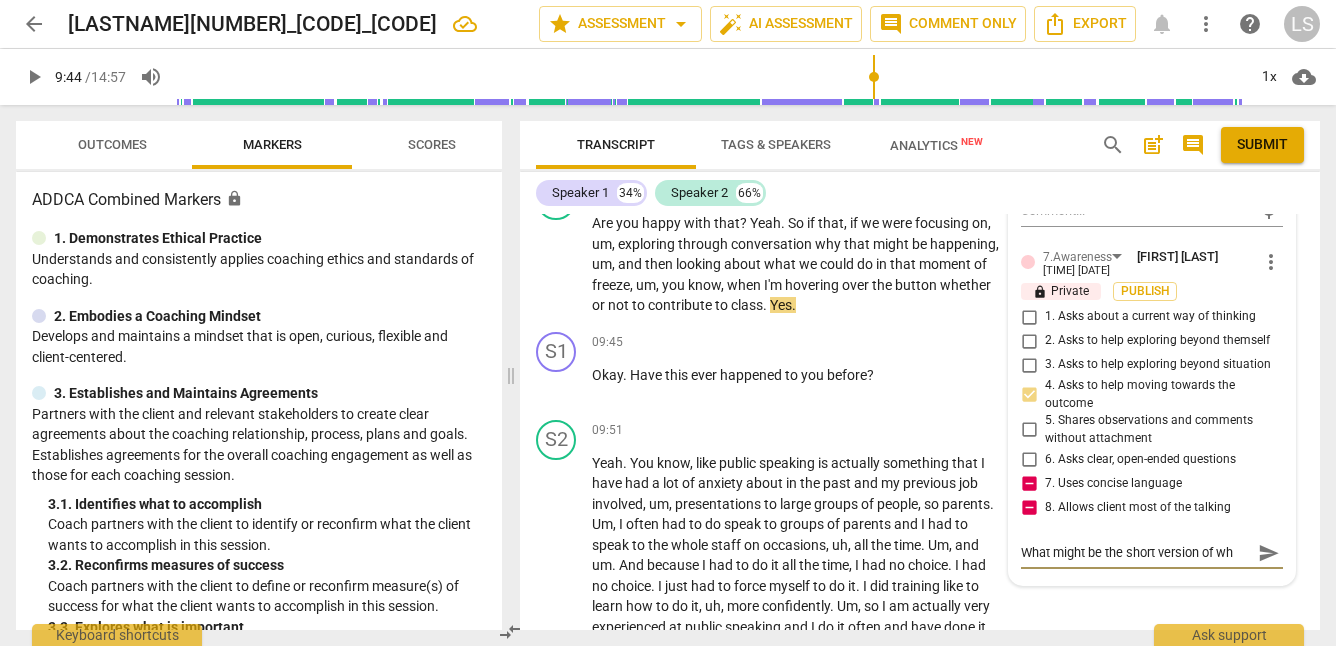 type on "What might be the short version of wha" 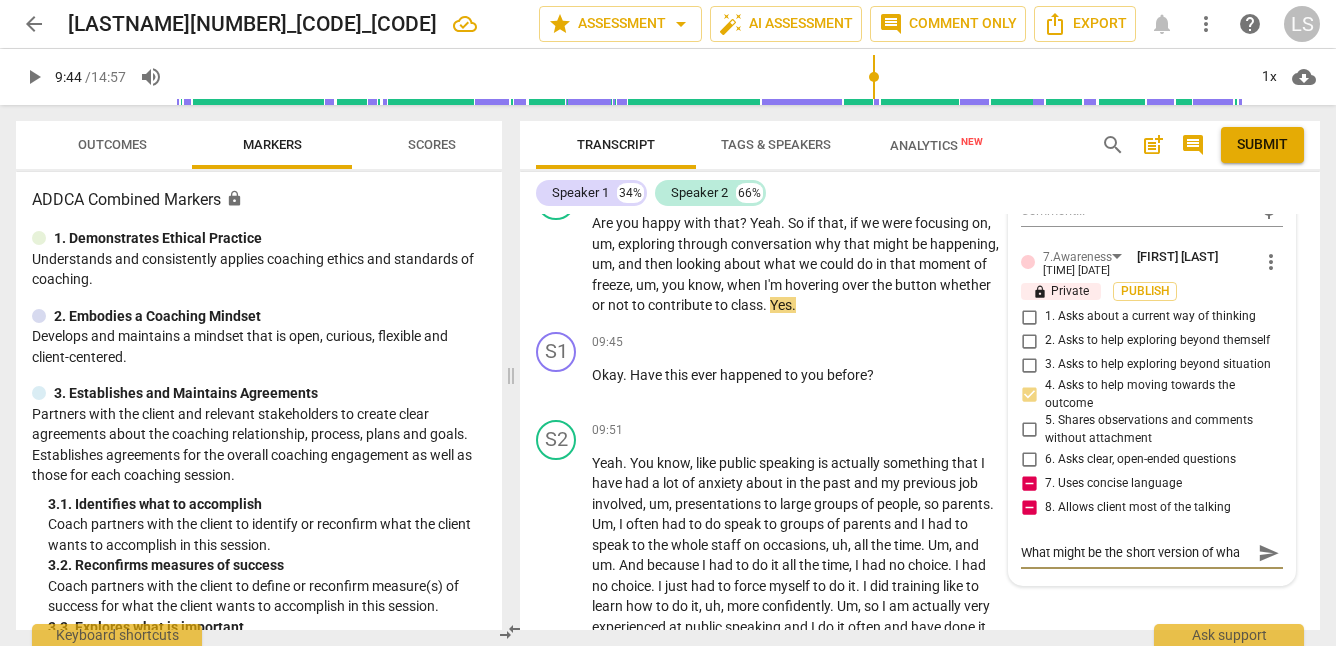 type on "What might be the short version of what" 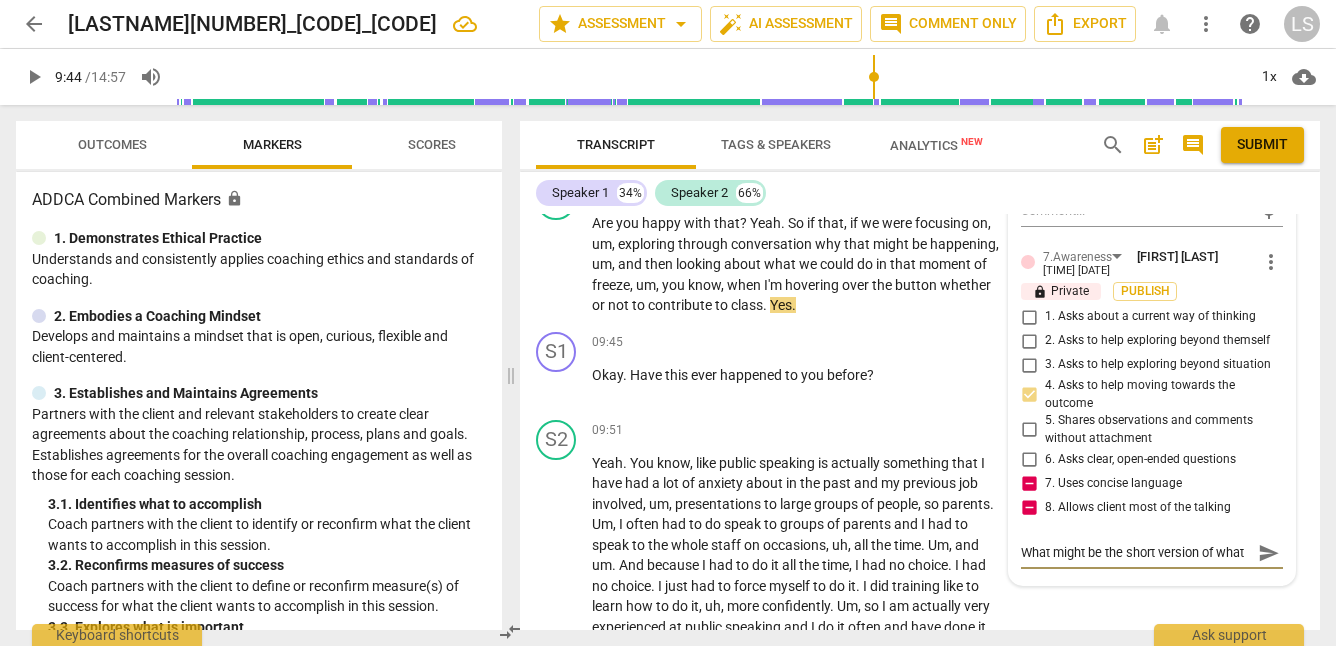 scroll, scrollTop: 17, scrollLeft: 0, axis: vertical 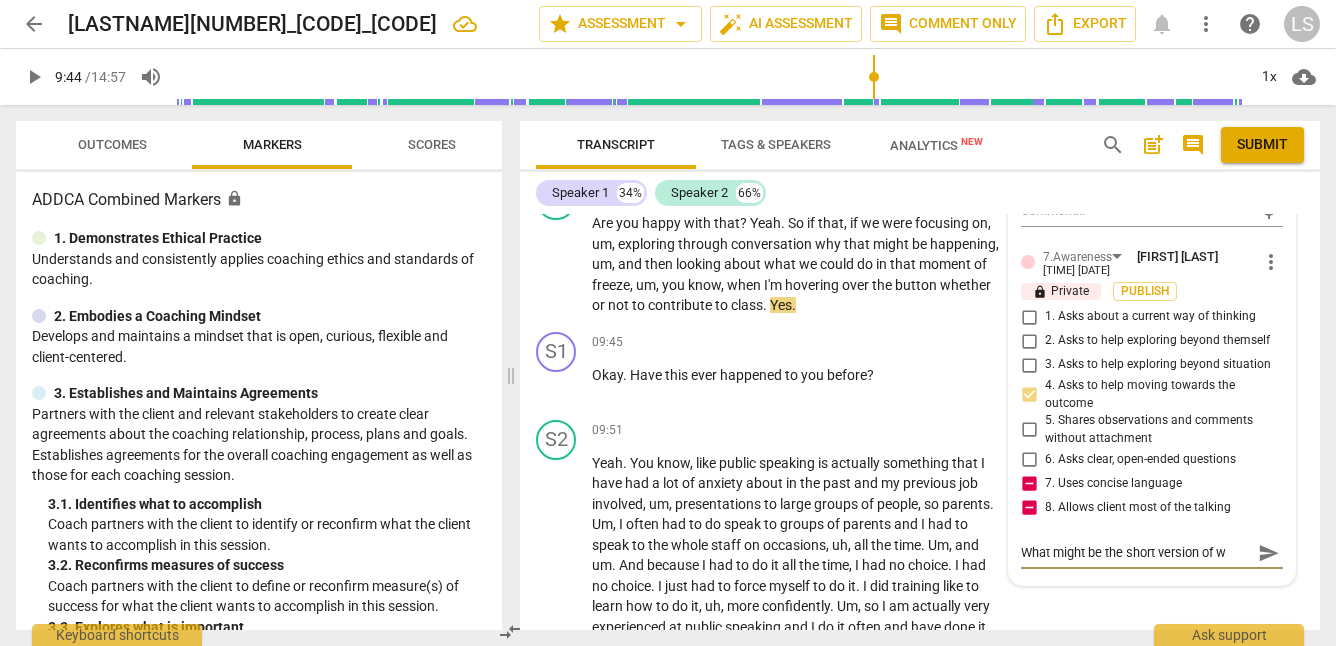 type on "What might be the short version of what sh" 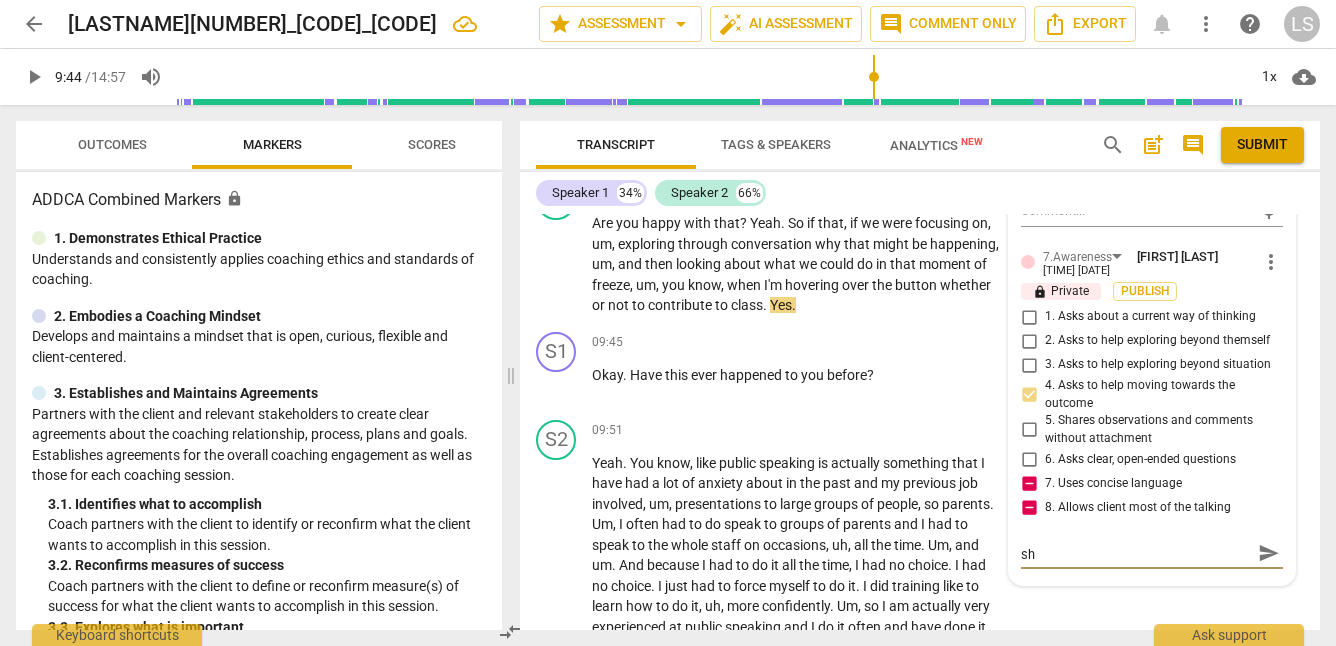 type on "What might be the short version of what she" 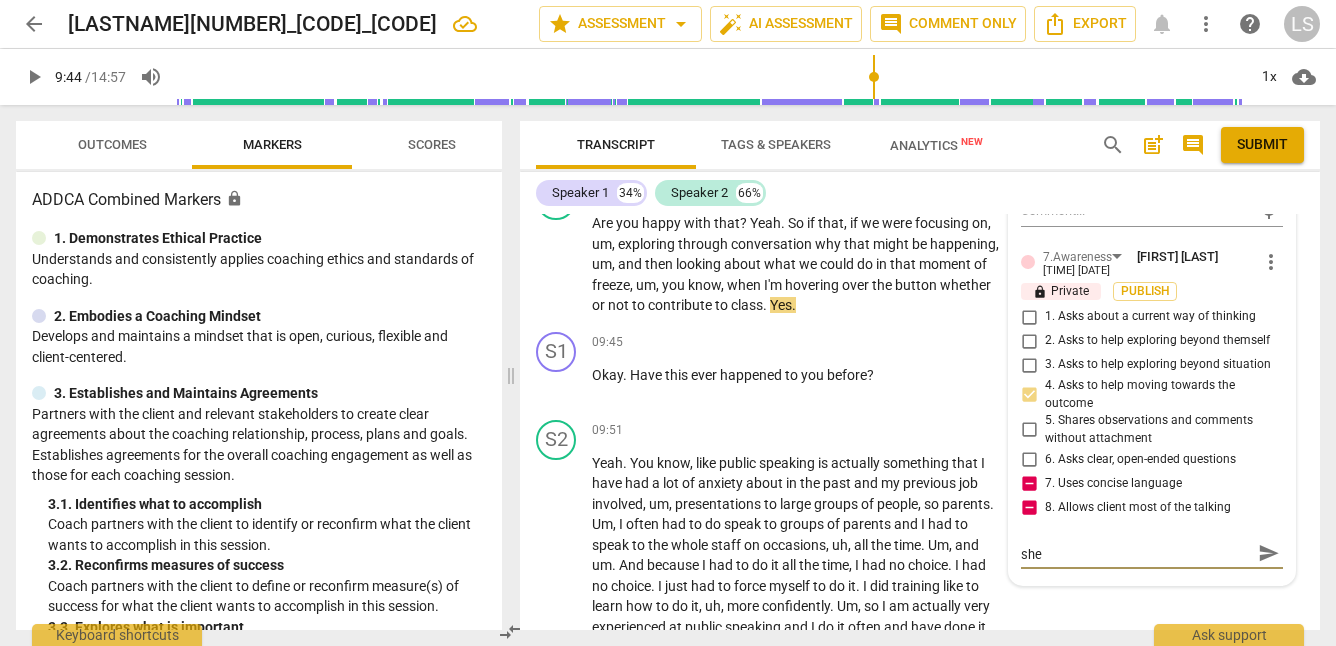 type on "What might be the short version of what she" 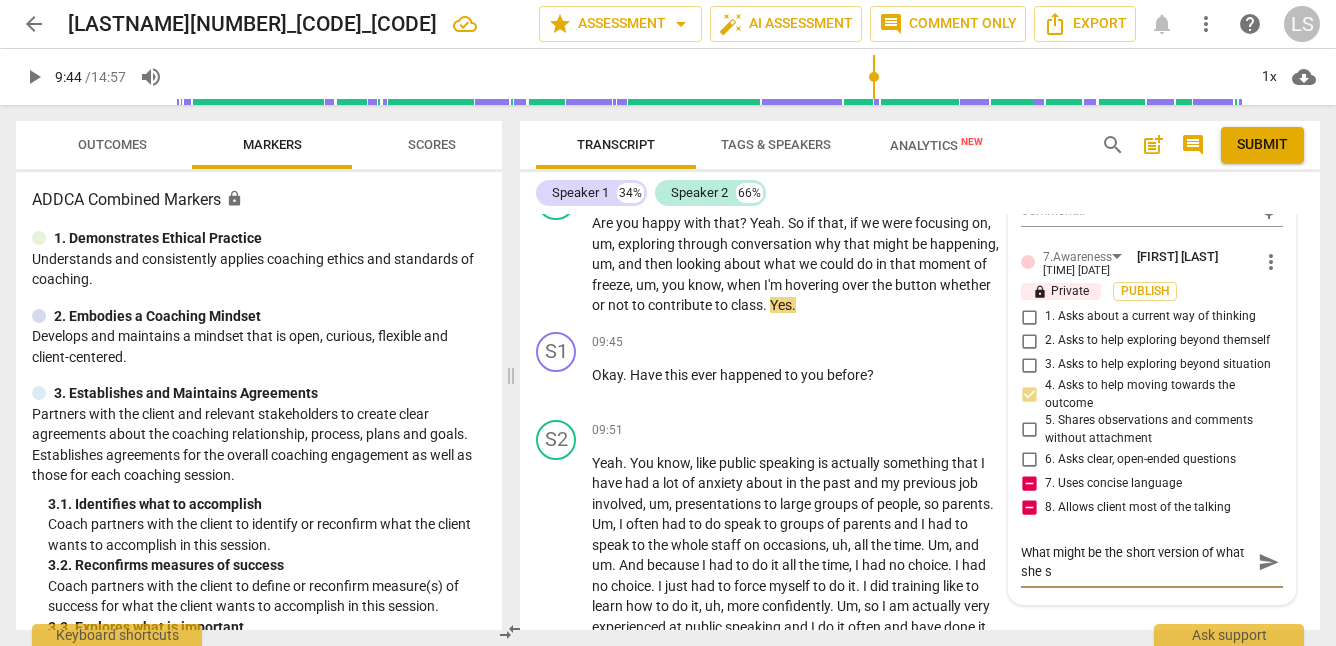 scroll, scrollTop: 0, scrollLeft: 0, axis: both 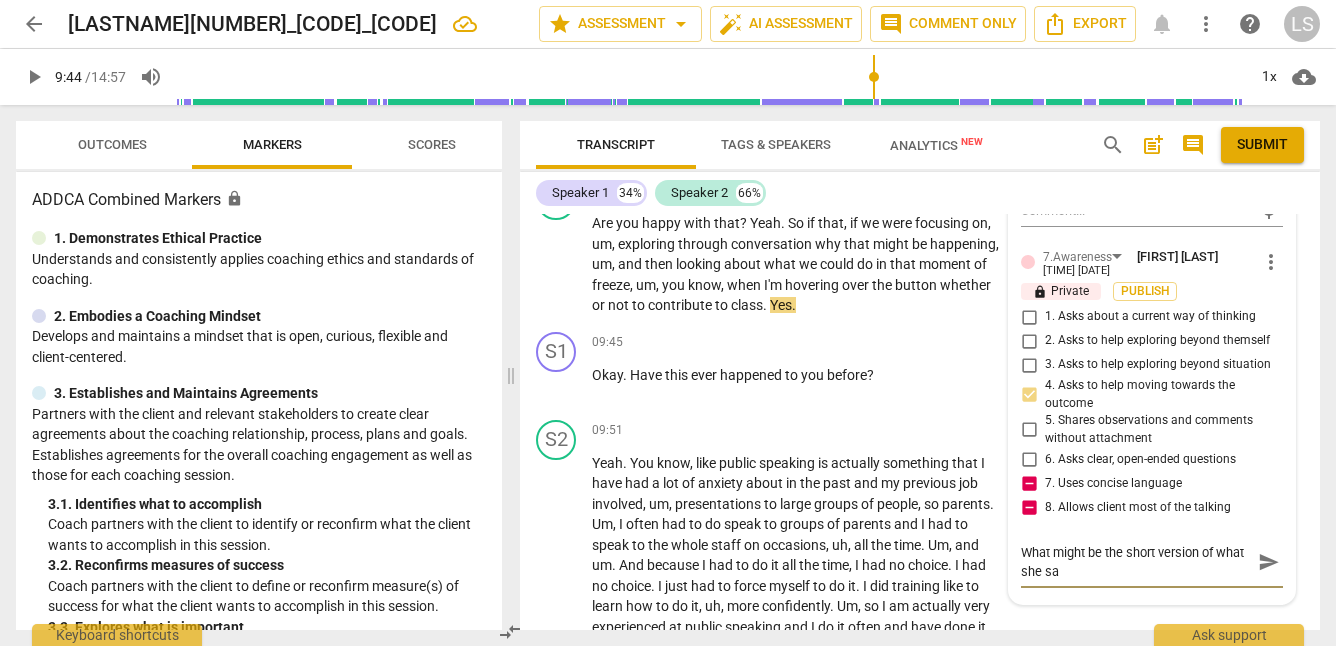 type on "What might be the short version of what she s" 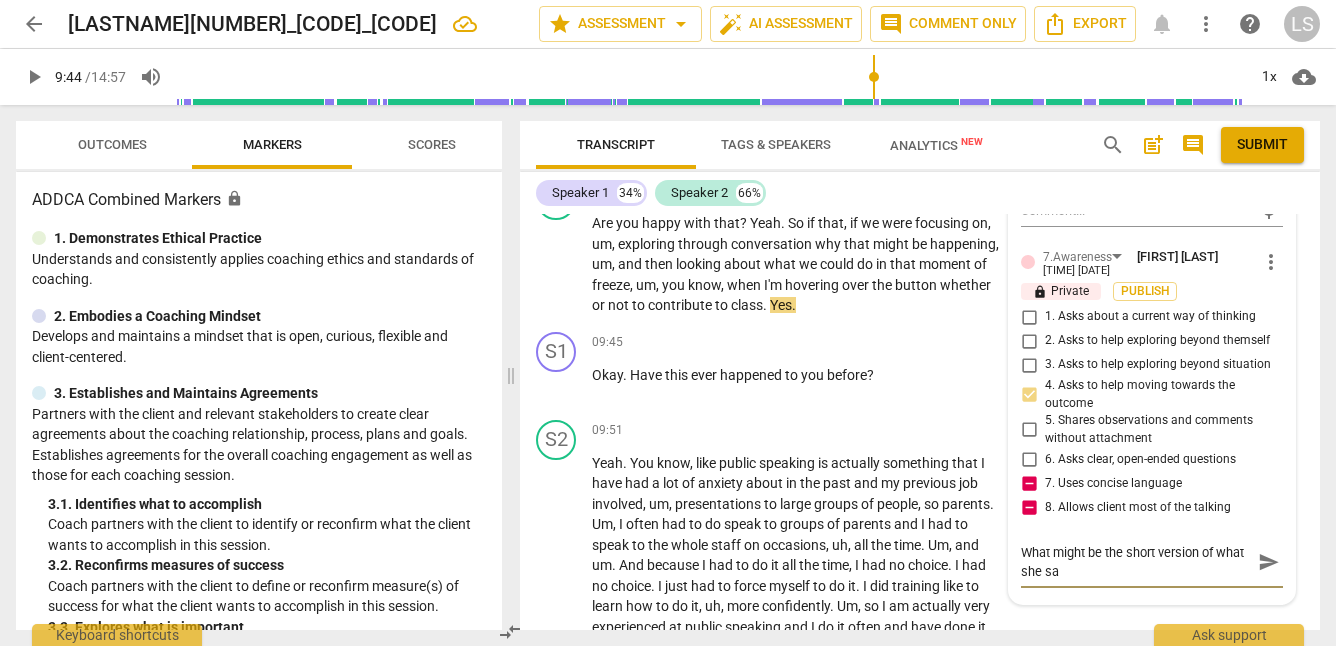 type on "What might be the short version of what she s" 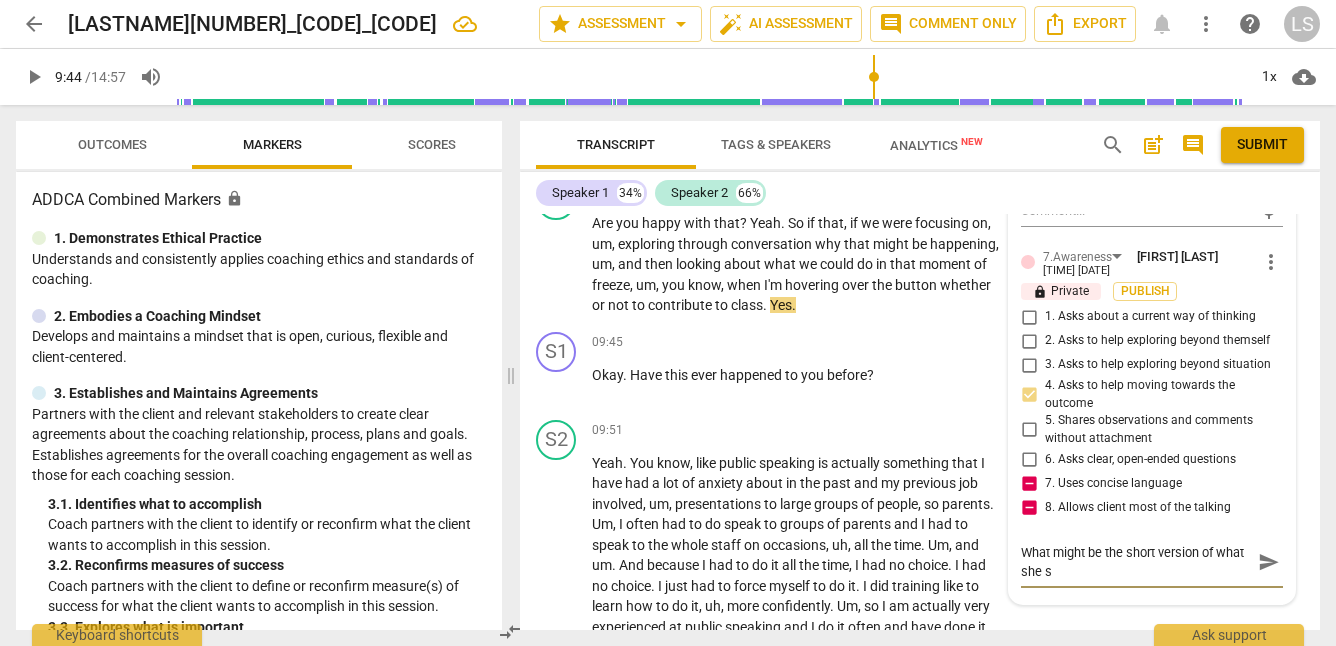 type on "What might be the short version of what she sh" 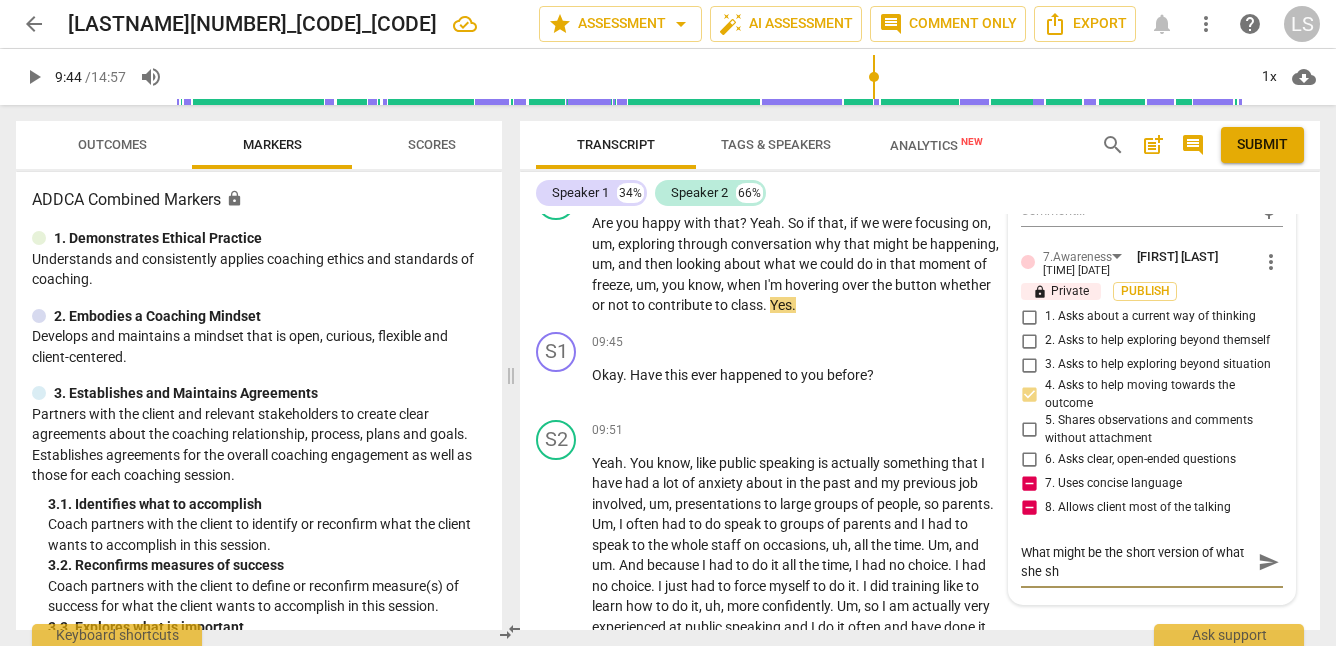 type on "What might be the short version of what she sha" 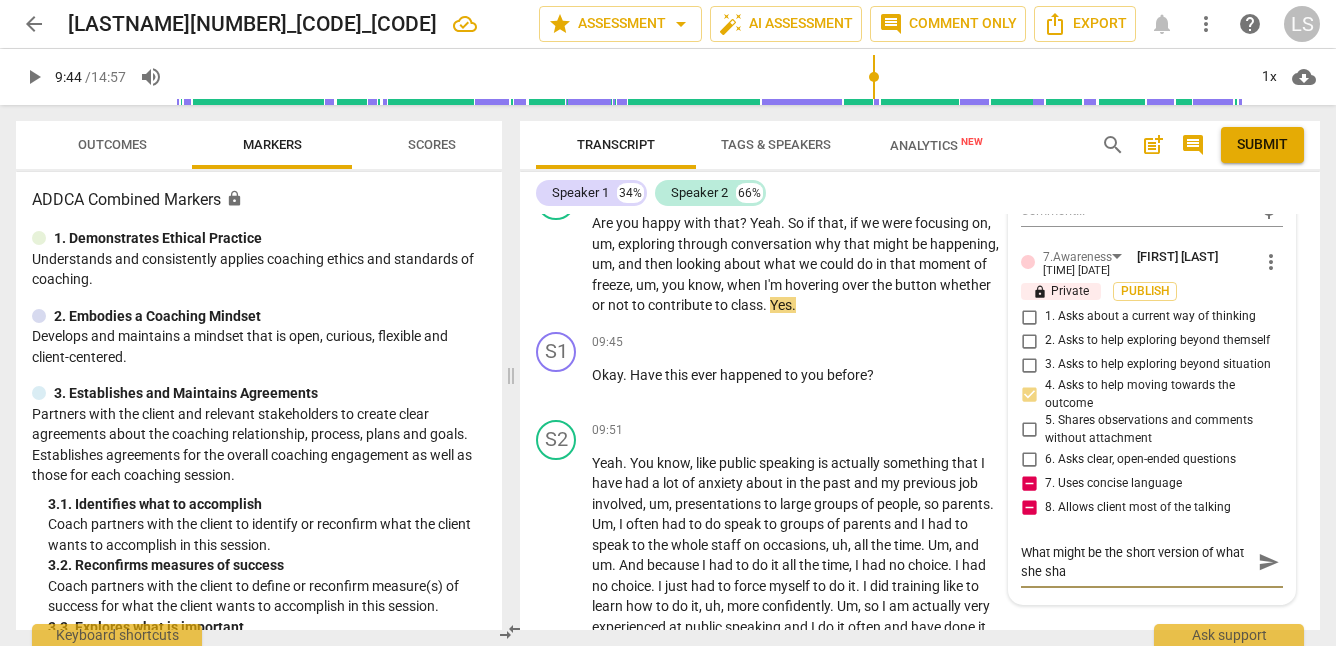 type on "What might be the short version of what she shar" 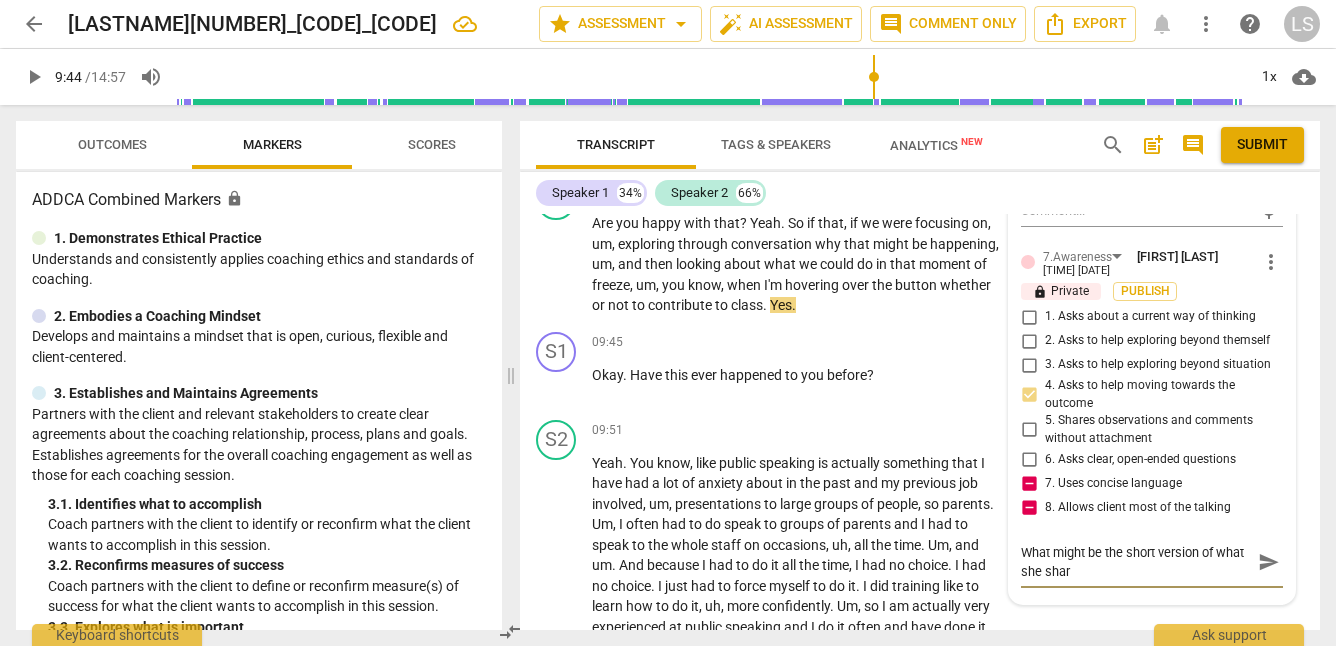 type on "What might be the short version of what she share" 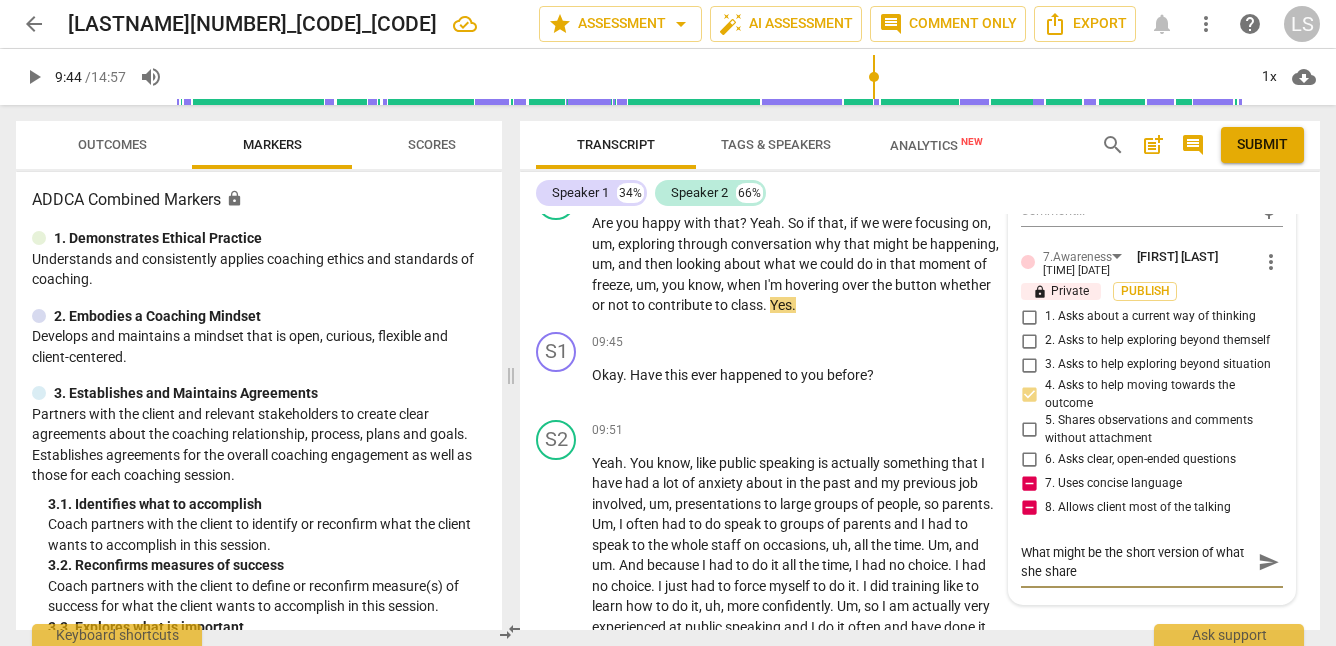 type on "What might be the short version of what she shared" 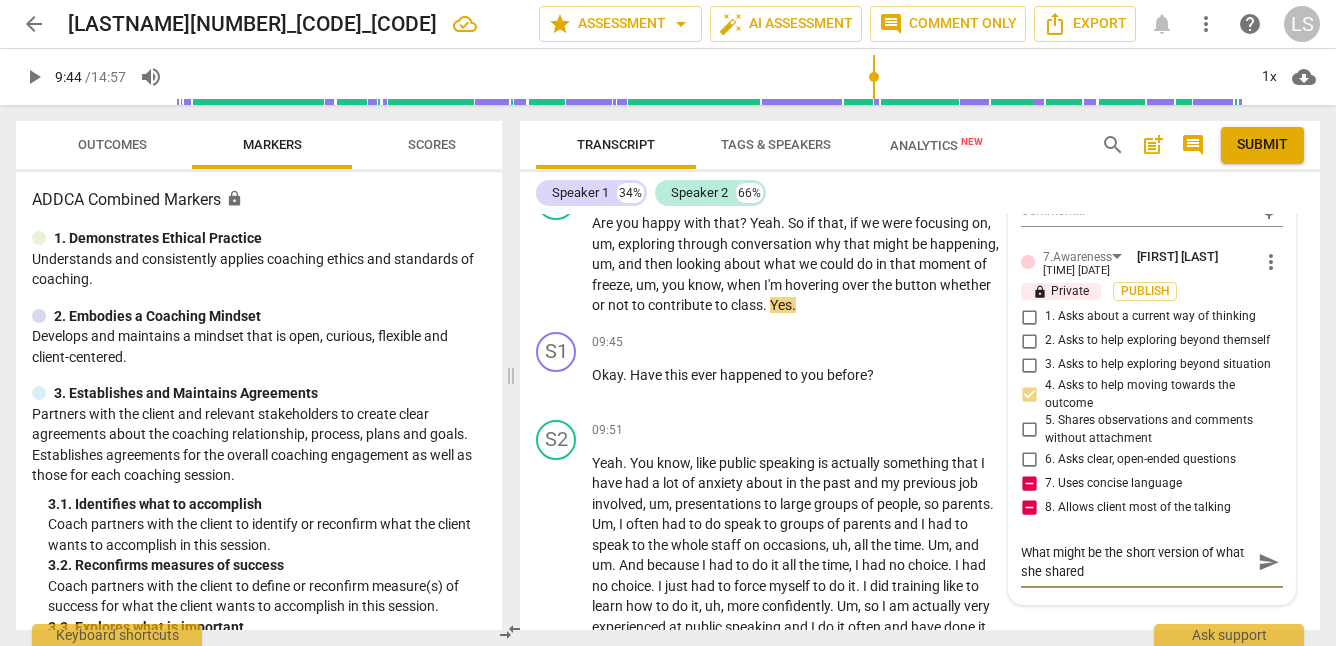 type on "What might be the short version of what she shared" 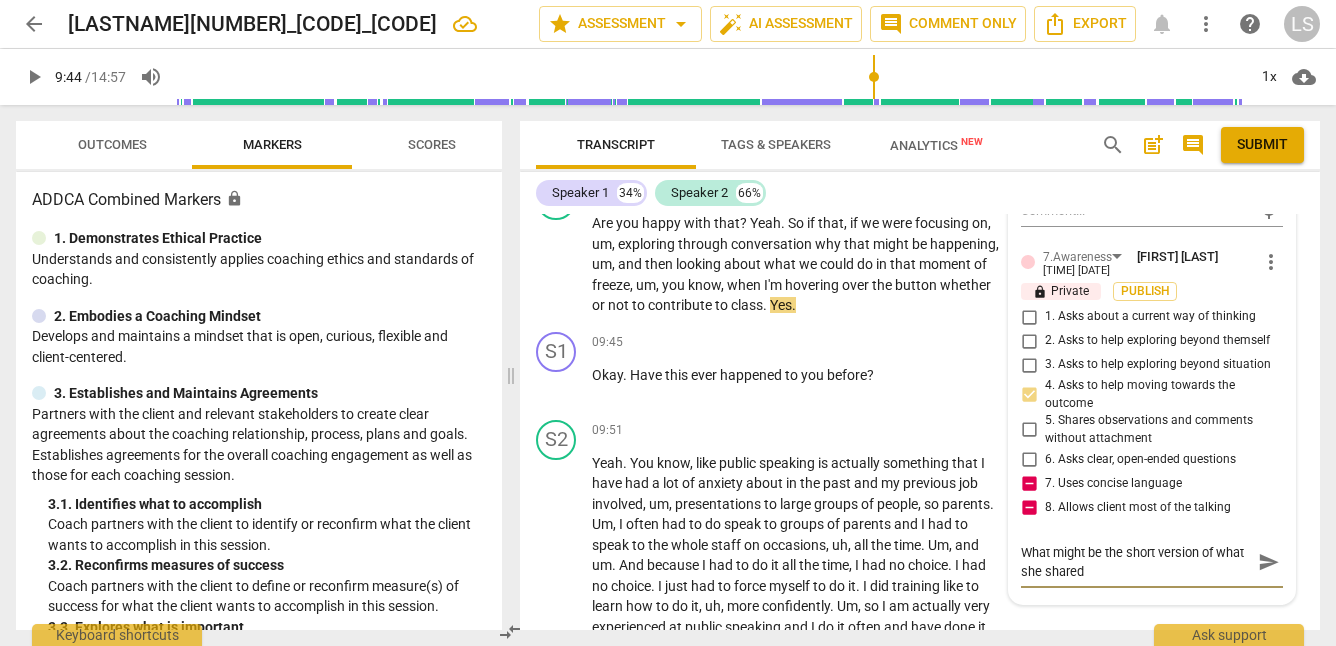 type on "What might be the short version of what she shared h" 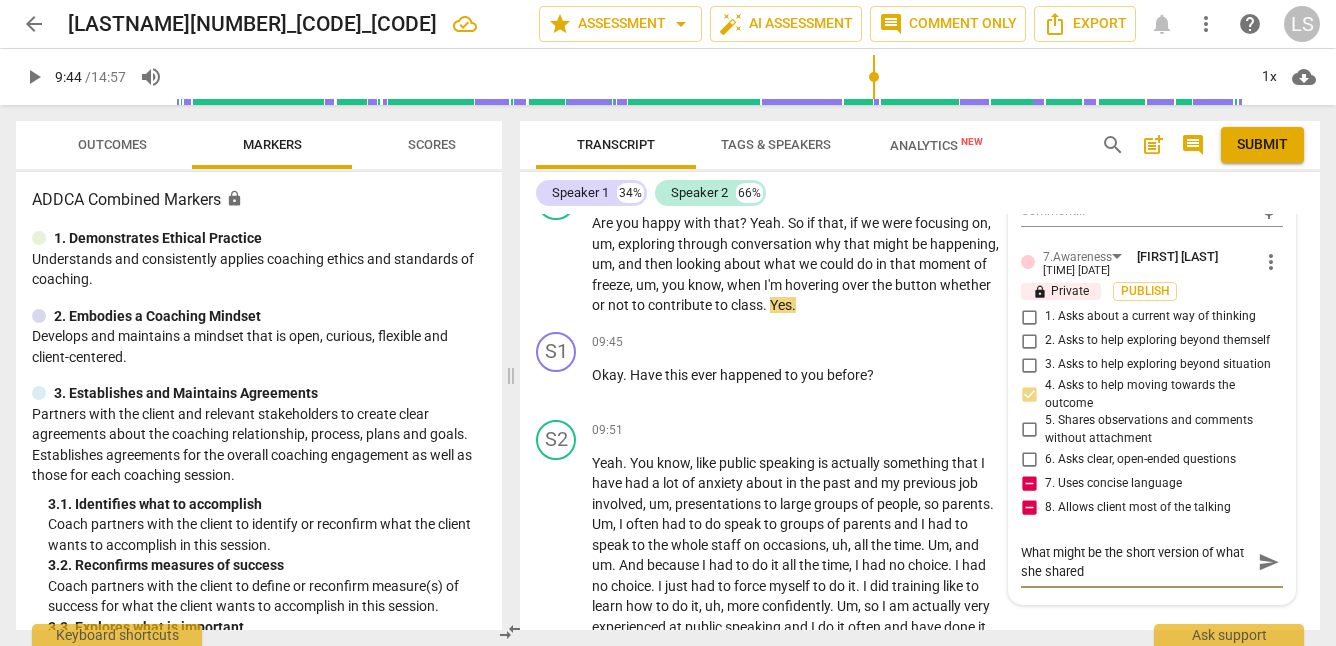 type on "What might be the short version of what she shared h" 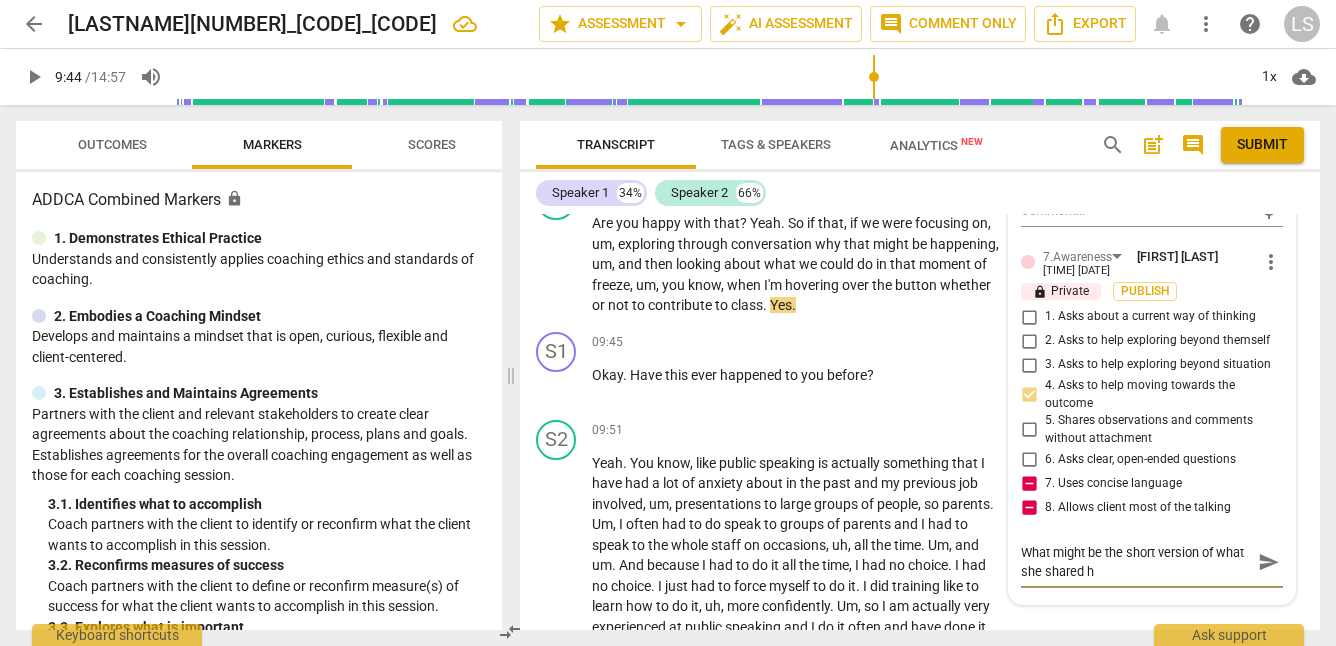 type on "What might be the short version of what she shared he" 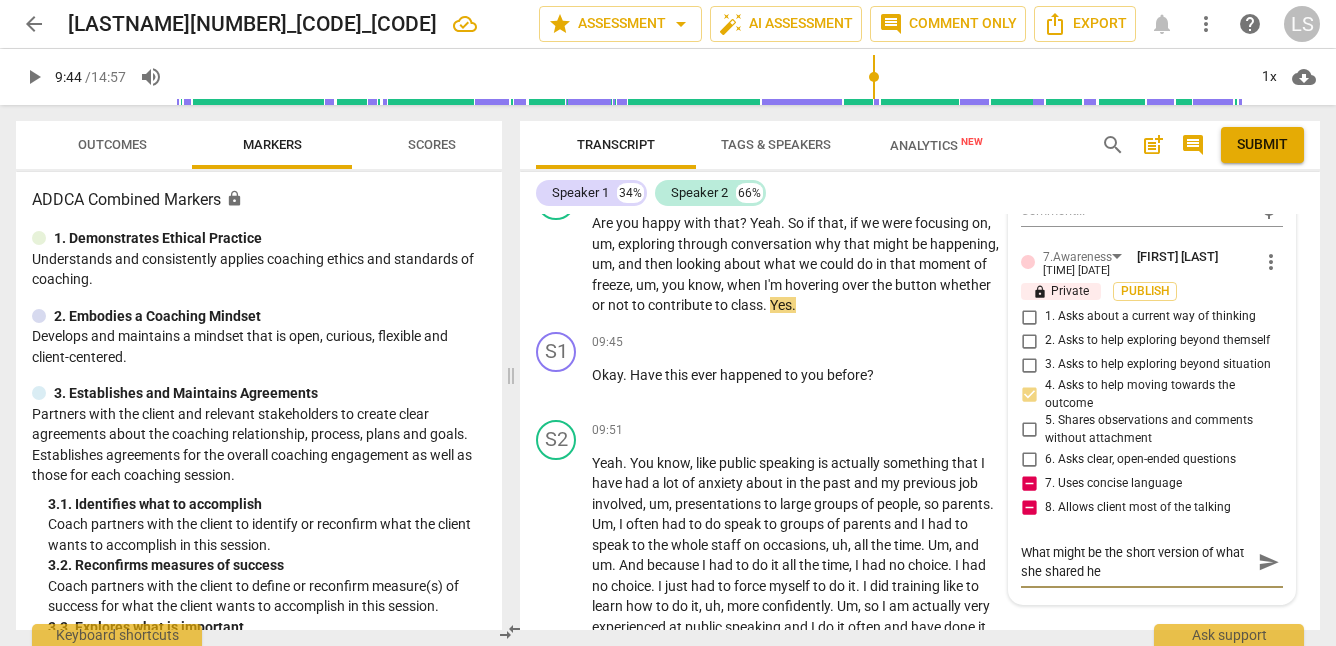 type on "What might be the short version of what she shared her" 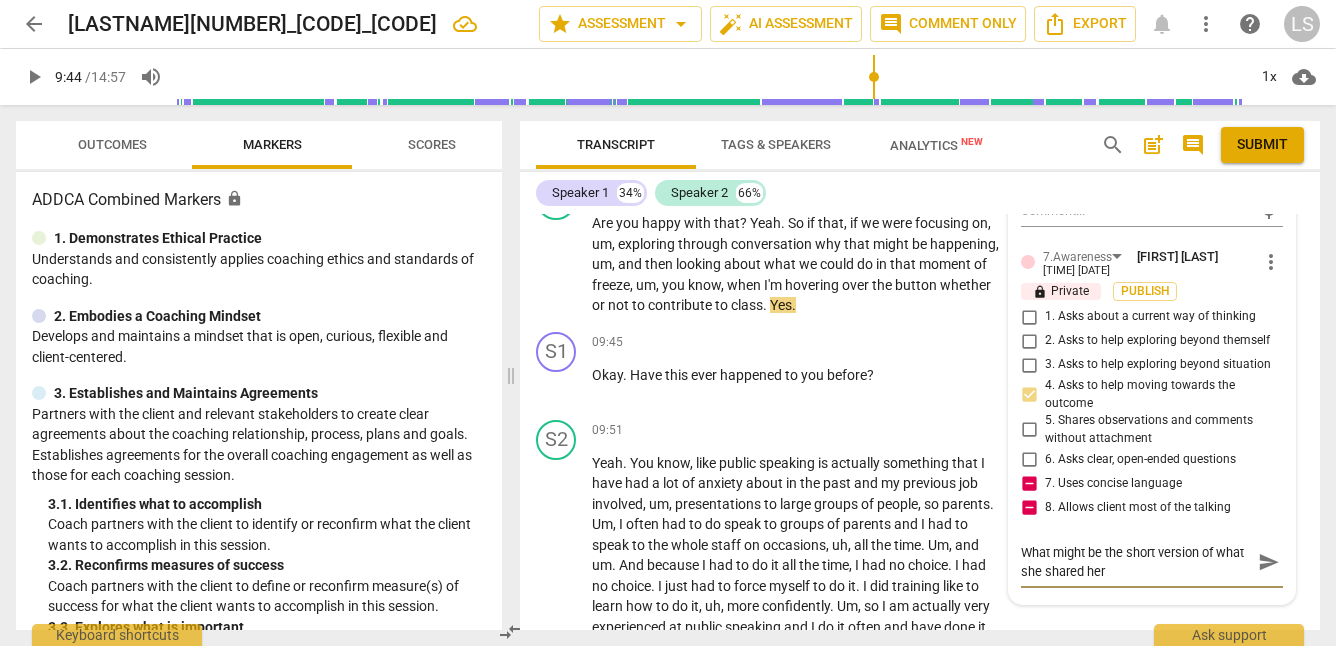 type on "What might be the short version of what she shared her" 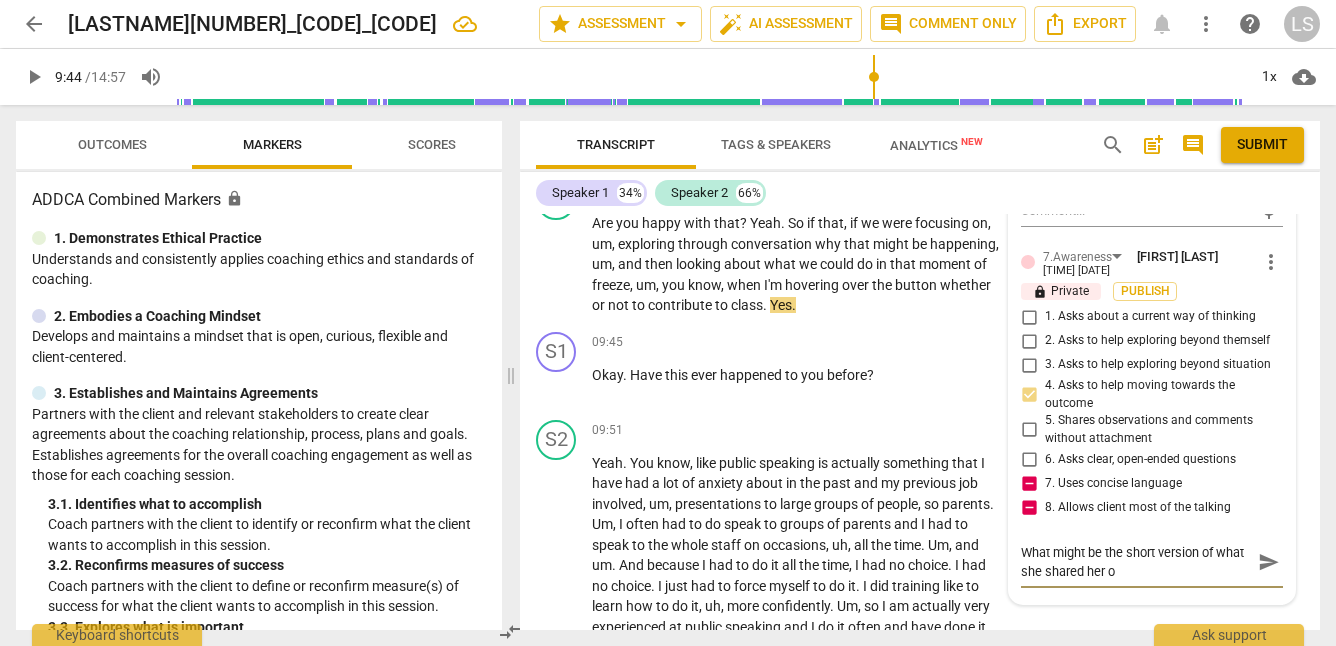 type on "What might be the short version of what she shared her ou" 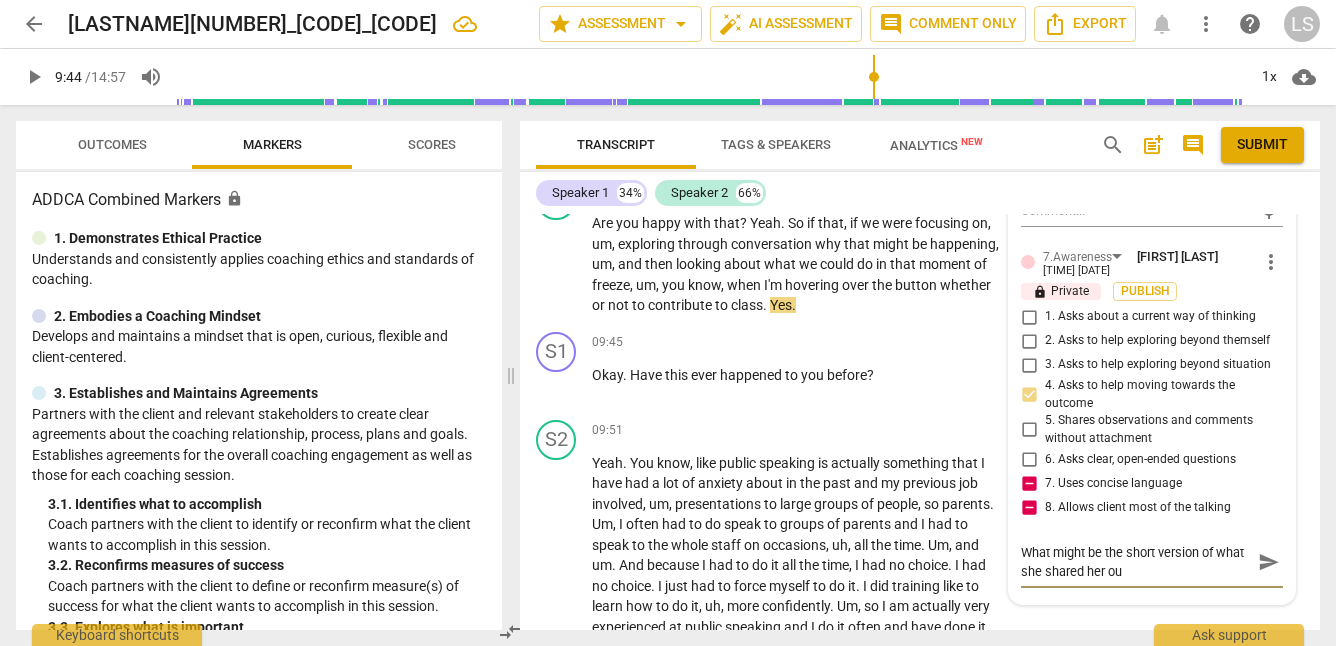 type on "What might be the short version of what she shared her out" 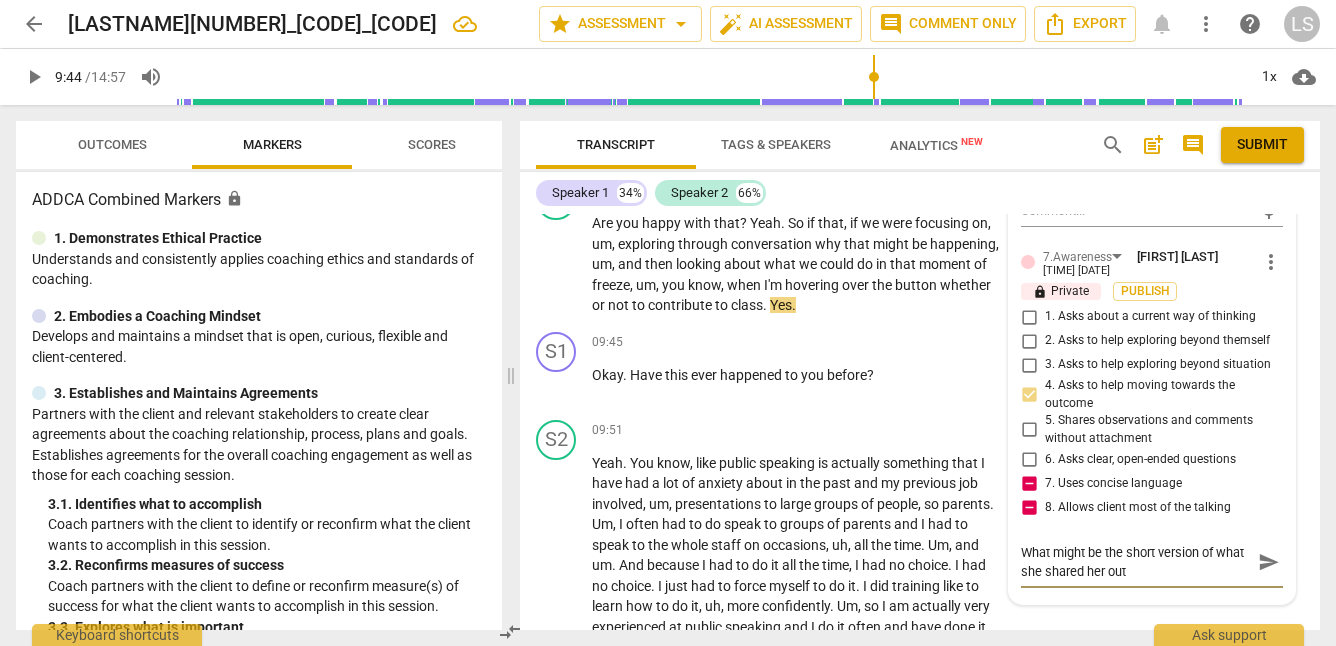 type on "What might be the short version of what she shared her outc" 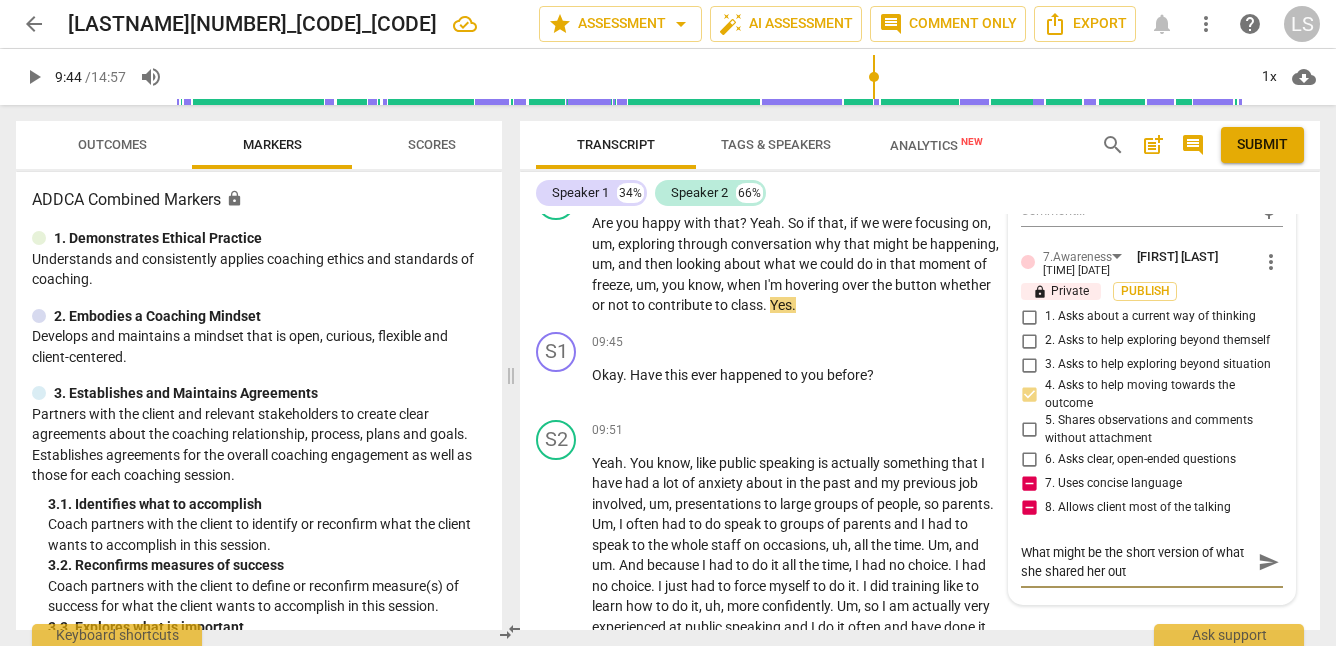 type on "What might be the short version of what she shared her outc" 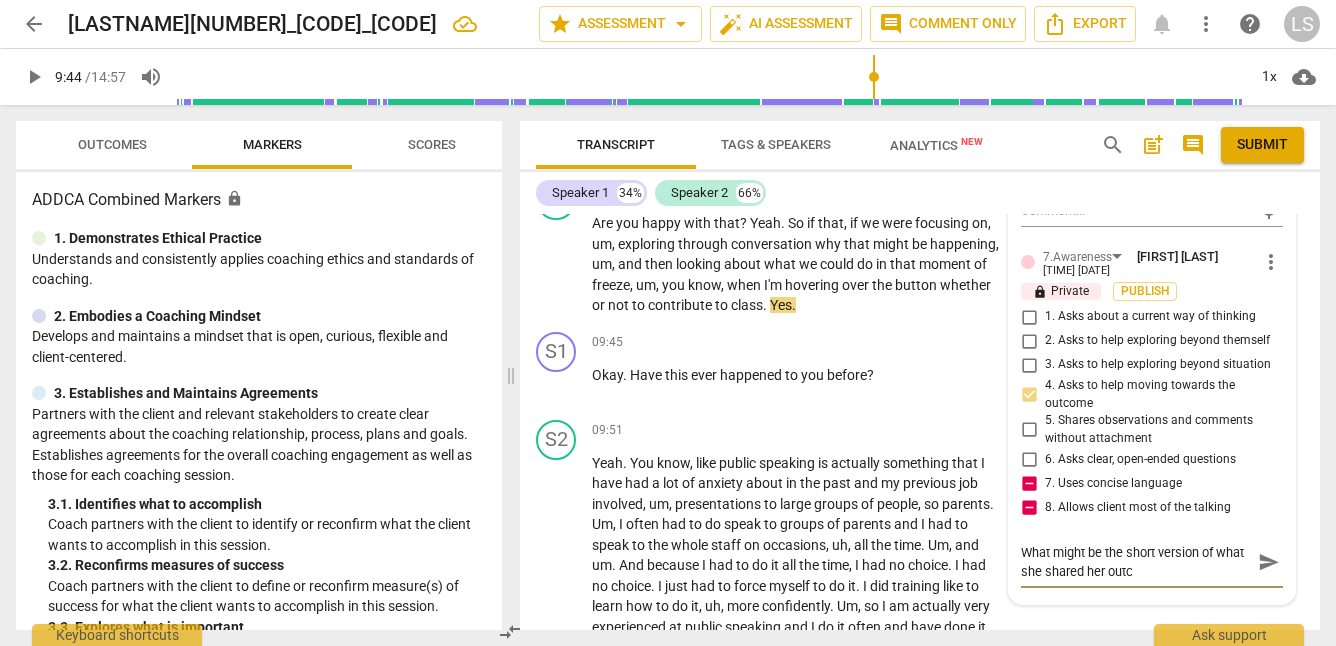 type on "What might be the short version of what she shared her outco" 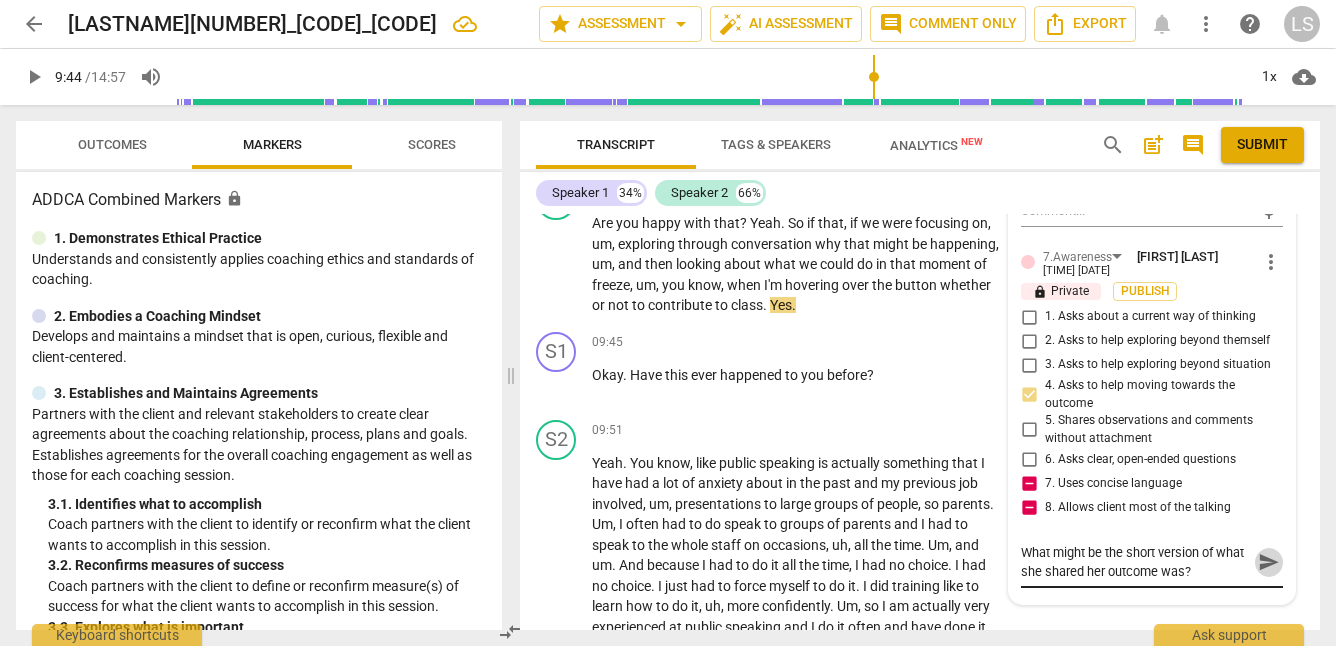 click on "send" at bounding box center [1269, 563] 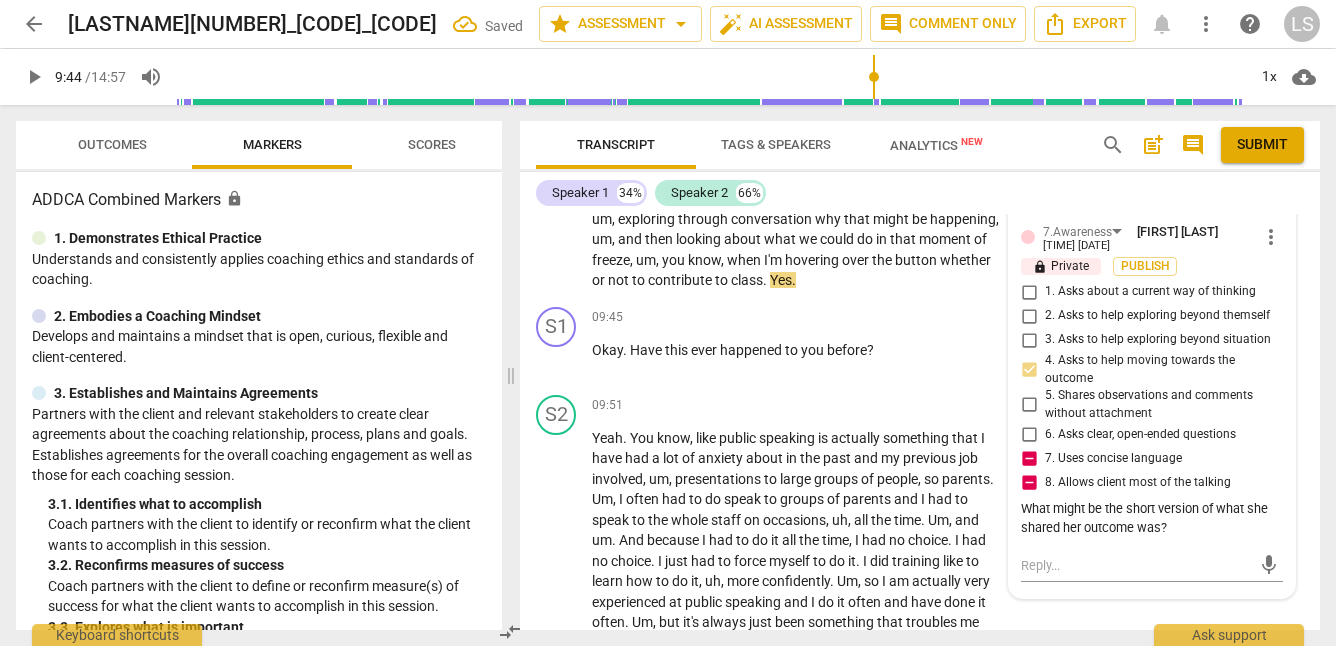 scroll, scrollTop: 3967, scrollLeft: 0, axis: vertical 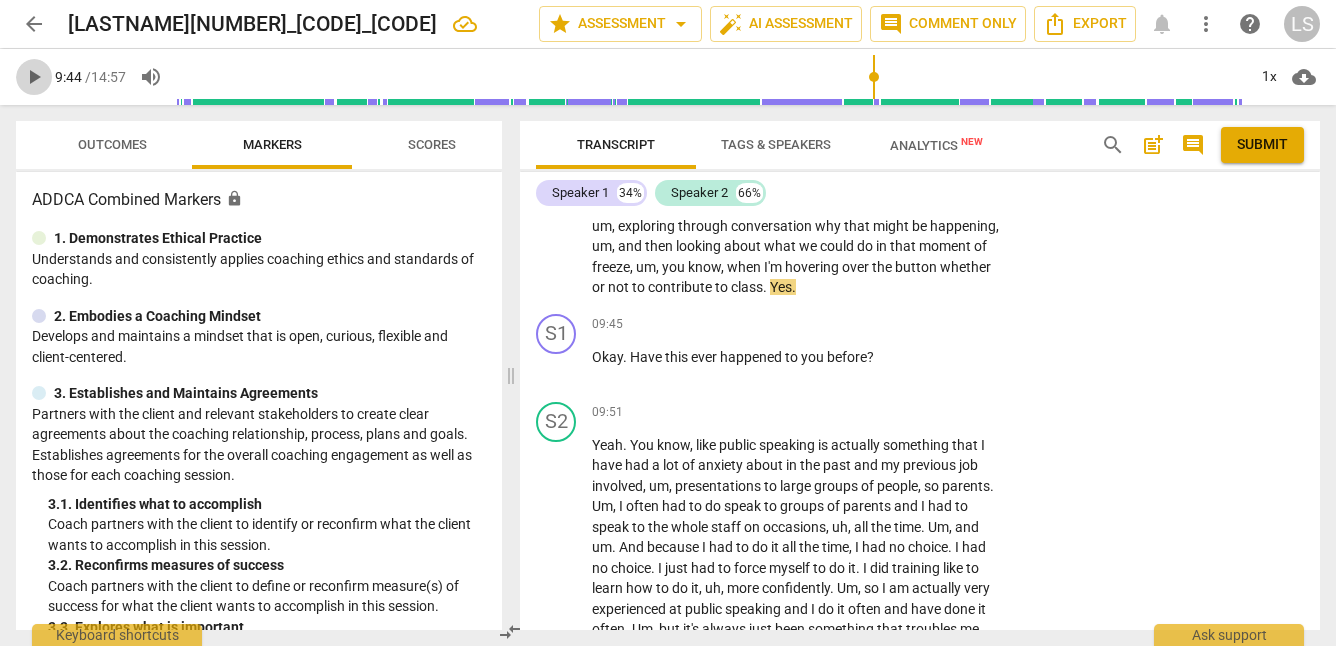 click on "play_arrow" at bounding box center [34, 77] 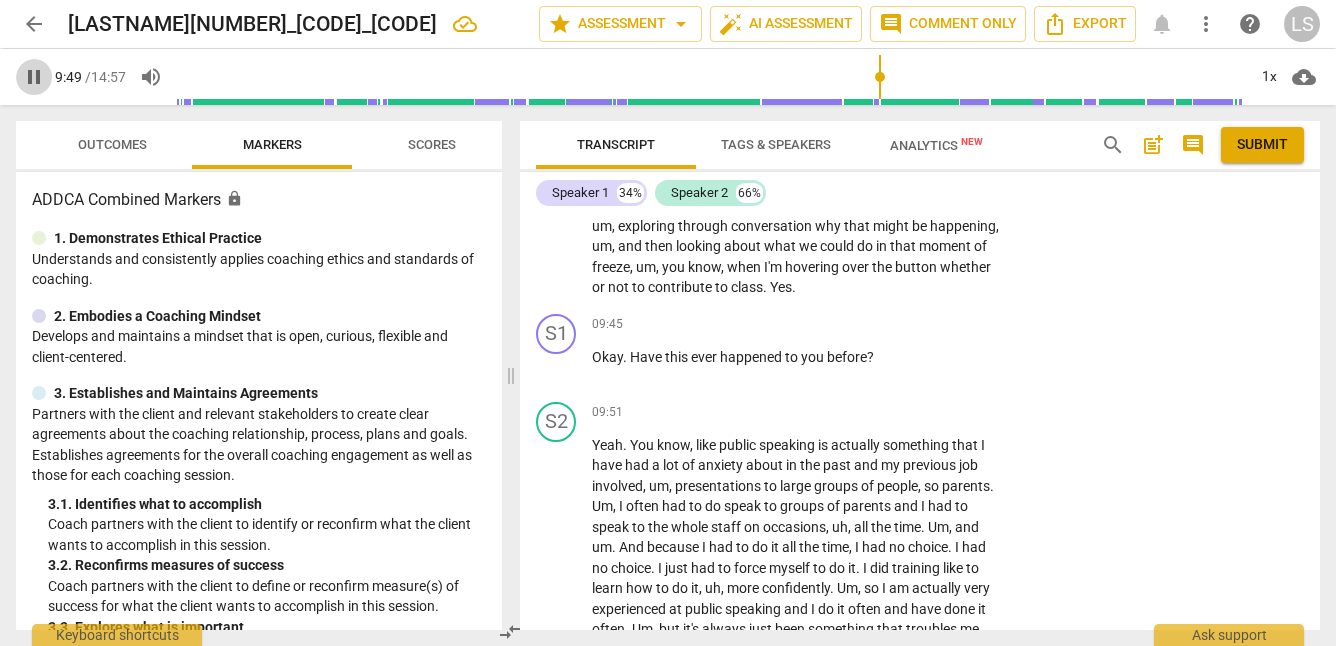 click on "pause" at bounding box center (34, 77) 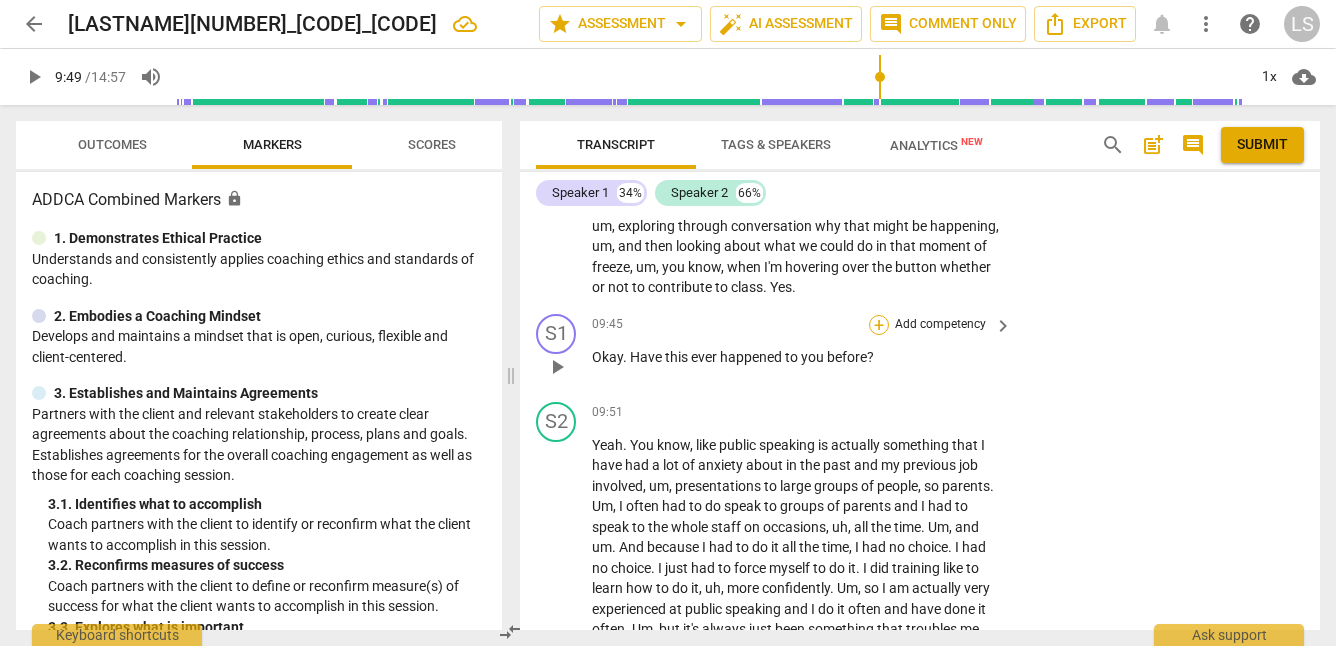 click on "+" at bounding box center (879, 325) 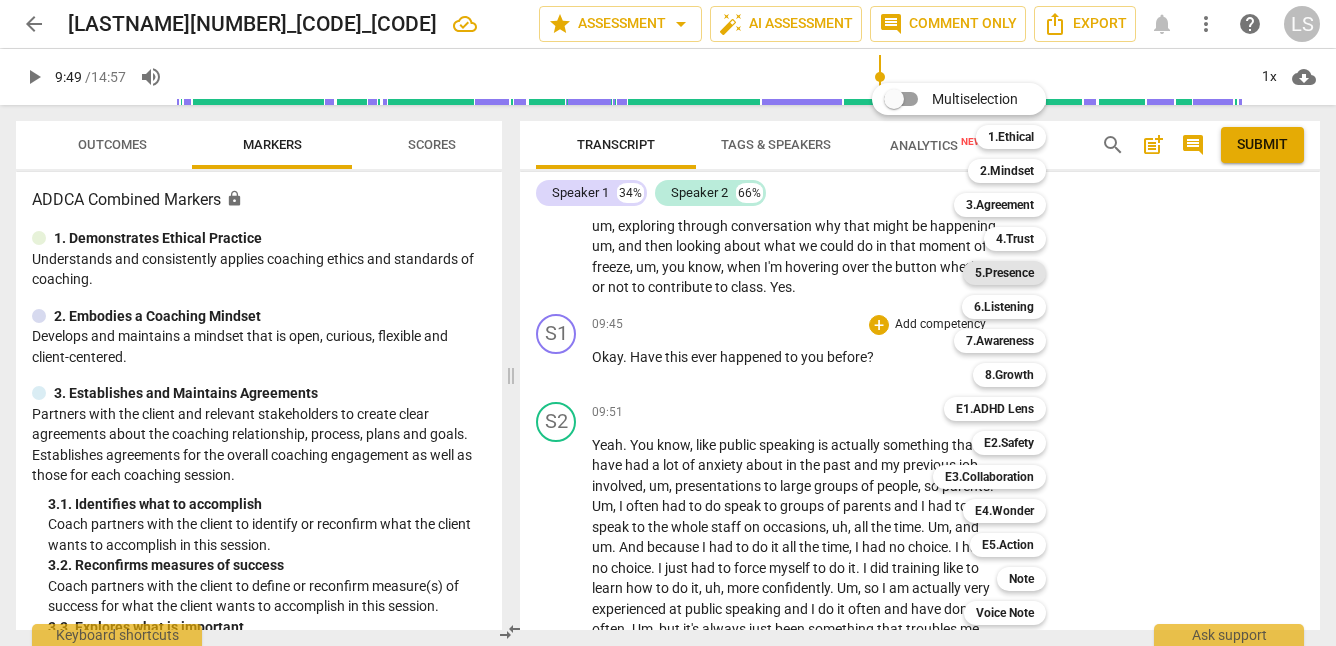 click on "5.Presence" at bounding box center [1004, 273] 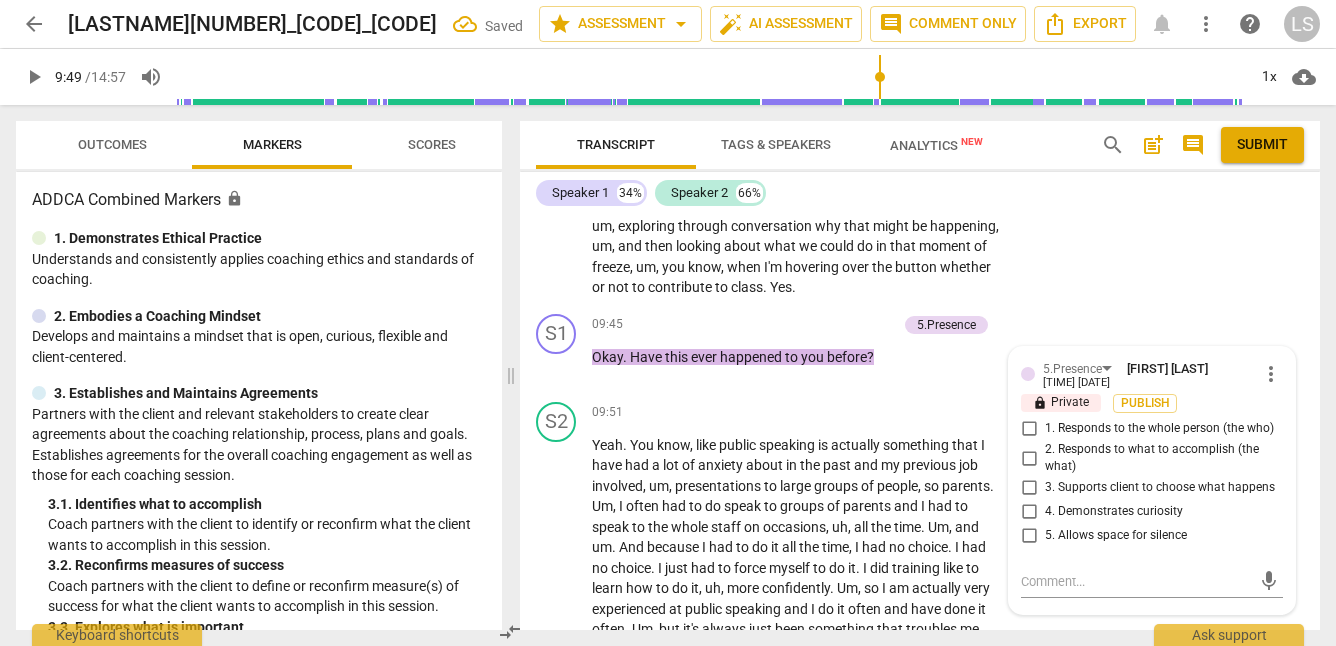 scroll, scrollTop: 4192, scrollLeft: 0, axis: vertical 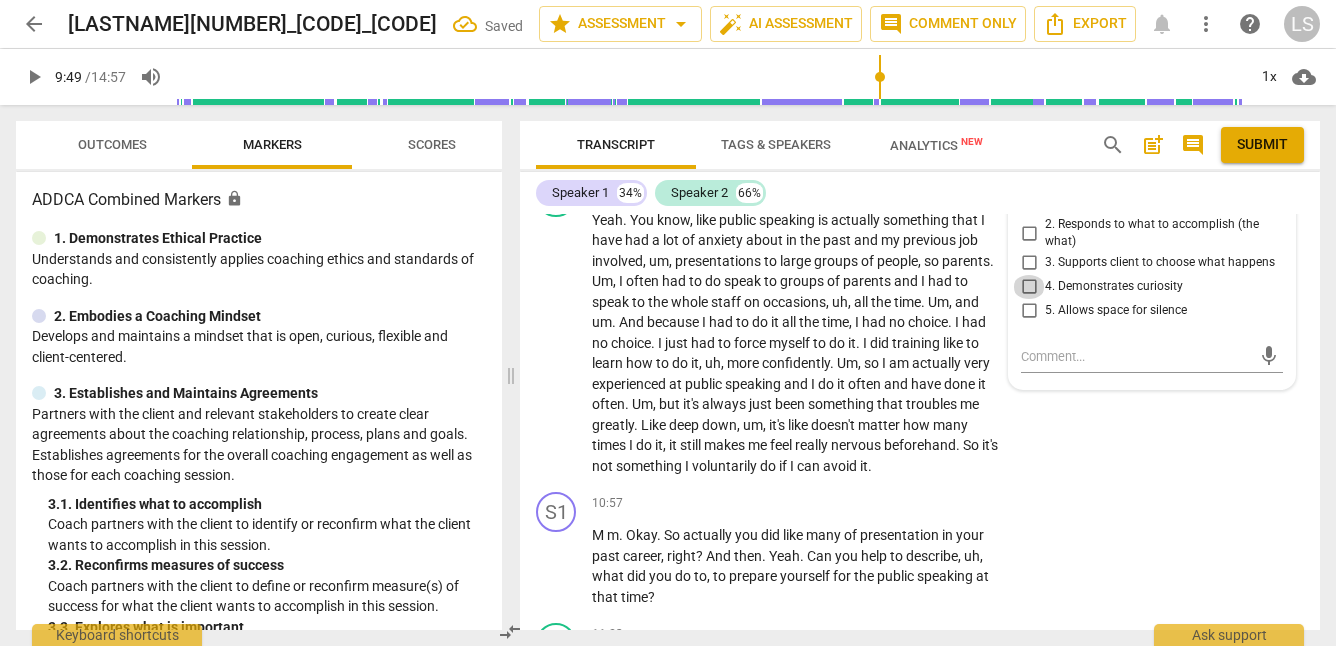 click on "4. Demonstrates curiosity" at bounding box center [1029, 287] 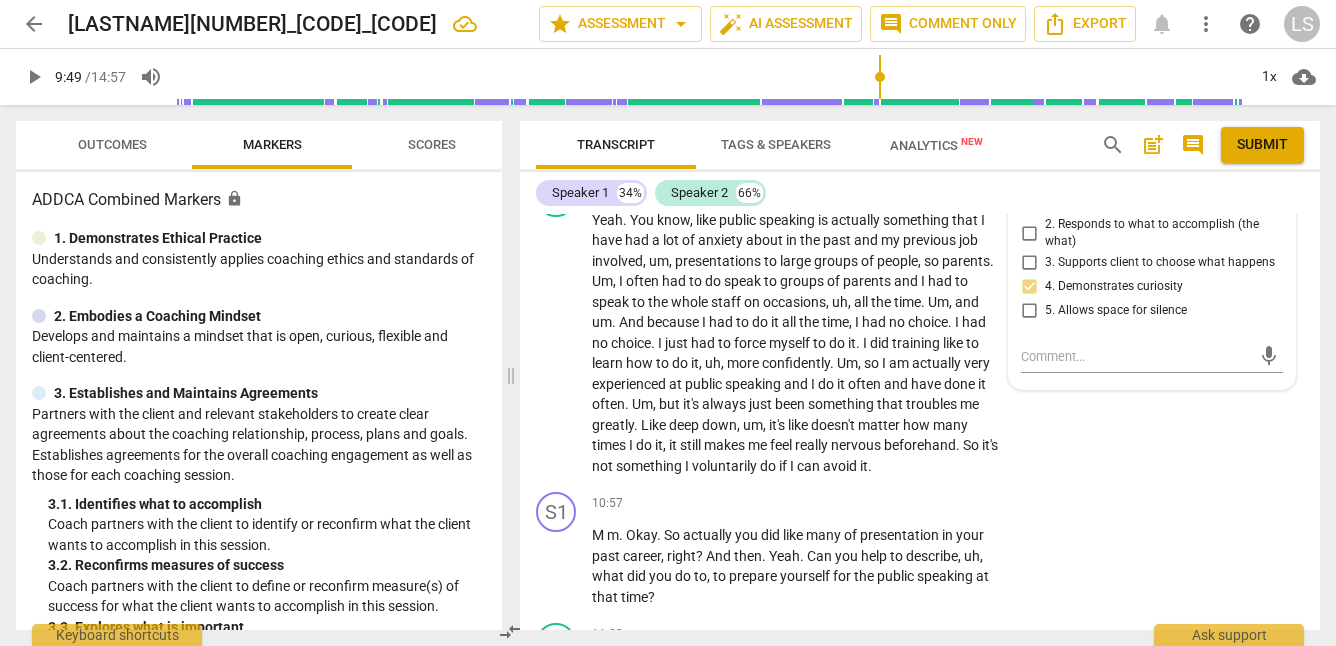 click on "Speaker 1 34% Speaker 2 66%" at bounding box center [920, 193] 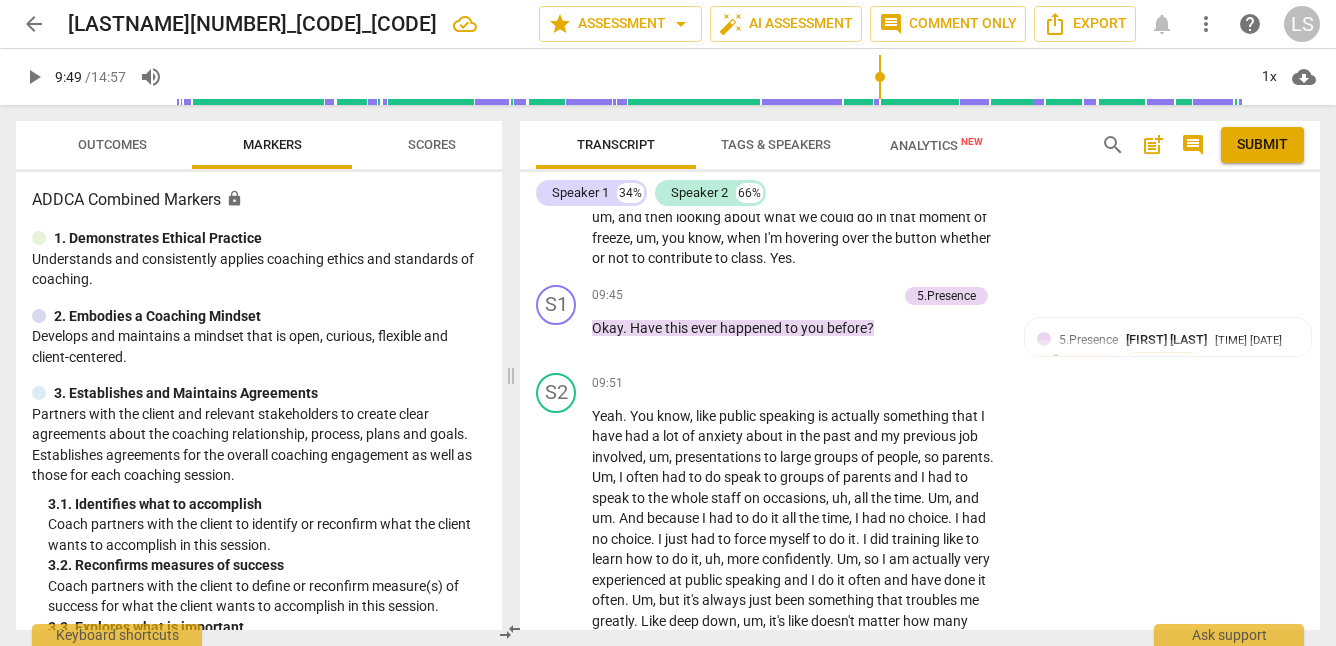 scroll, scrollTop: 4085, scrollLeft: 0, axis: vertical 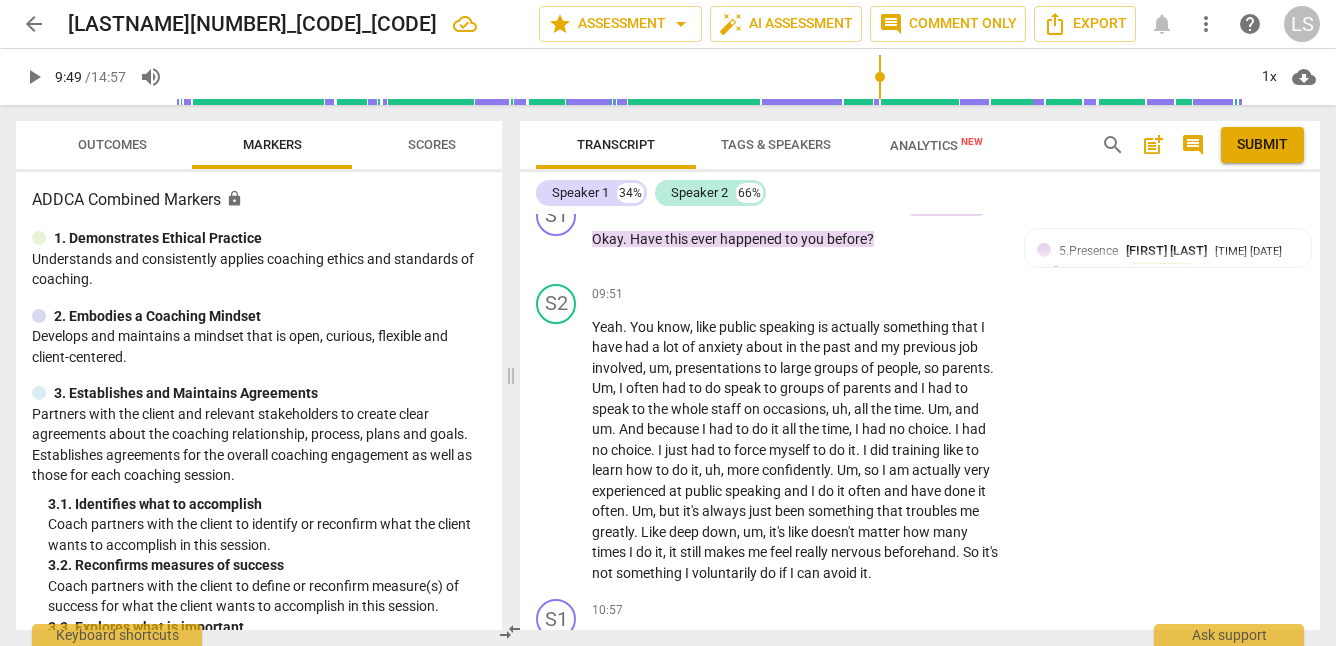 click on "play_arrow" at bounding box center [34, 77] 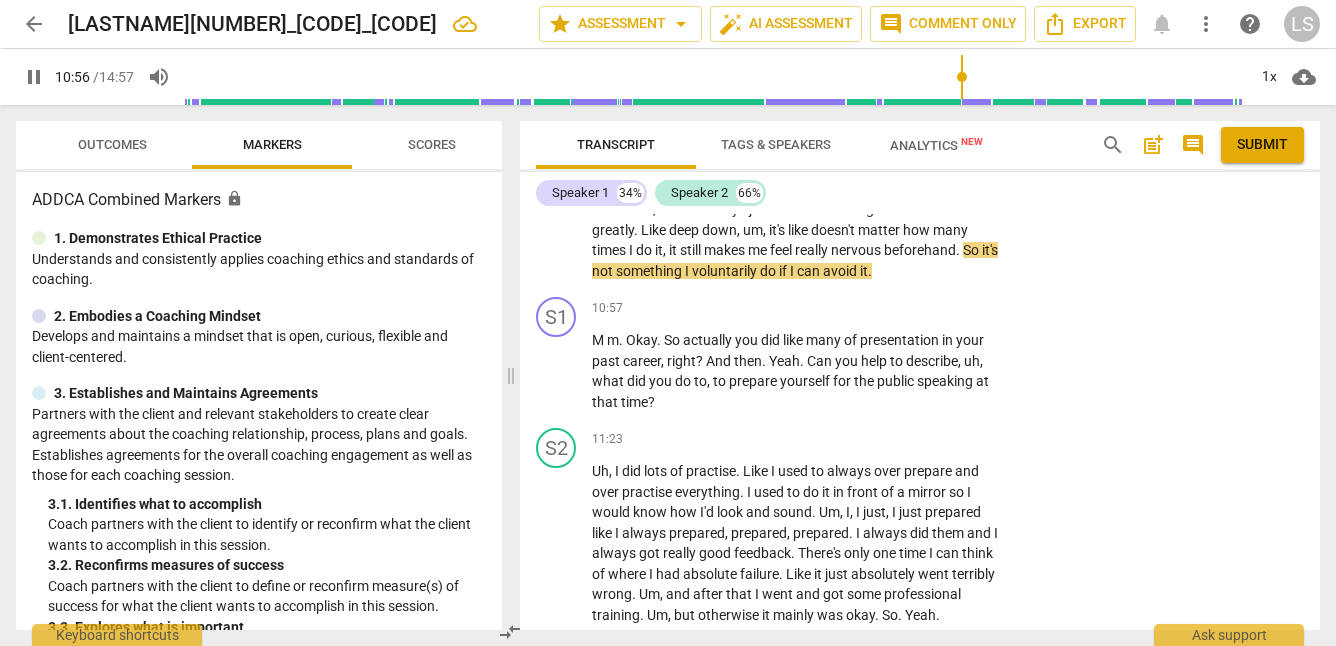 scroll, scrollTop: 4372, scrollLeft: 0, axis: vertical 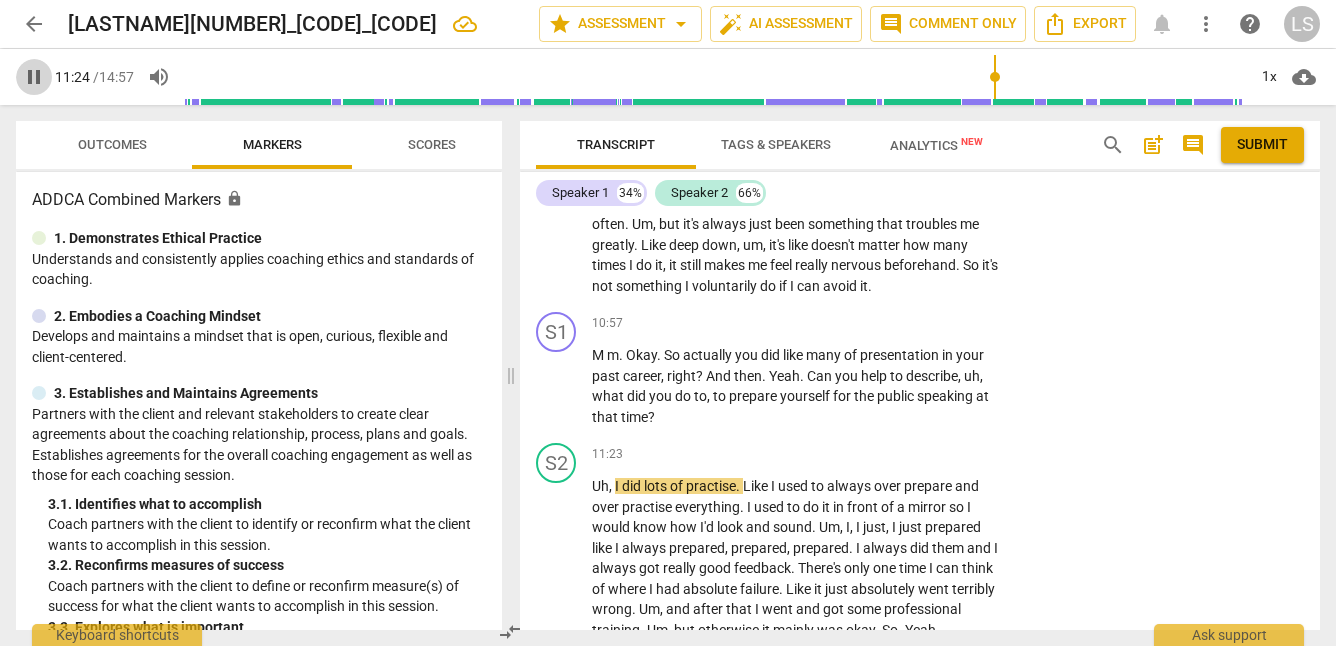 click on "pause" at bounding box center [34, 77] 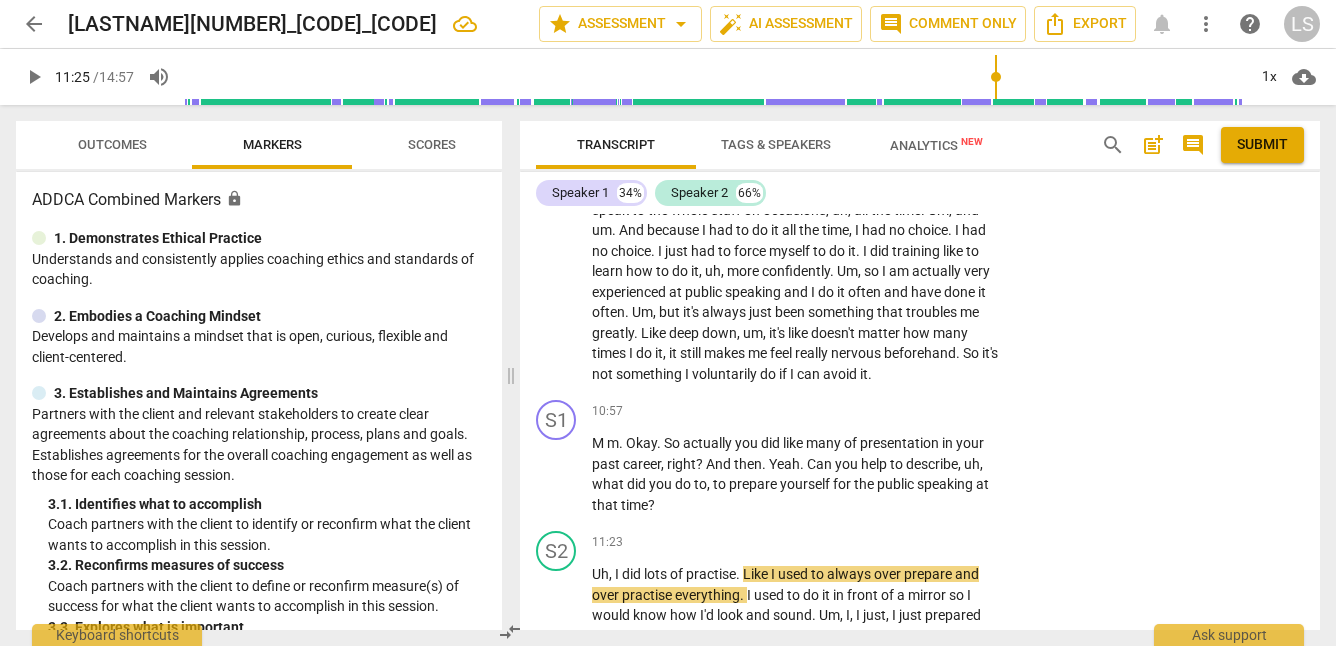 scroll, scrollTop: 4291, scrollLeft: 0, axis: vertical 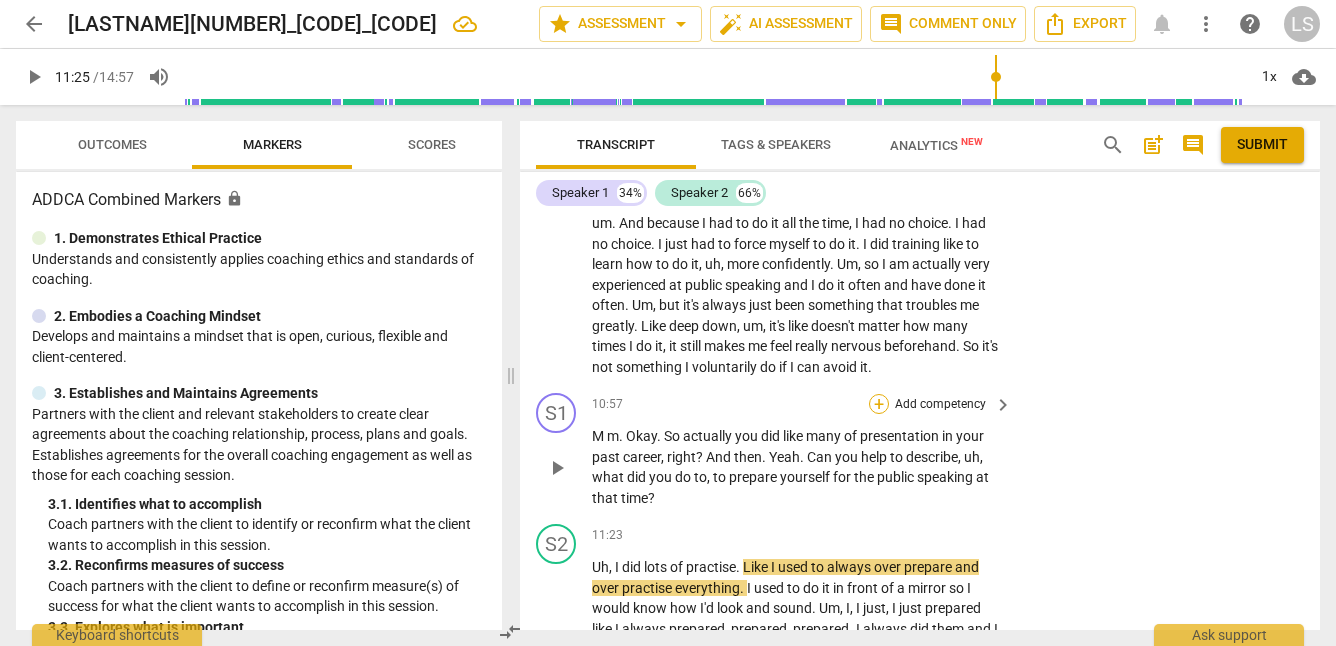 click on "+" at bounding box center (879, 404) 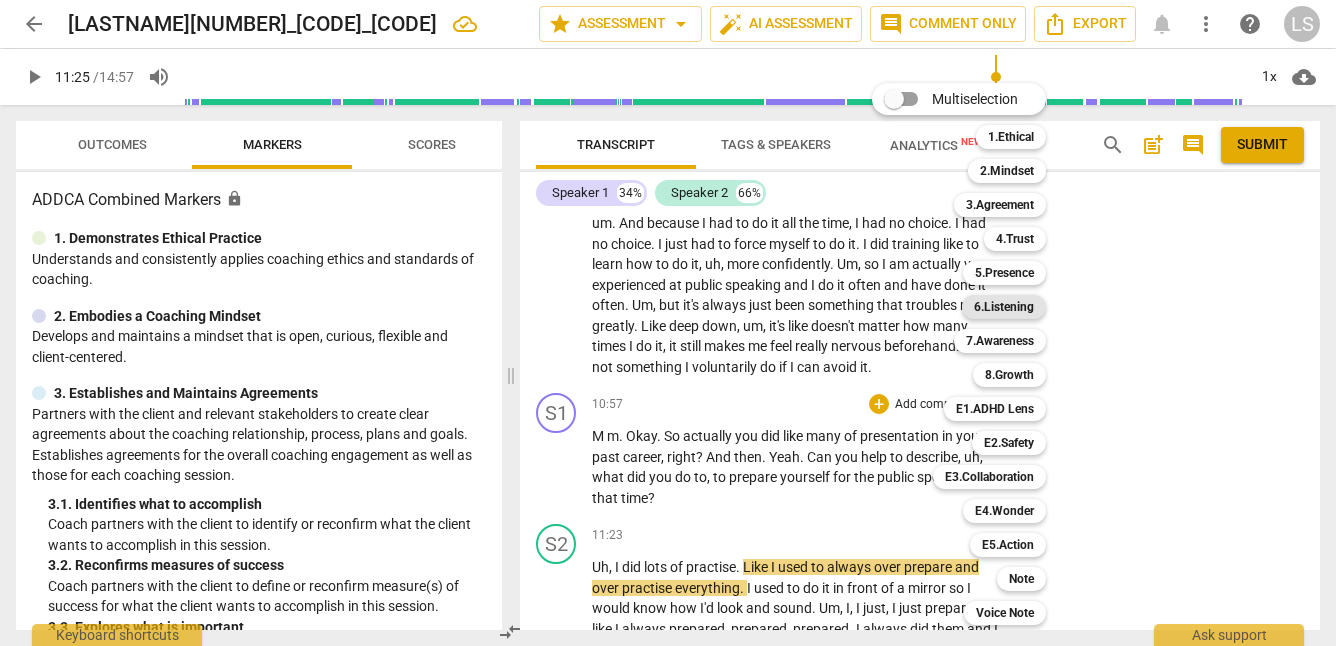 click on "6.Listening" at bounding box center [1004, 307] 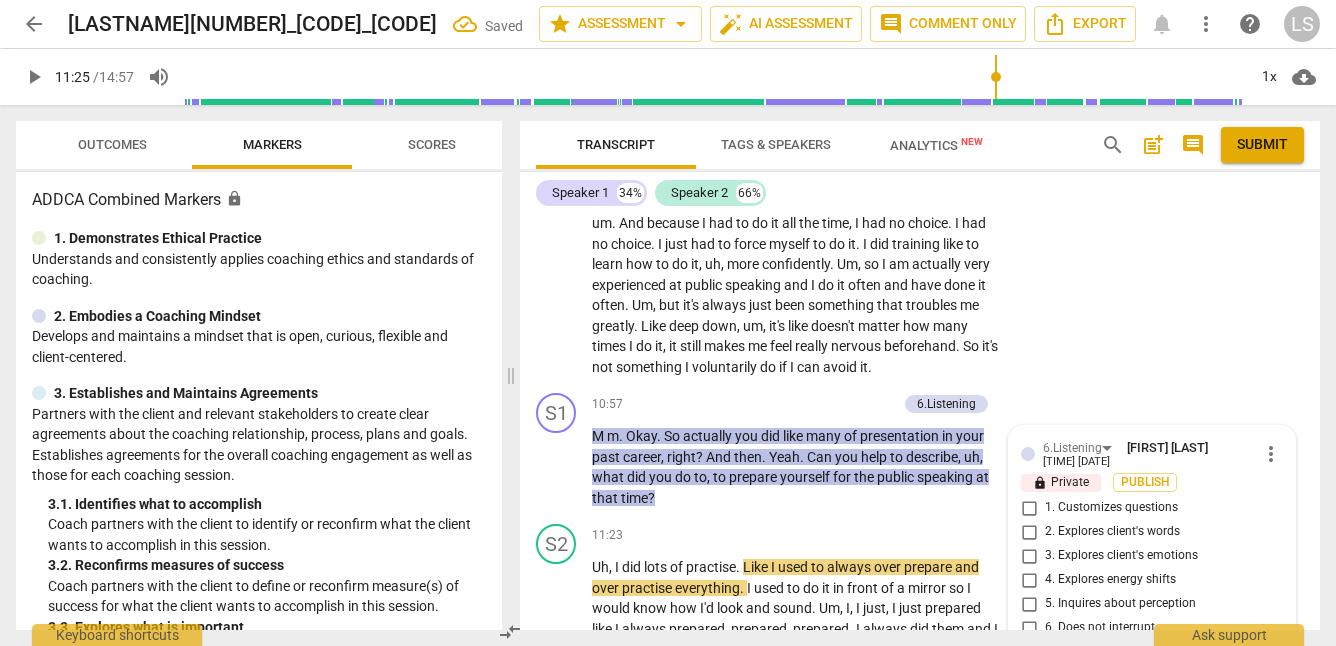 scroll, scrollTop: 4610, scrollLeft: 0, axis: vertical 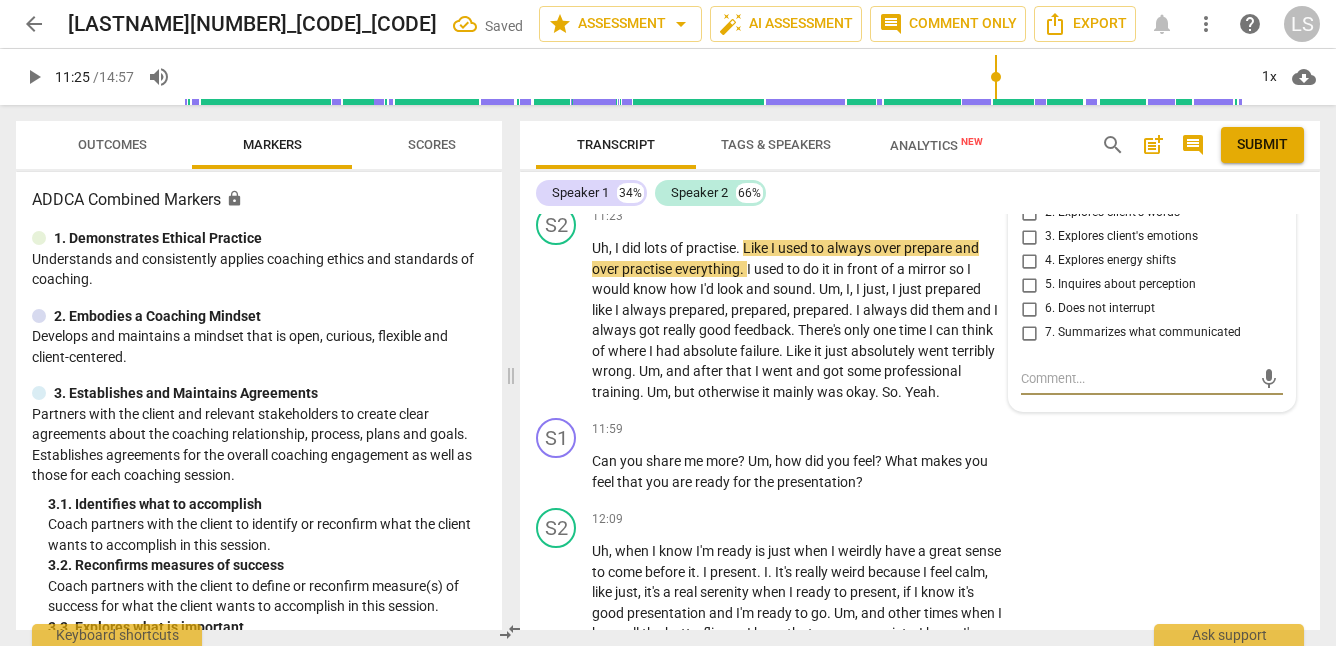 click on "2. Explores client's words" at bounding box center [1029, 213] 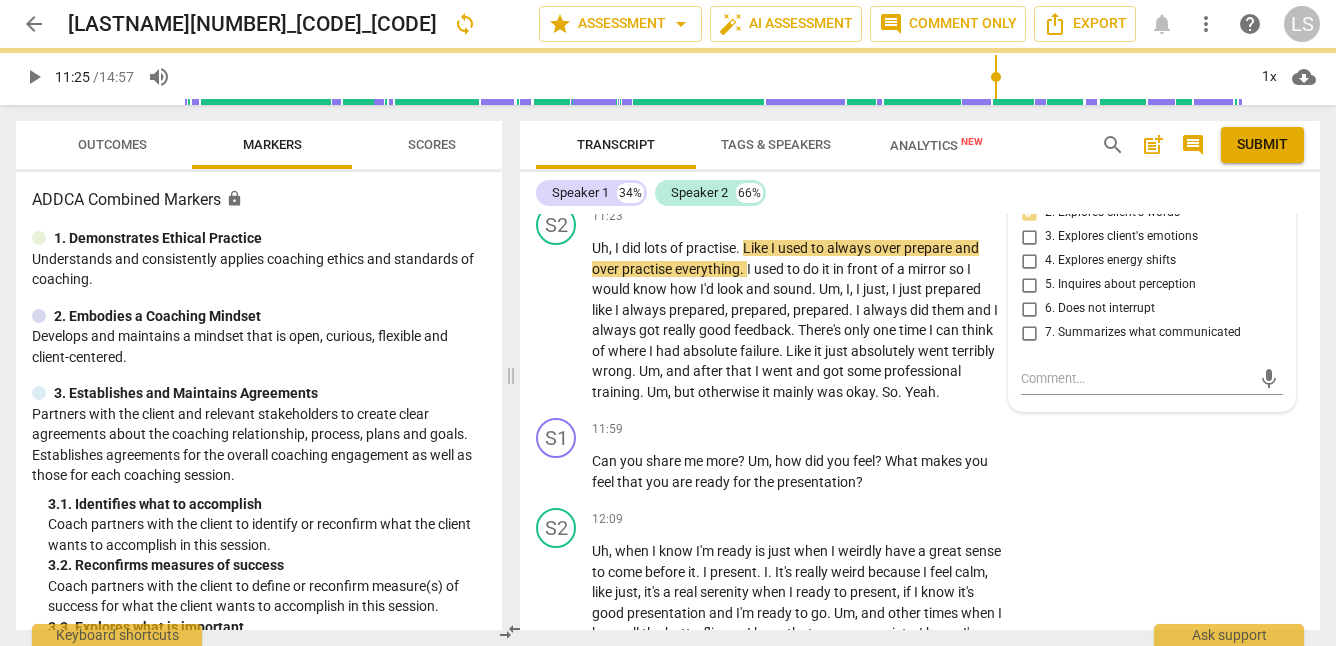 click on "1. Customizes questions" at bounding box center [1029, 189] 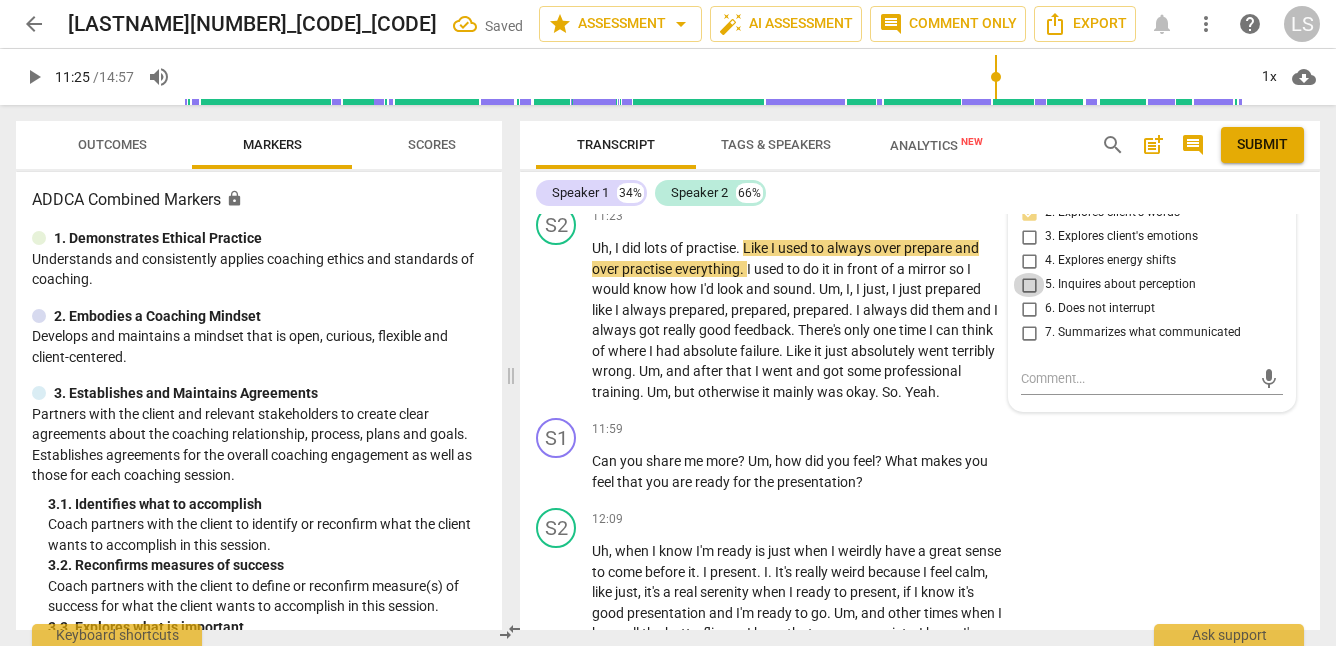 click on "5. Inquires about perception" at bounding box center [1029, 285] 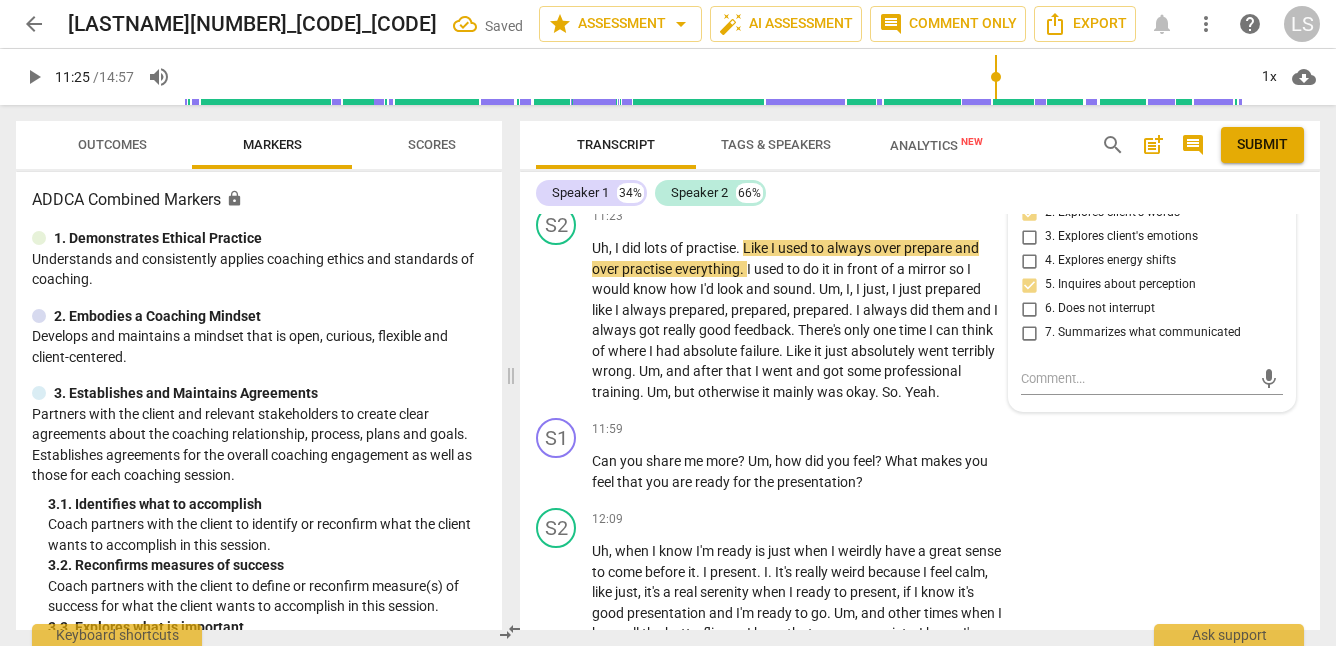 click on "7. Summarizes what communicated" at bounding box center (1029, 333) 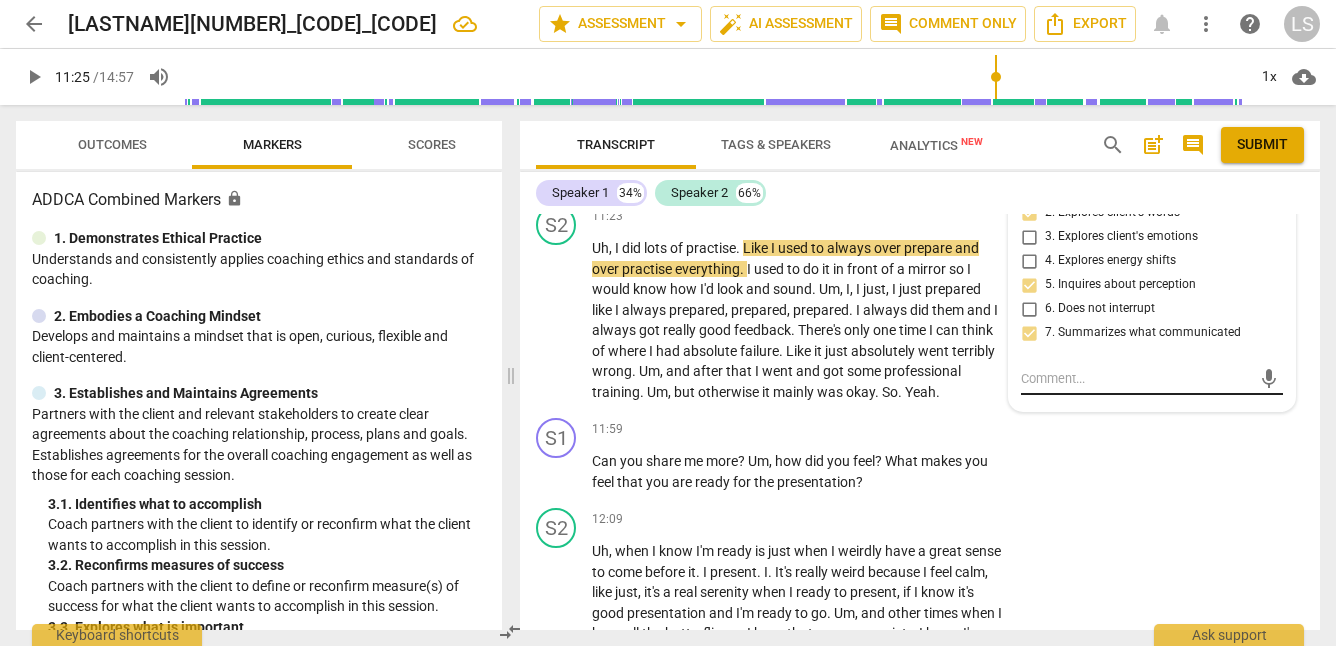 click at bounding box center (1136, 378) 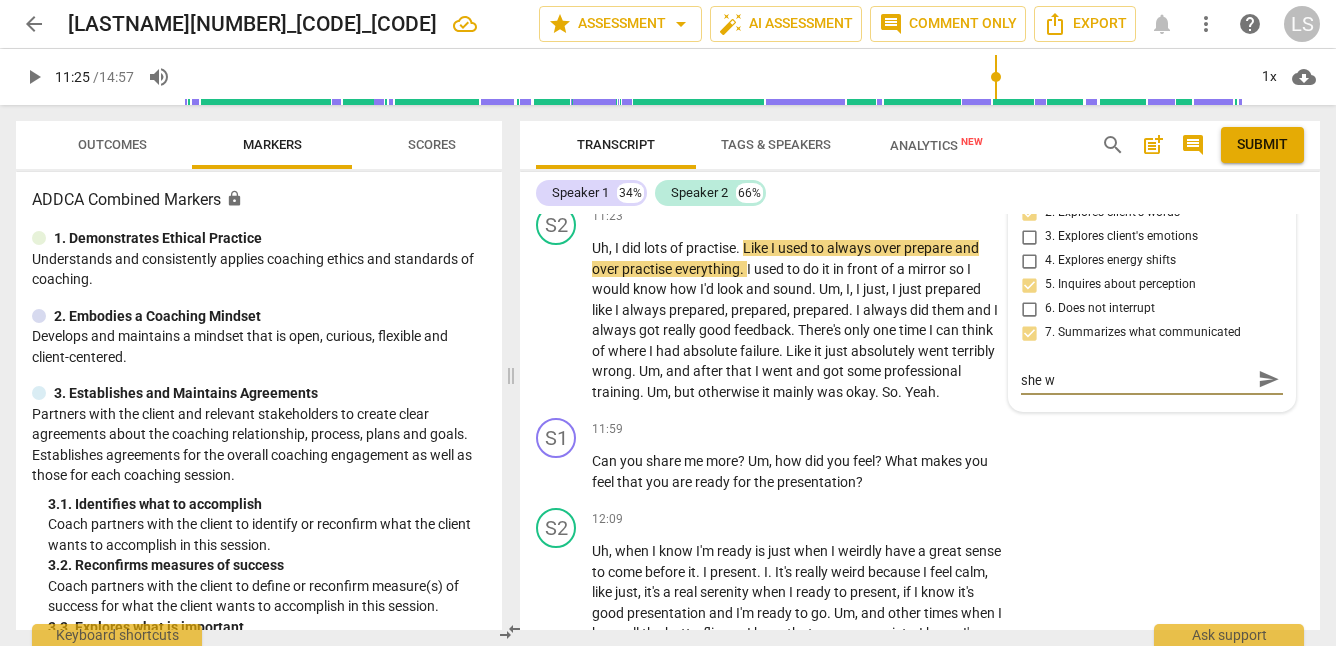scroll, scrollTop: 0, scrollLeft: 0, axis: both 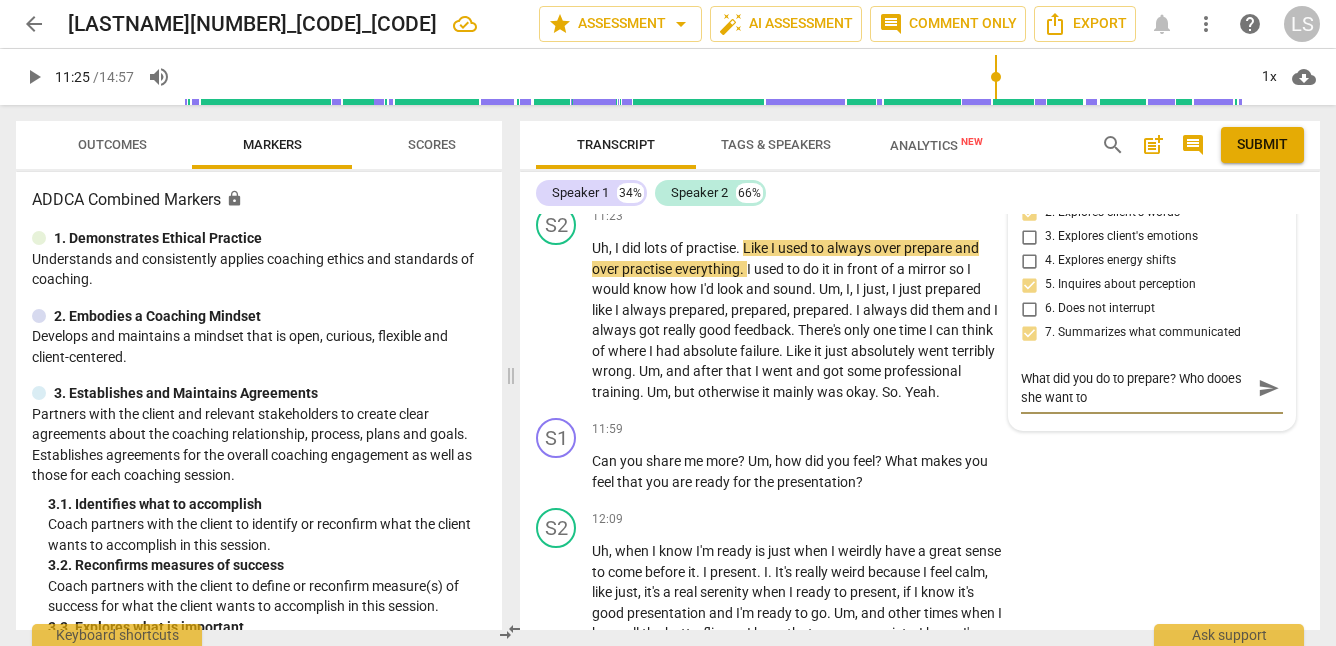 click on "What did you do to prepare? Who dooes she want to" at bounding box center (1136, 388) 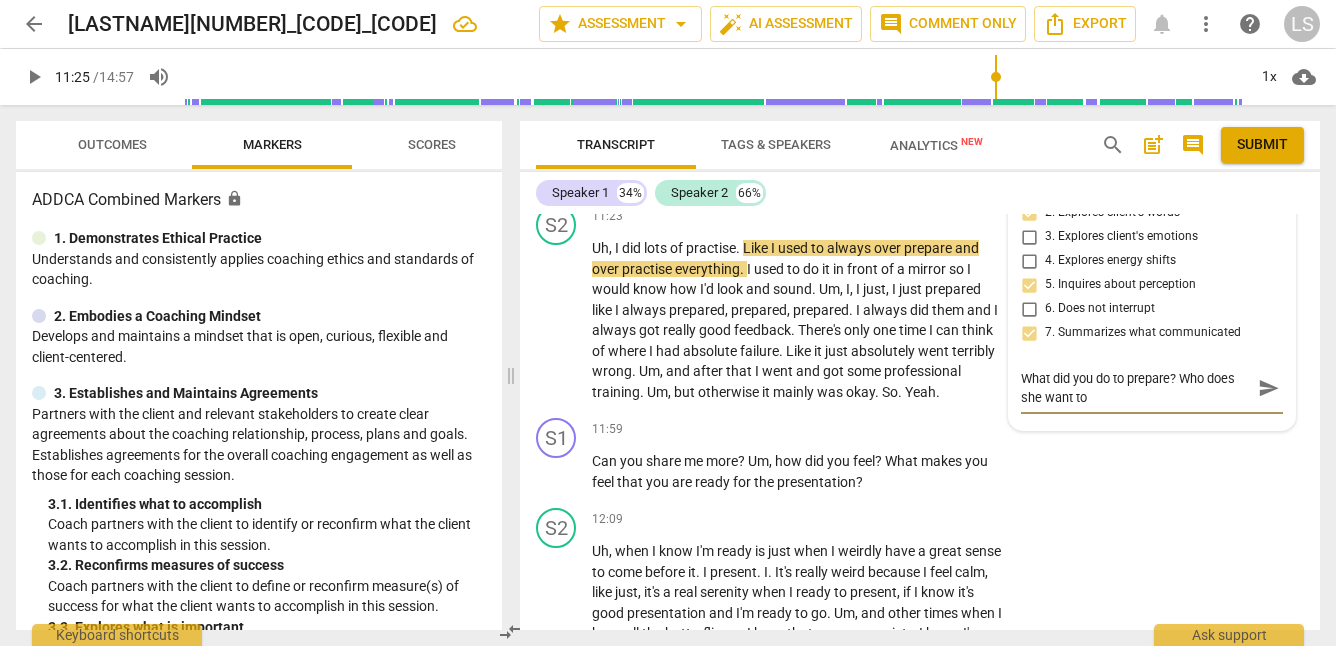 click on "What did you do to prepare? Who does she want to" at bounding box center [1136, 388] 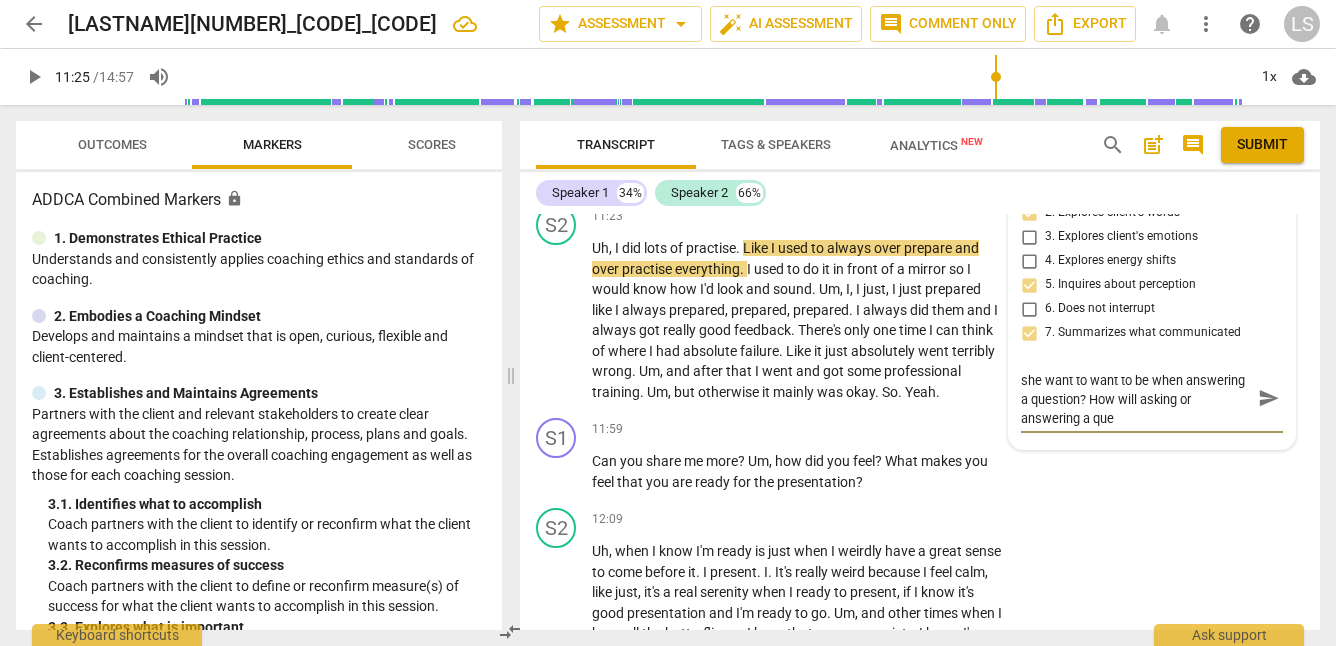 scroll, scrollTop: 0, scrollLeft: 0, axis: both 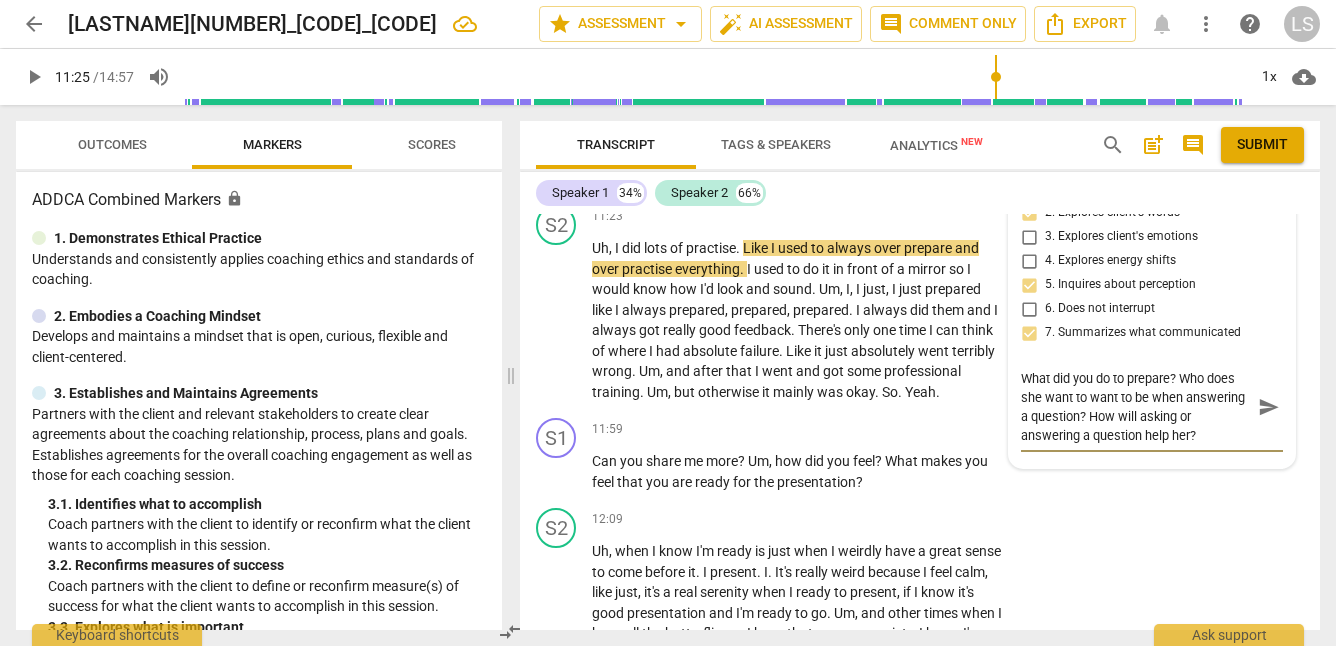click on "send" at bounding box center (1269, 407) 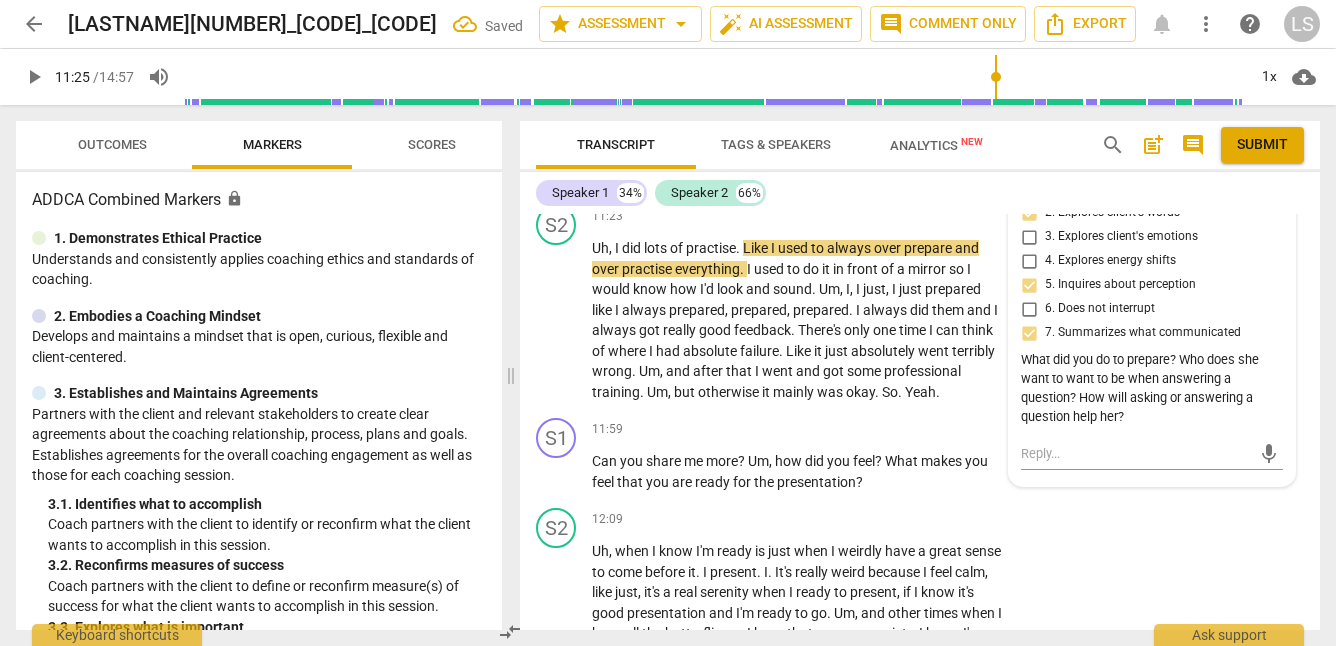 click on "play_arrow" at bounding box center (34, 77) 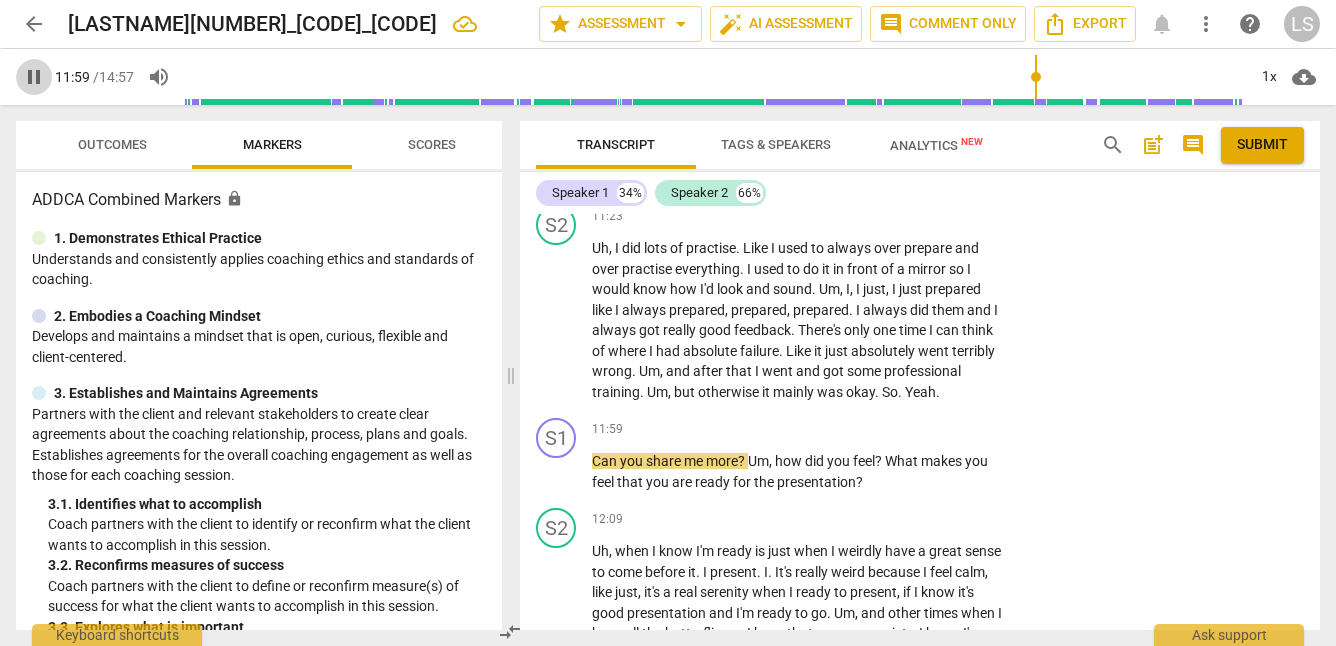 click on "pause" at bounding box center (34, 77) 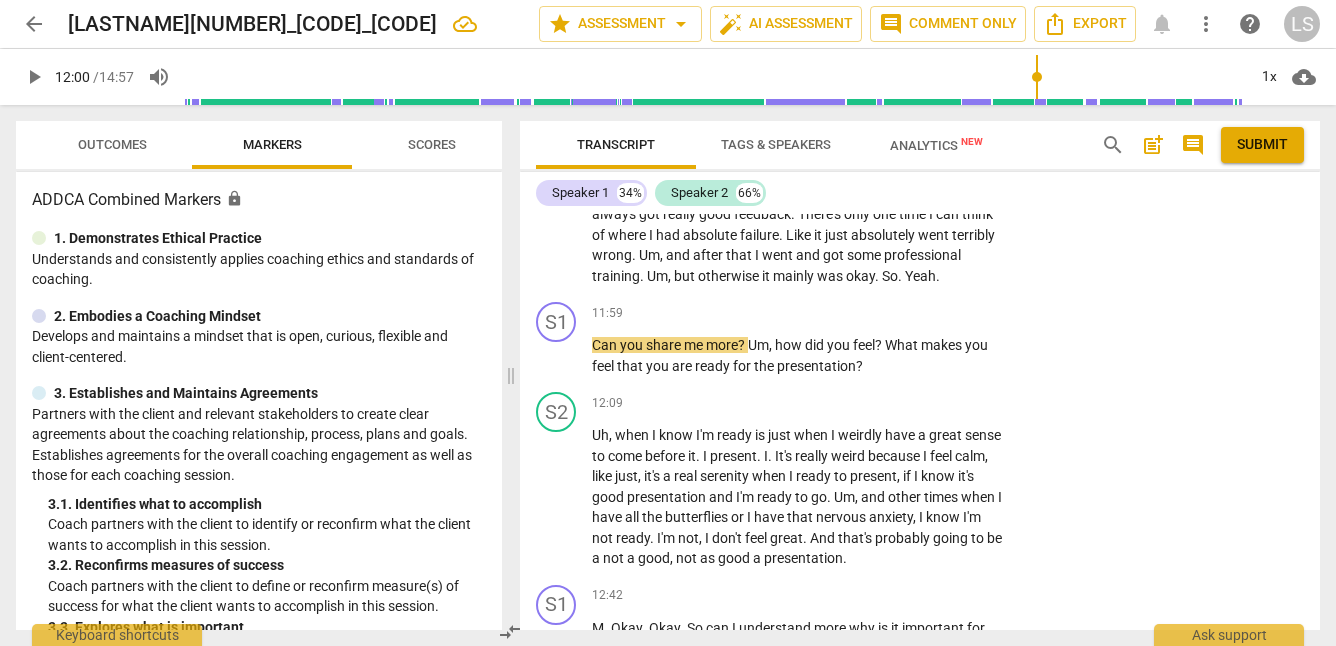 scroll, scrollTop: 4748, scrollLeft: 0, axis: vertical 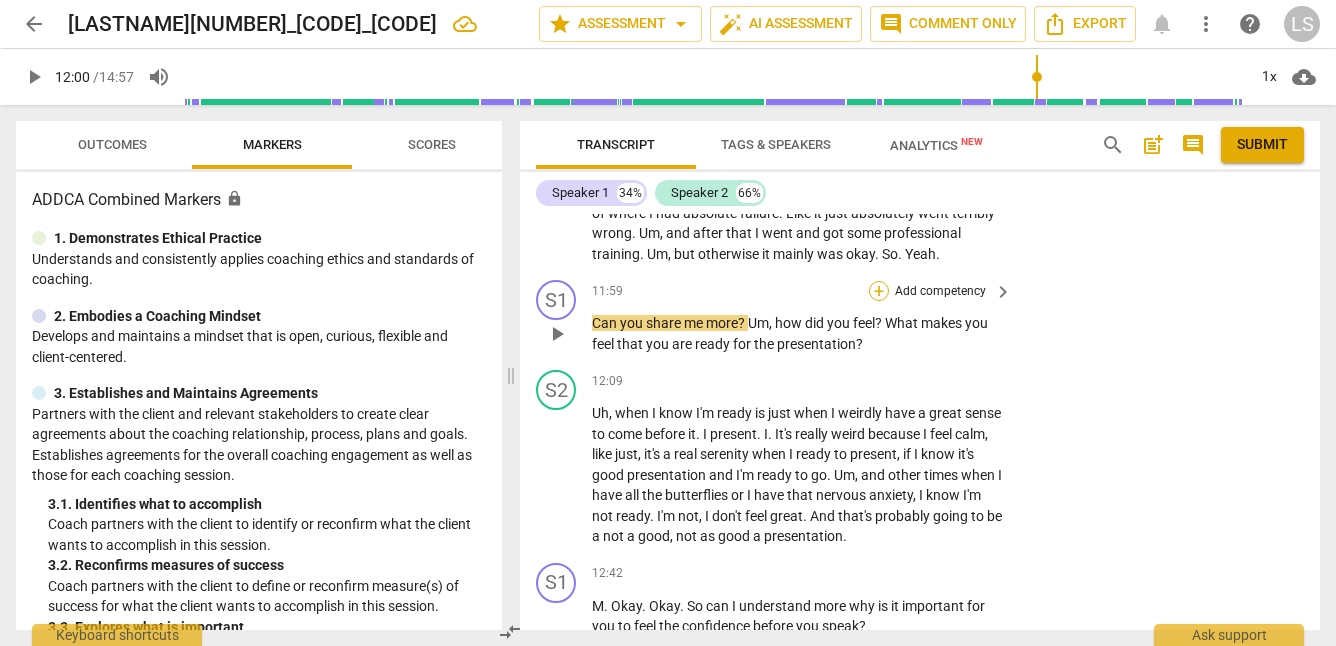 click on "+" at bounding box center [879, 291] 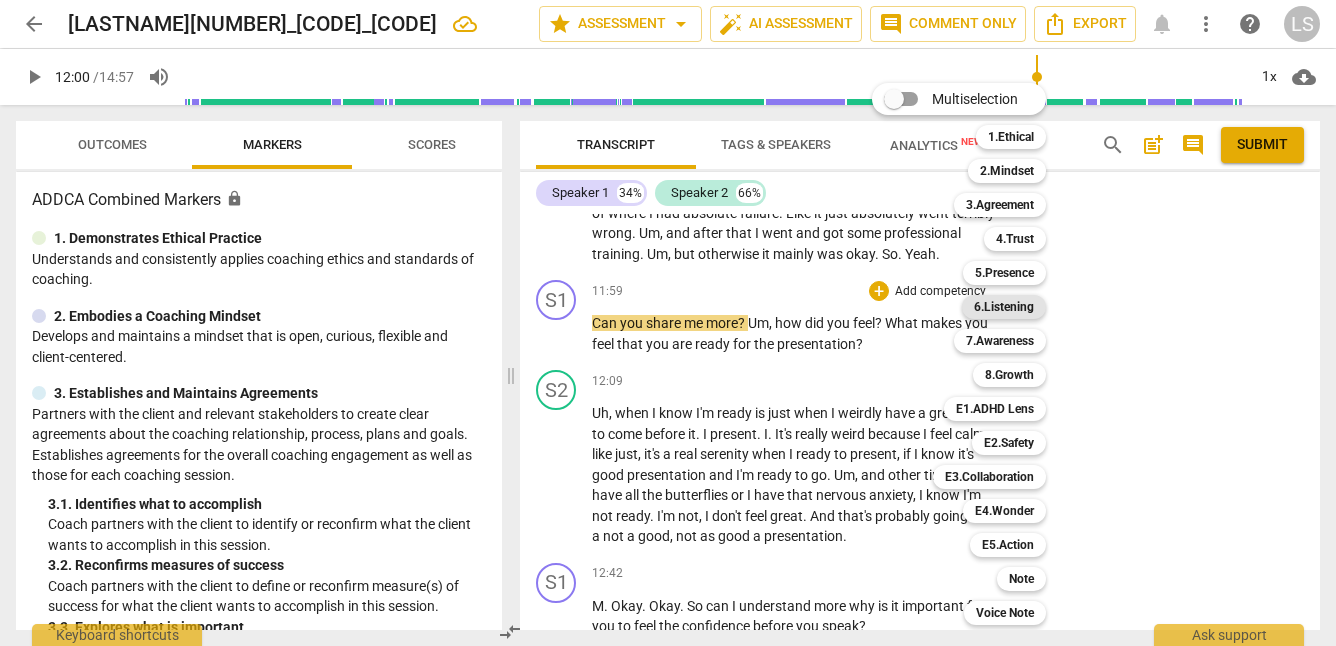 click on "6.Listening" at bounding box center (1004, 307) 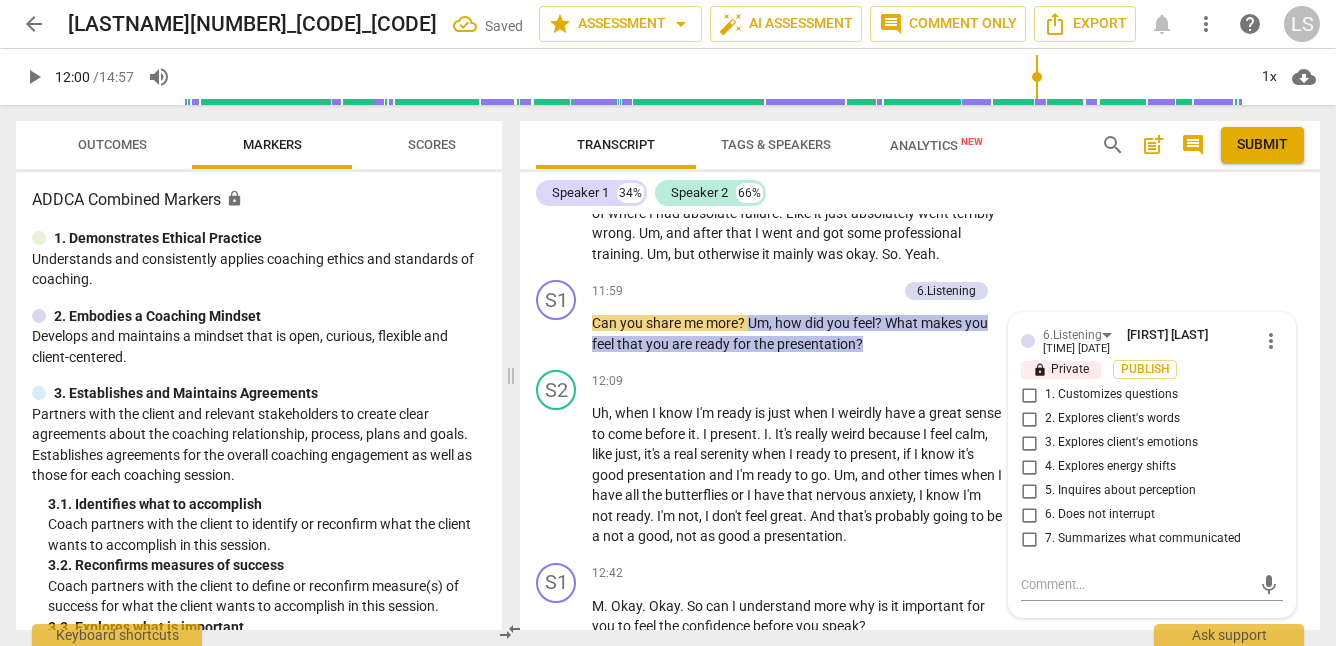 scroll, scrollTop: 4974, scrollLeft: 0, axis: vertical 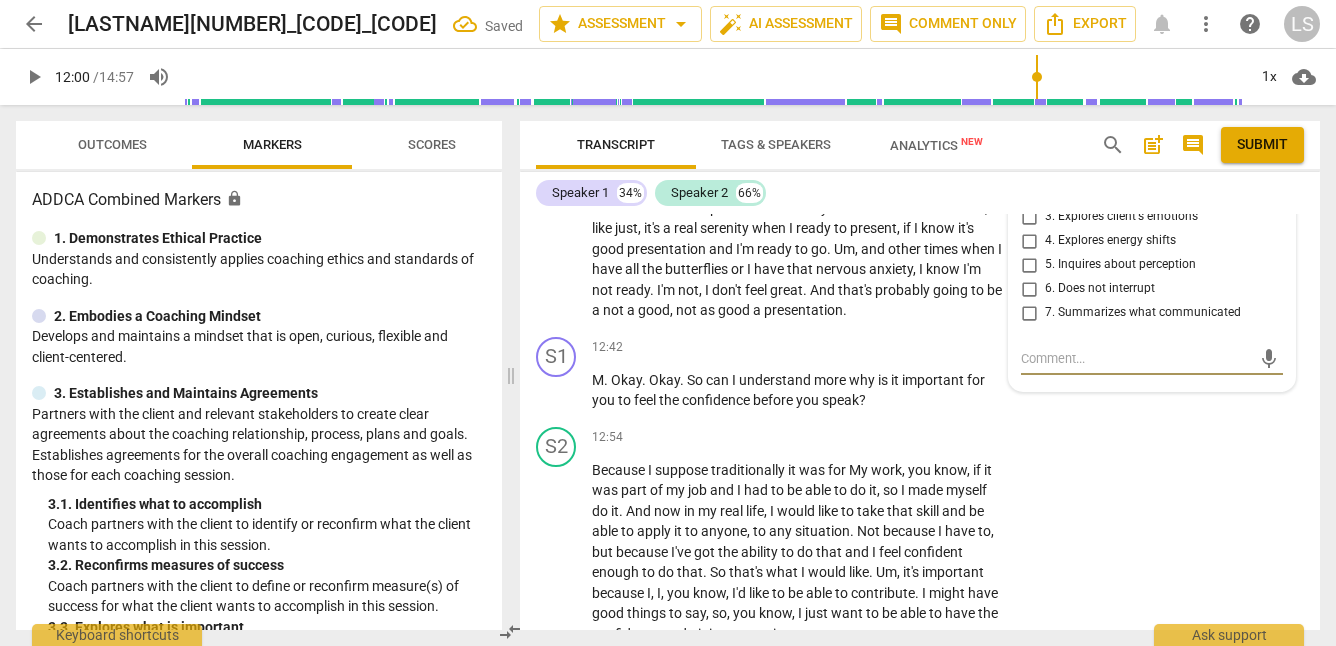 click on "2. Explores client's words" at bounding box center (1029, 193) 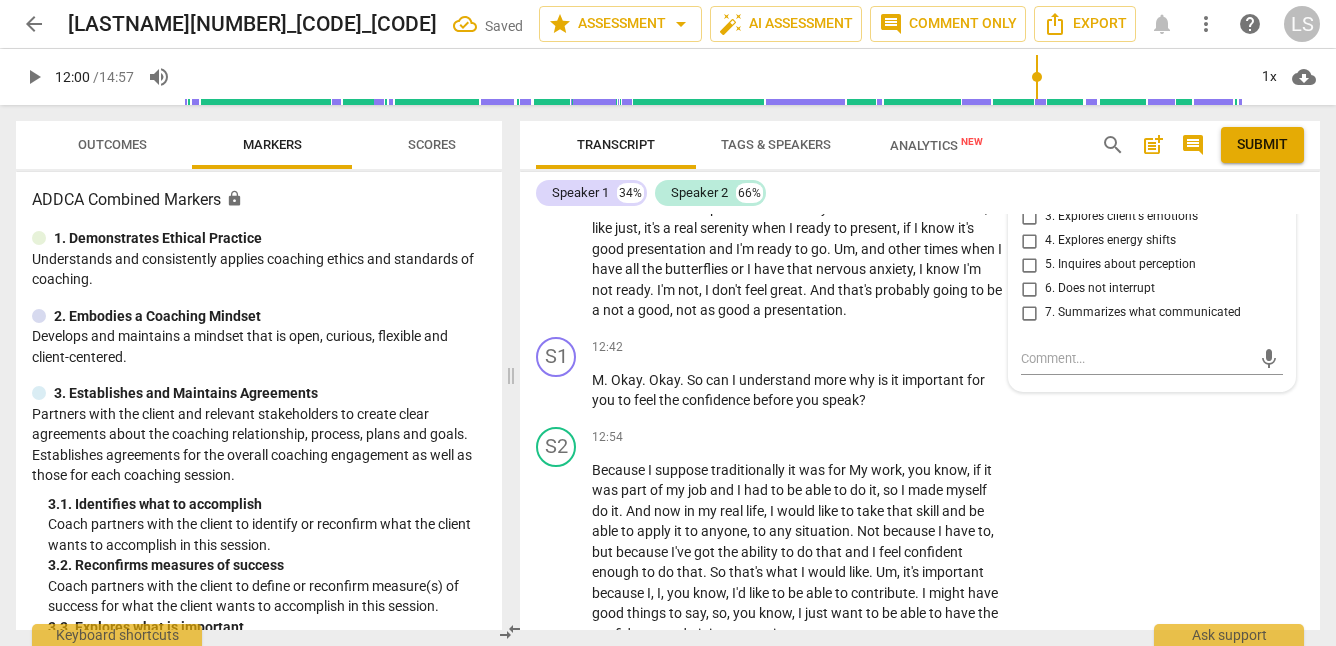 click on "3. Explores client's emotions" at bounding box center [1029, 217] 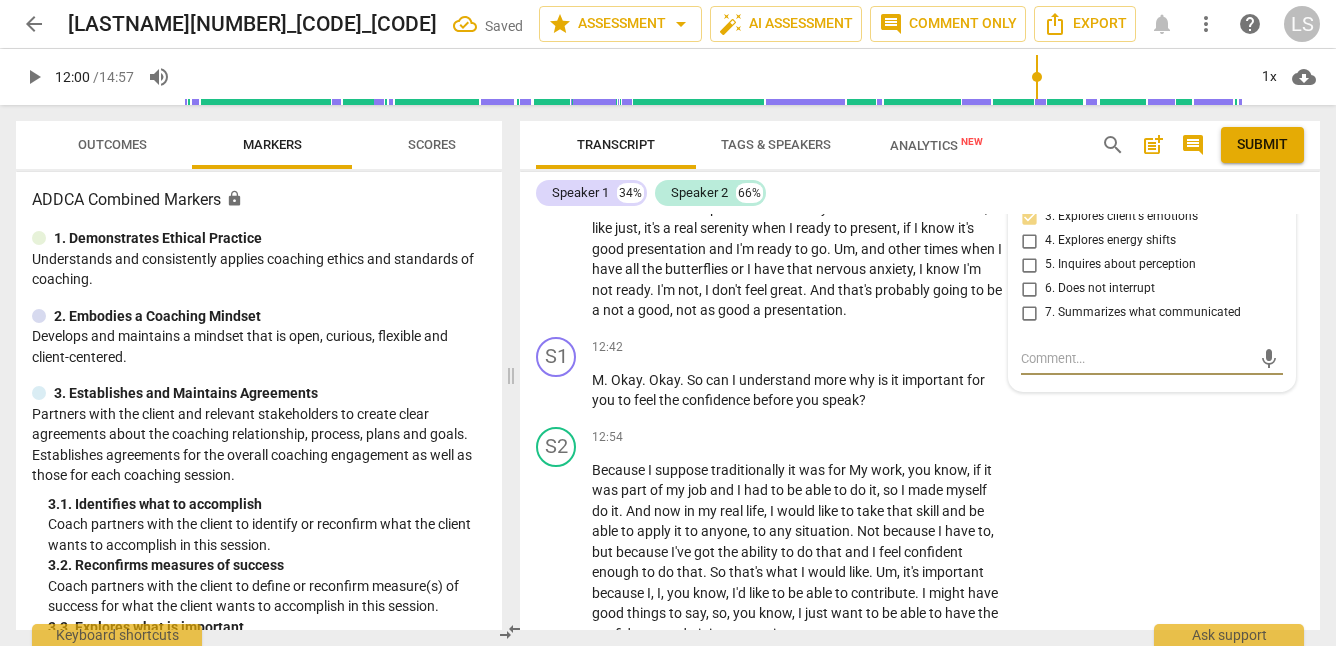 click at bounding box center [1136, 358] 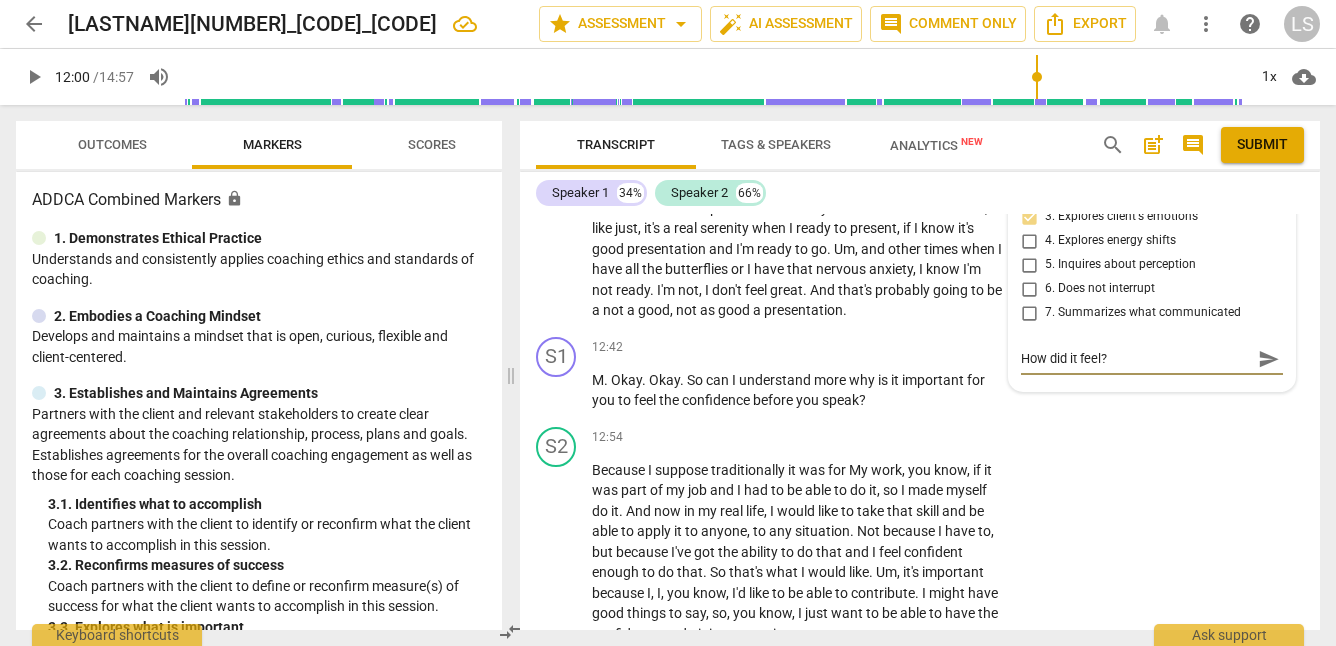 scroll, scrollTop: 4903, scrollLeft: 0, axis: vertical 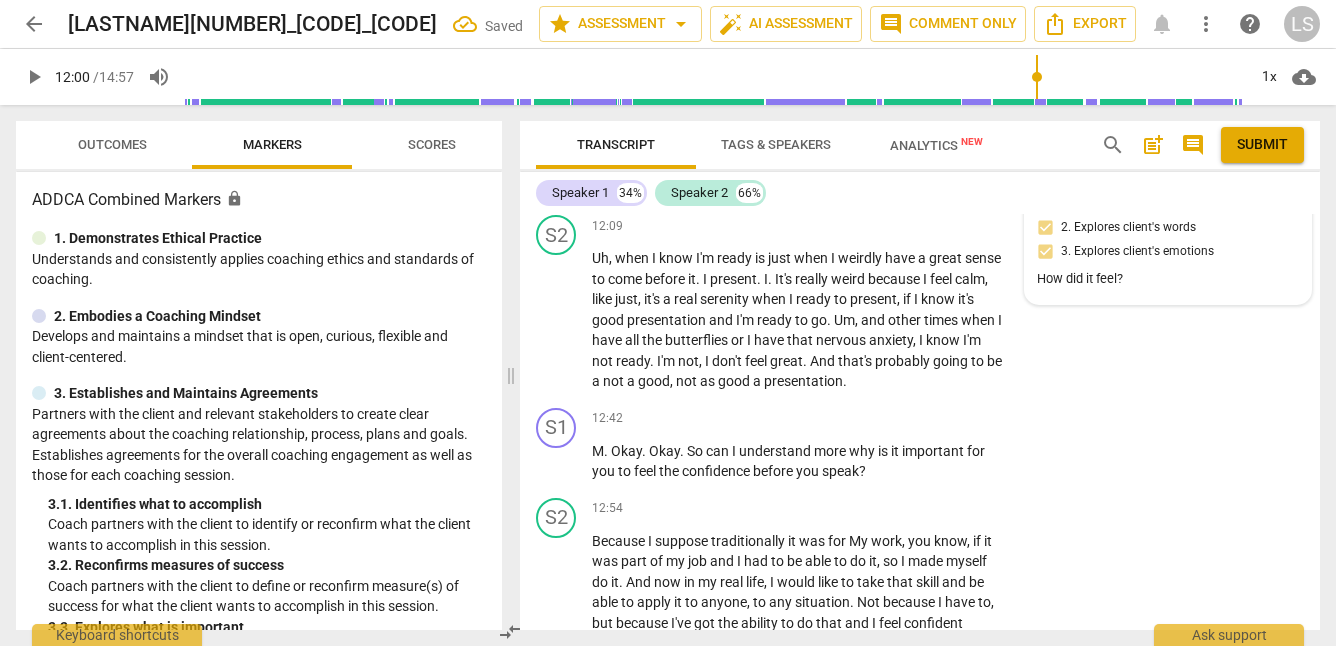 click on "[FIRST] [LAST]" at bounding box center (1166, 179) 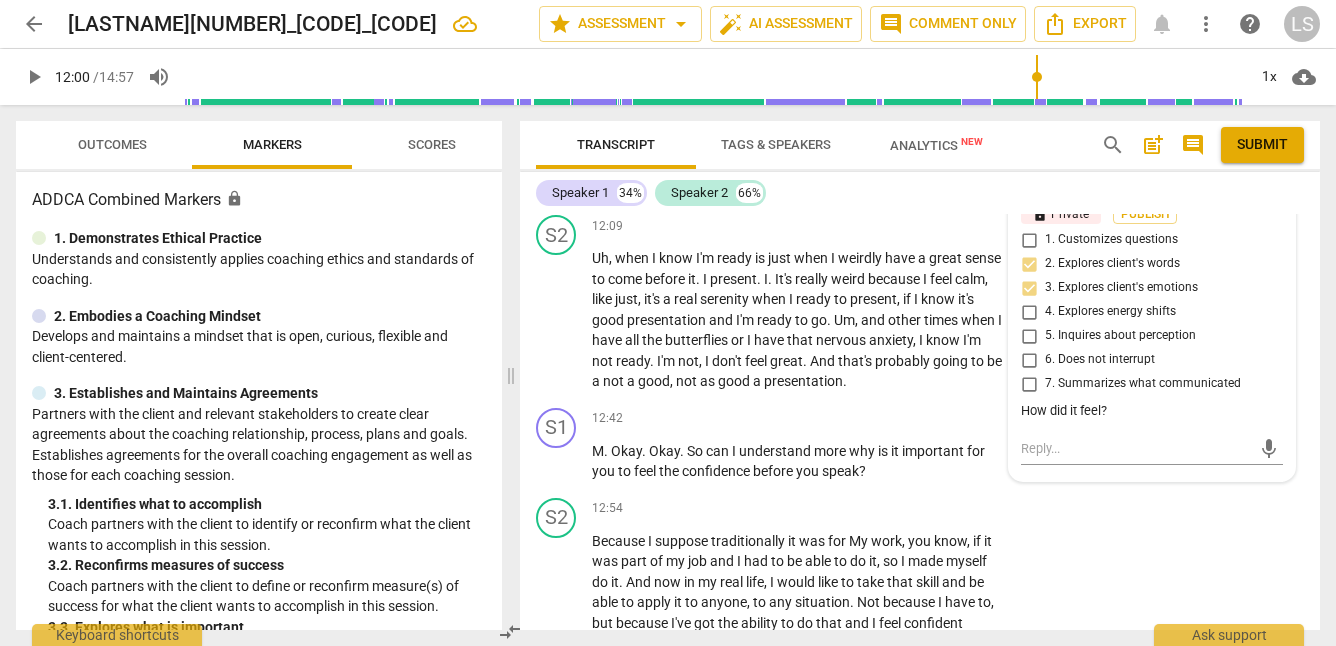 click on "5. Inquires about perception" at bounding box center [1029, 336] 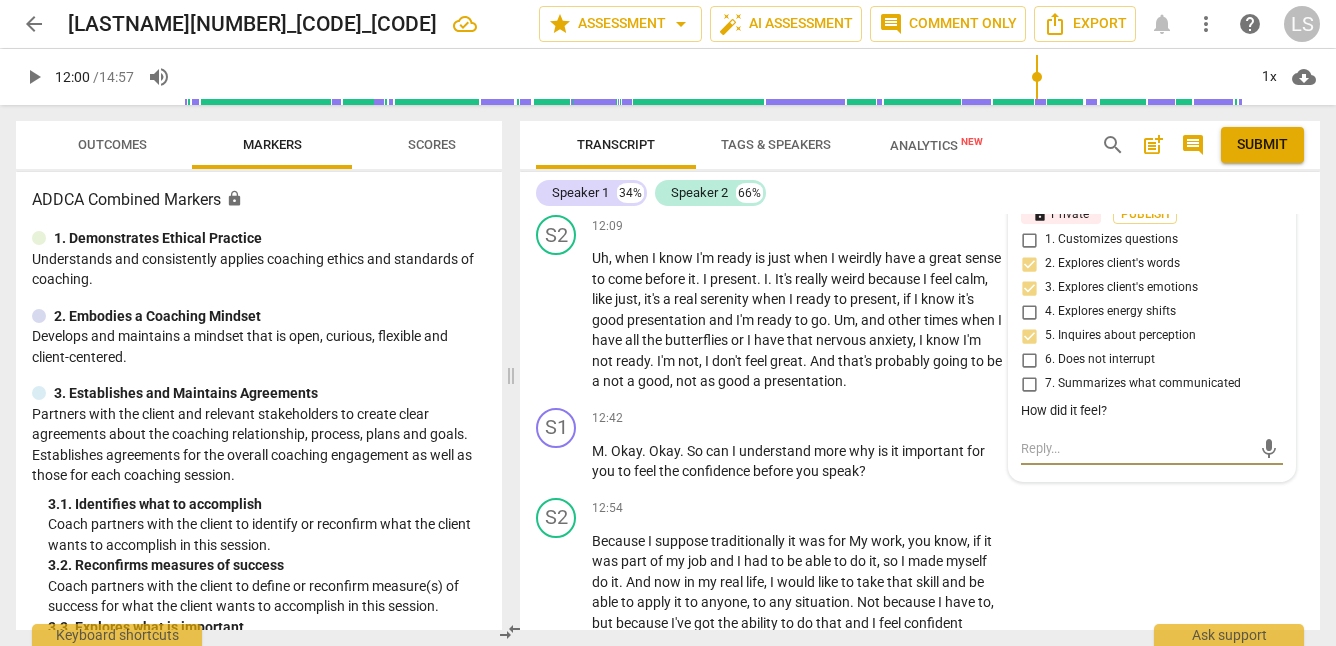 click at bounding box center [1136, 448] 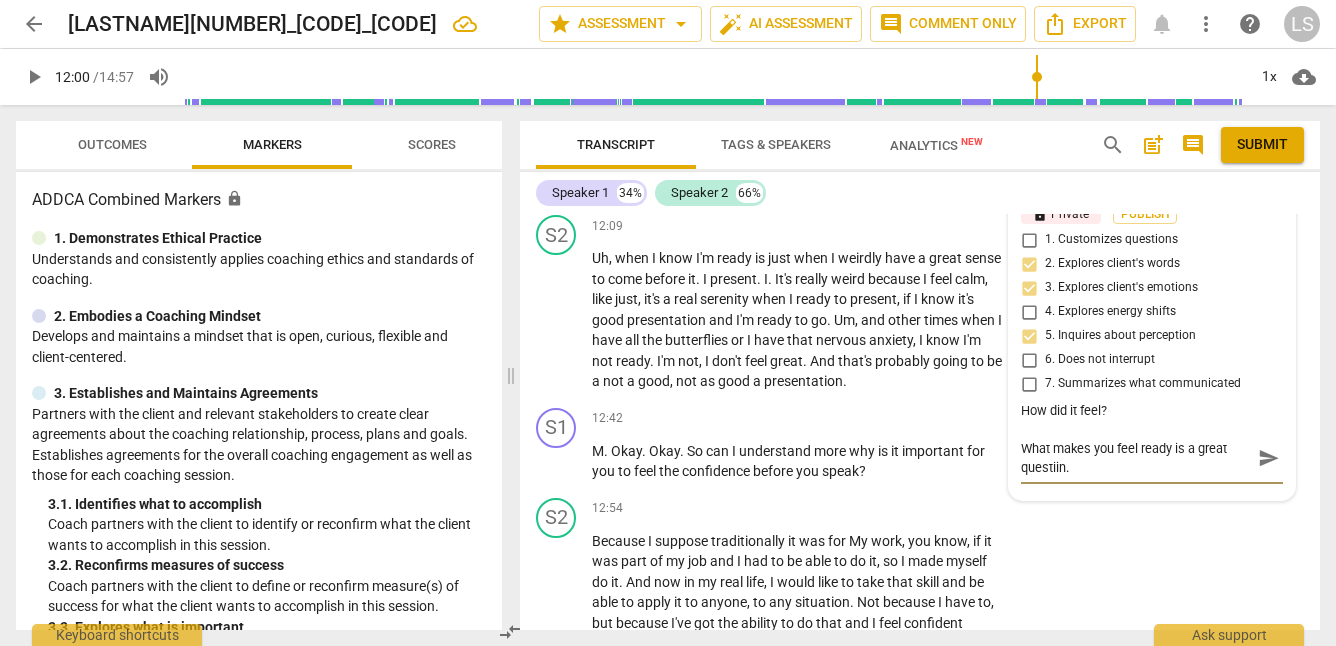 scroll, scrollTop: 0, scrollLeft: 0, axis: both 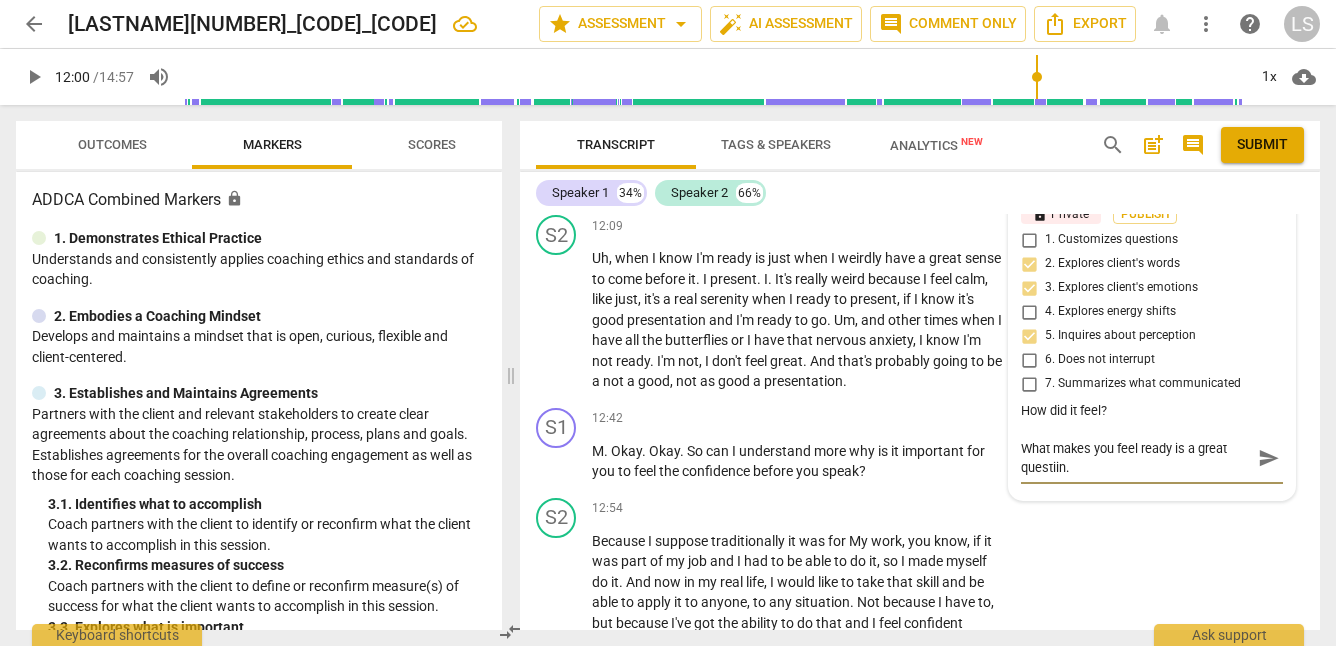 click on "What makes you feel ready is a great questiin." at bounding box center [1136, 458] 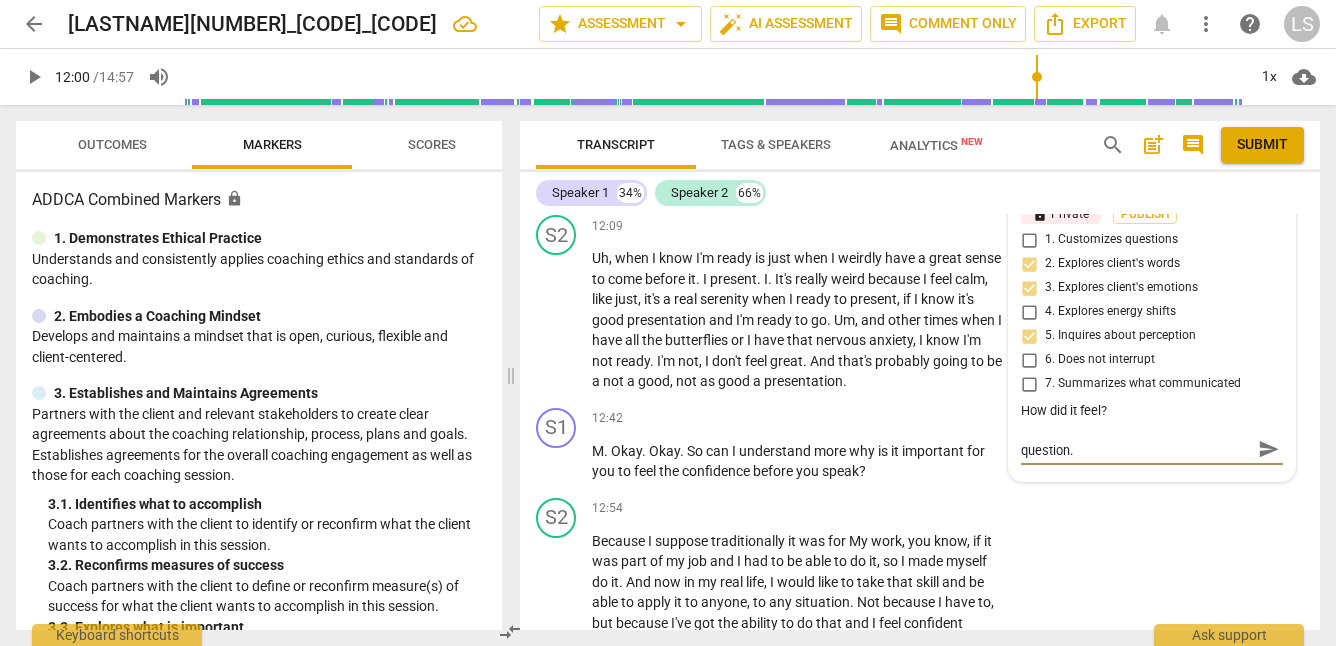 scroll, scrollTop: 0, scrollLeft: 0, axis: both 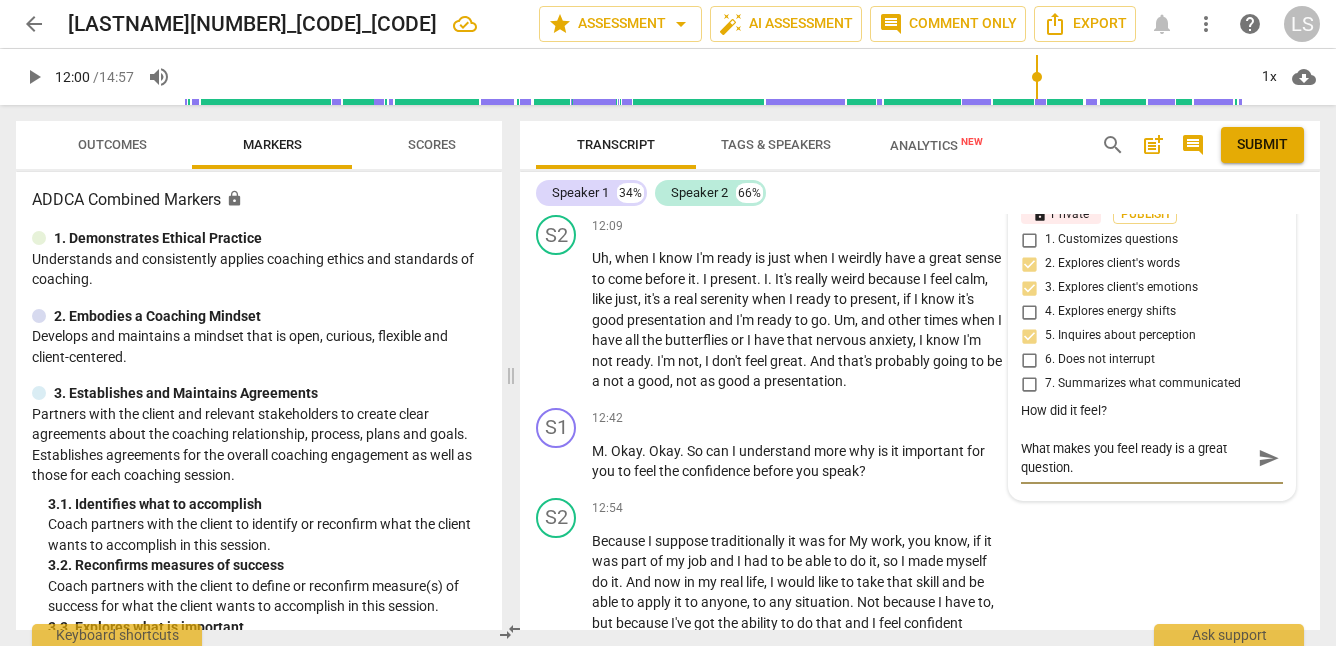 click on "What makes you feel ready is a great question." at bounding box center (1136, 458) 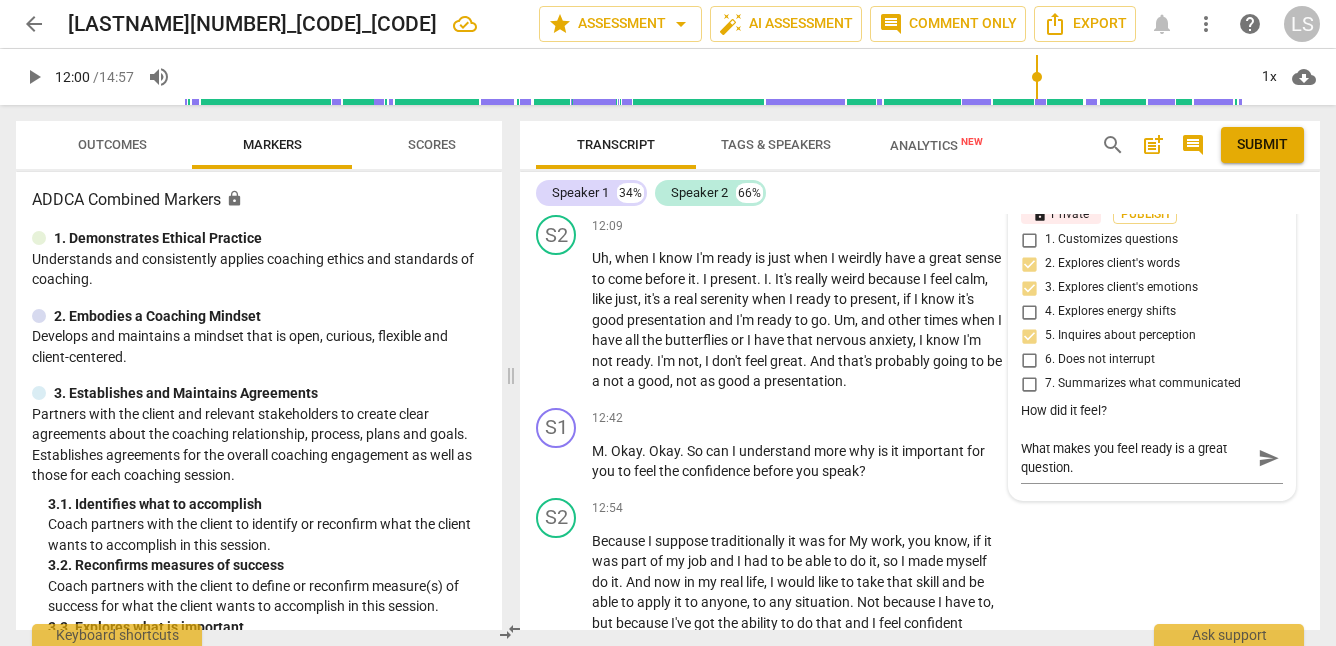 click on "Can   you   share   me   more ?   Um ,   how   did   you   feel ?   What   makes   you   feel   that   you   are   ready   for   the   presentation ?" at bounding box center (797, 178) 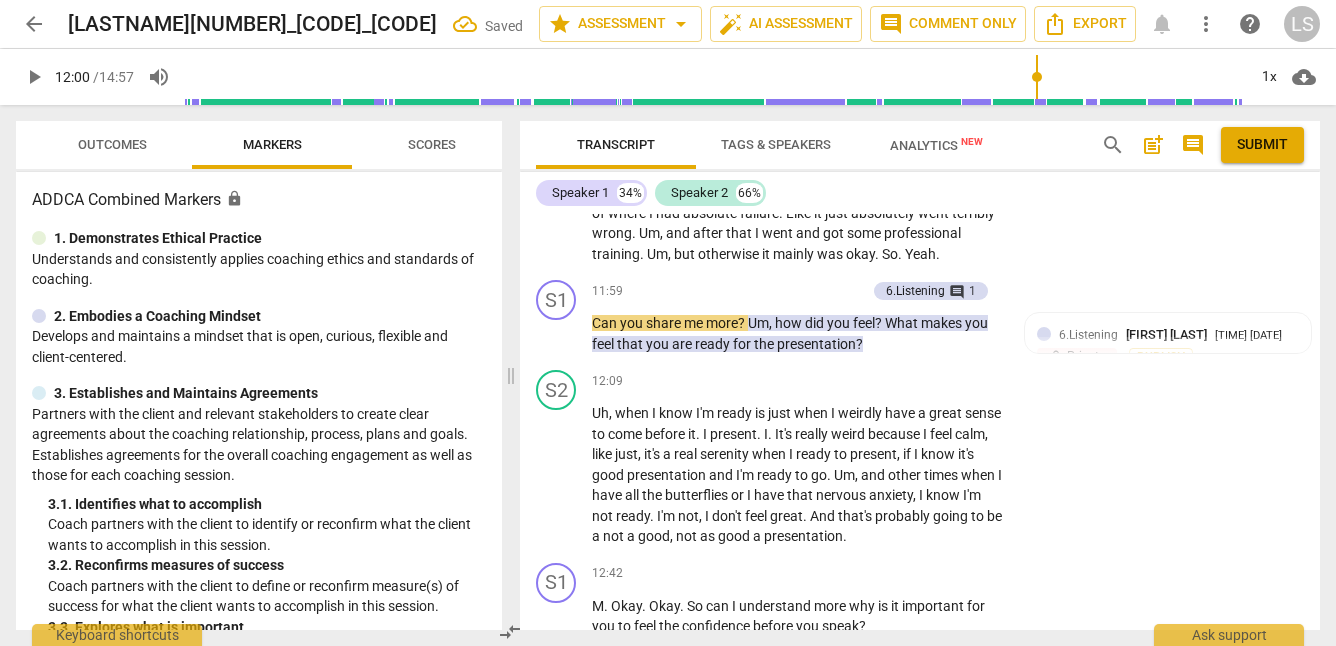 scroll, scrollTop: 4741, scrollLeft: 0, axis: vertical 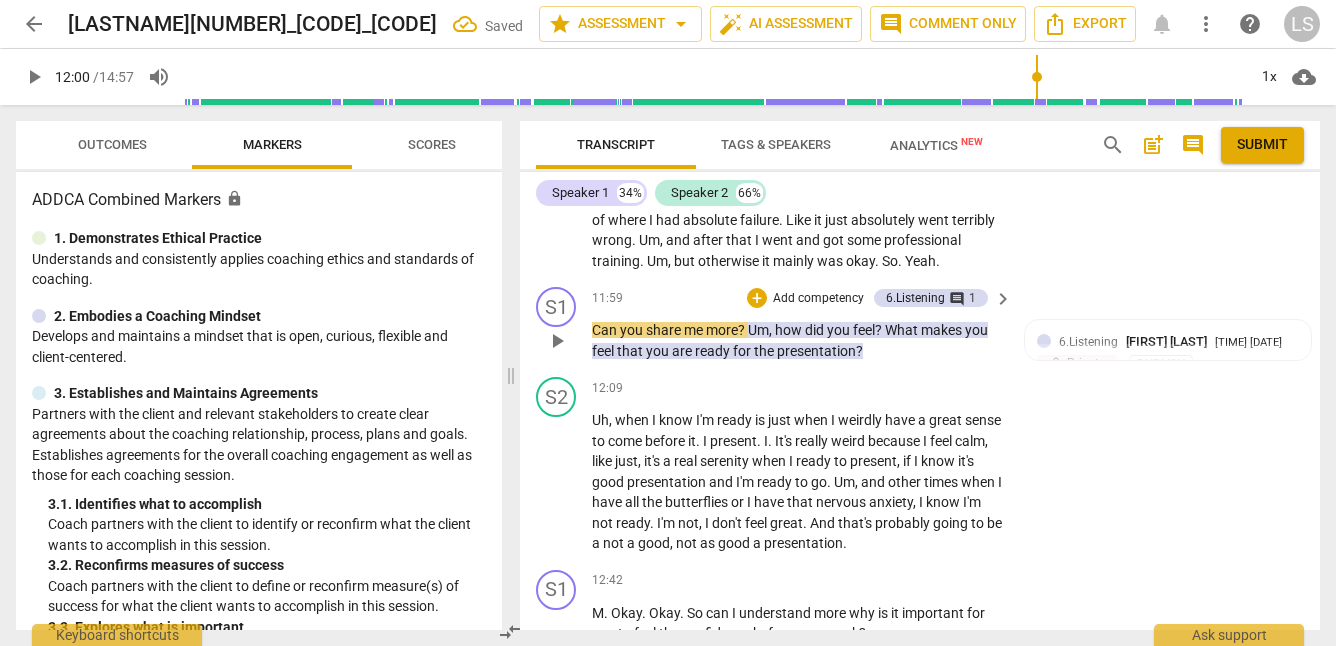 click on "Add competency" at bounding box center [818, 299] 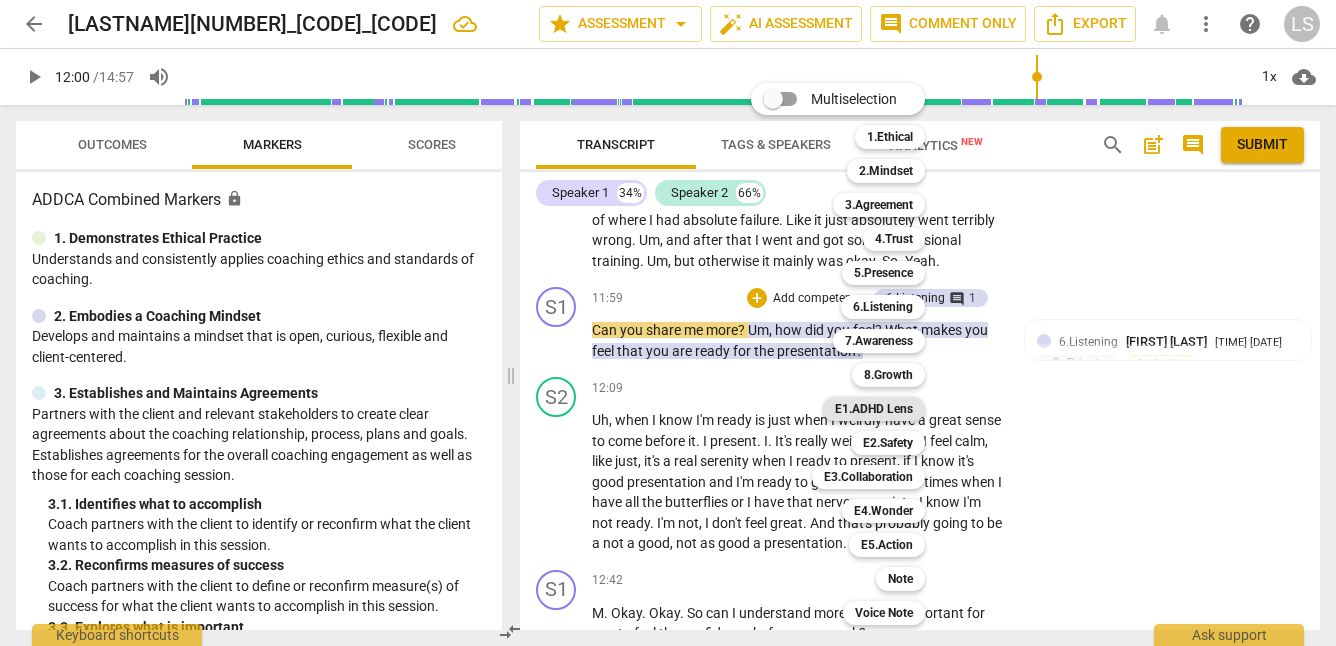 click on "E1.ADHD Lens" at bounding box center [874, 409] 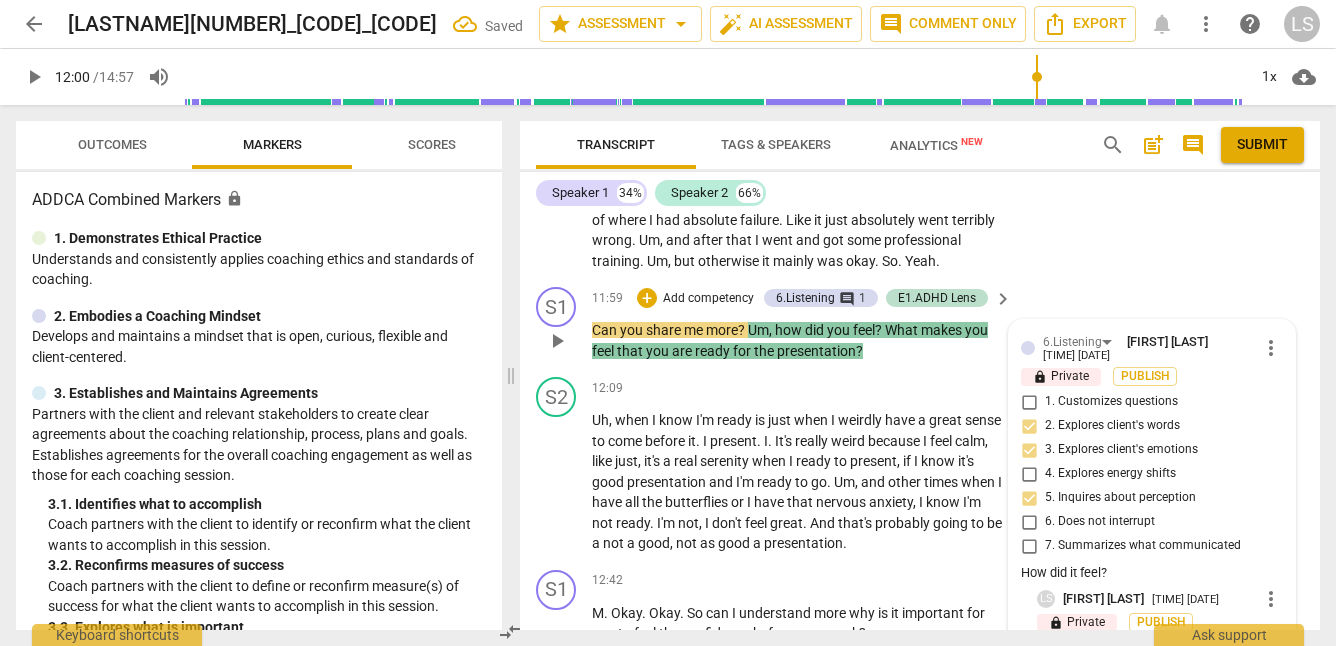 click on "7. Summarizes what communicated" at bounding box center (1144, 546) 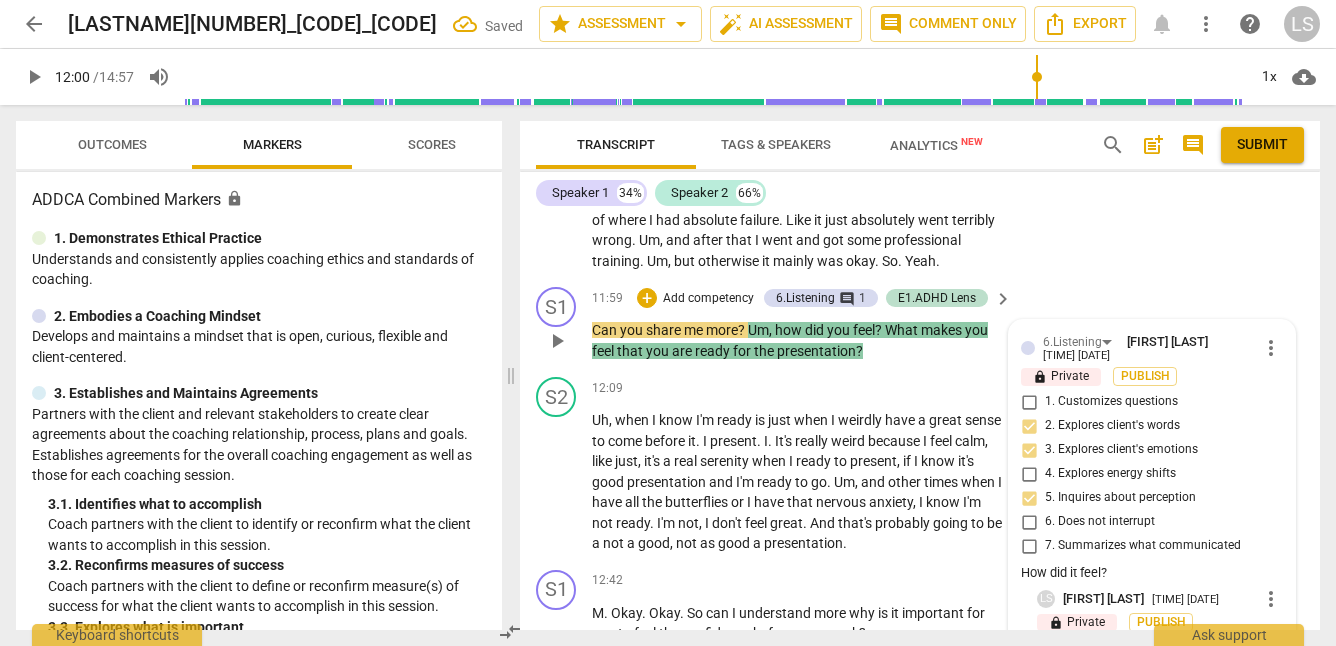 click on "7. Summarizes what communicated" at bounding box center (1029, 546) 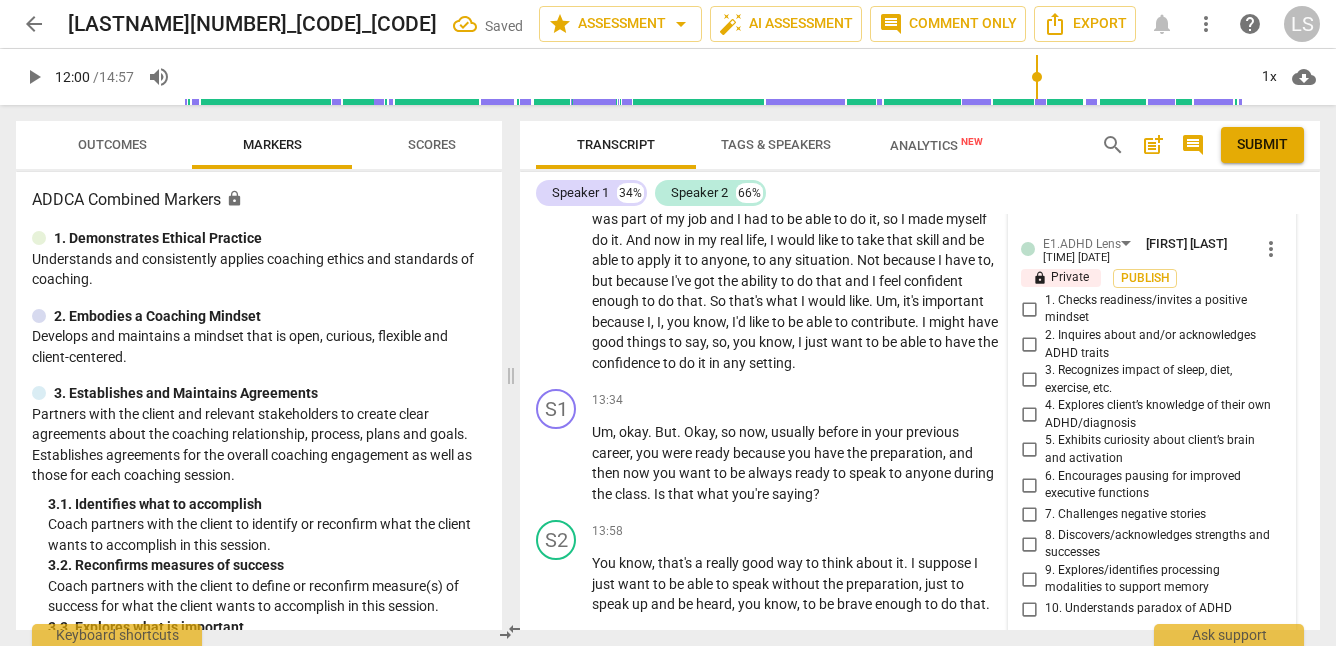 scroll, scrollTop: 5254, scrollLeft: 0, axis: vertical 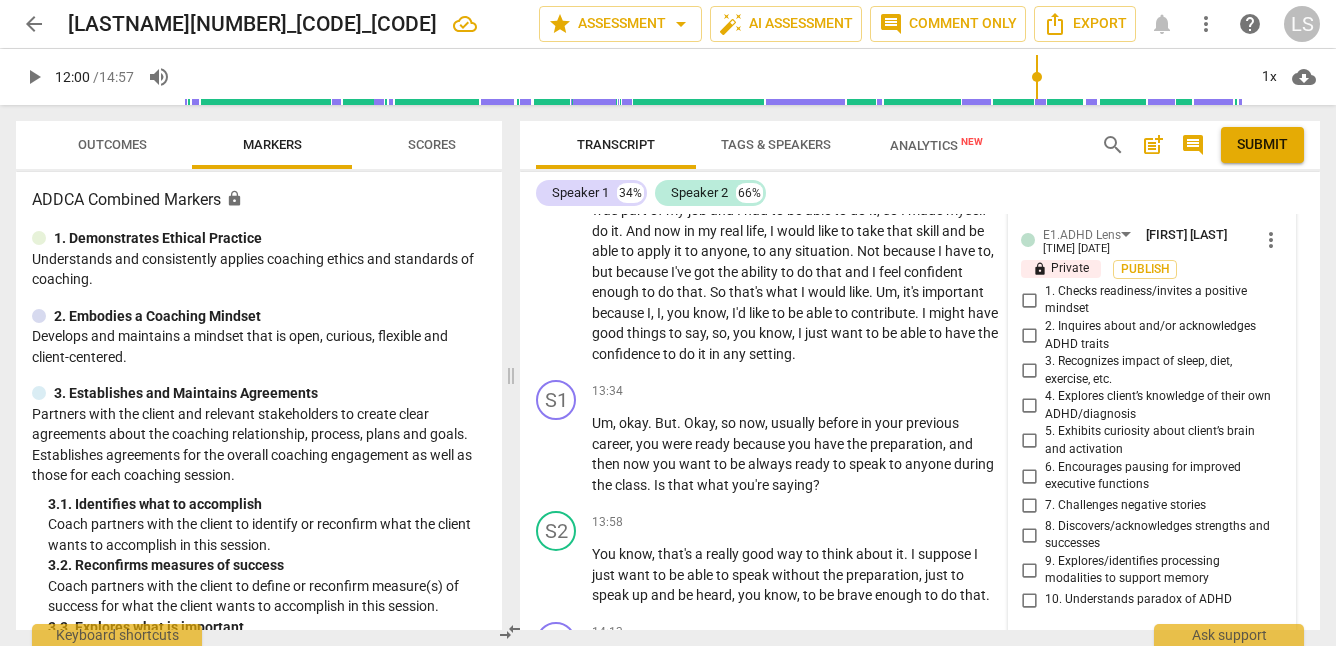 click on "5. Exhibits curiosity about client’s brain and activation" at bounding box center (1029, 441) 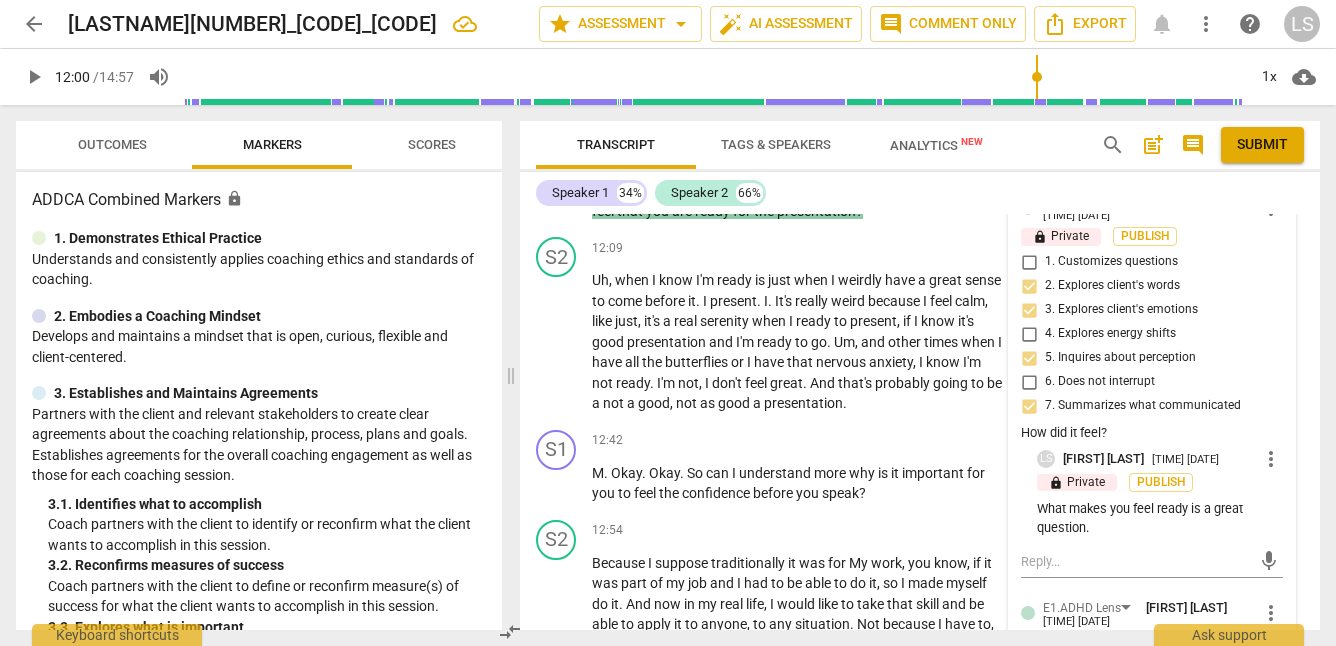 scroll, scrollTop: 4866, scrollLeft: 0, axis: vertical 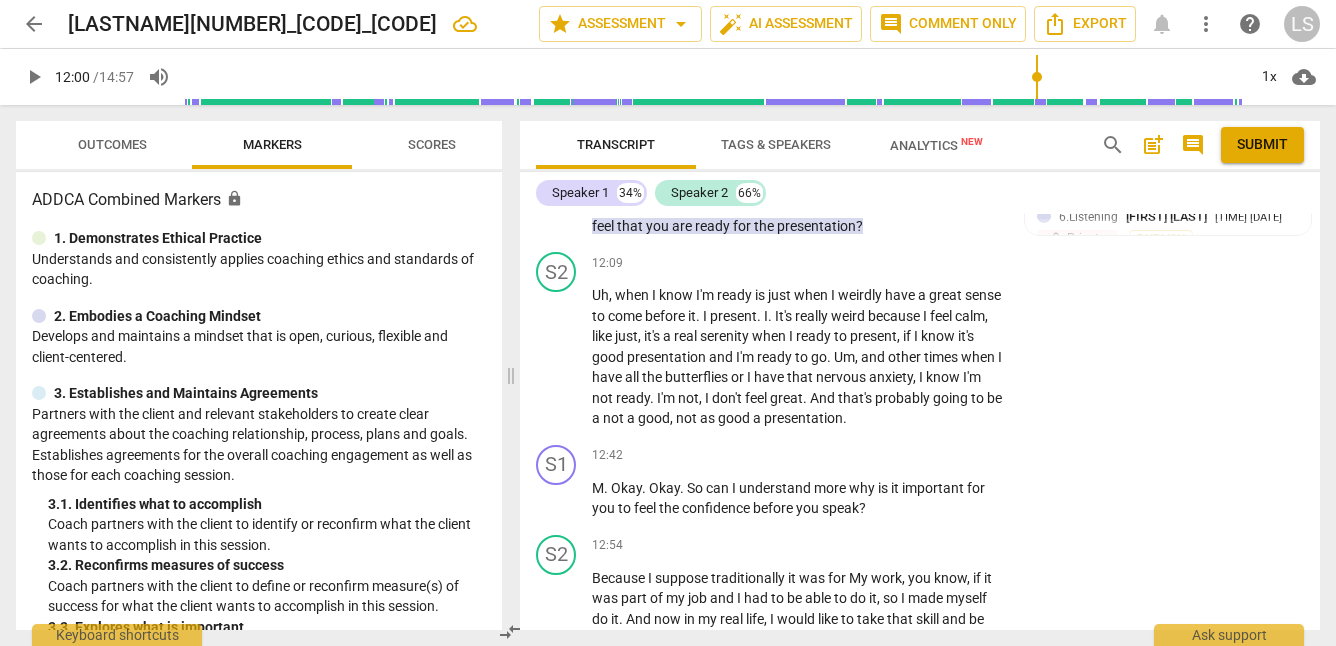 click on "play_arrow" at bounding box center [34, 77] 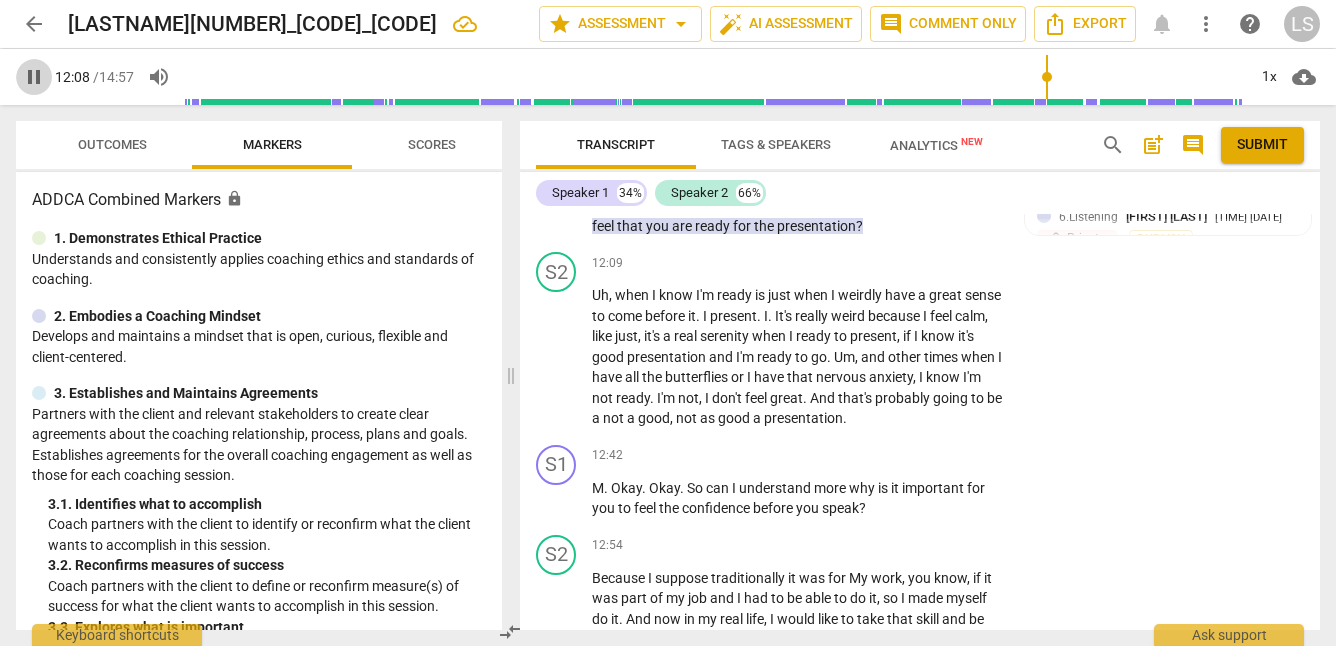 click on "pause" at bounding box center [34, 77] 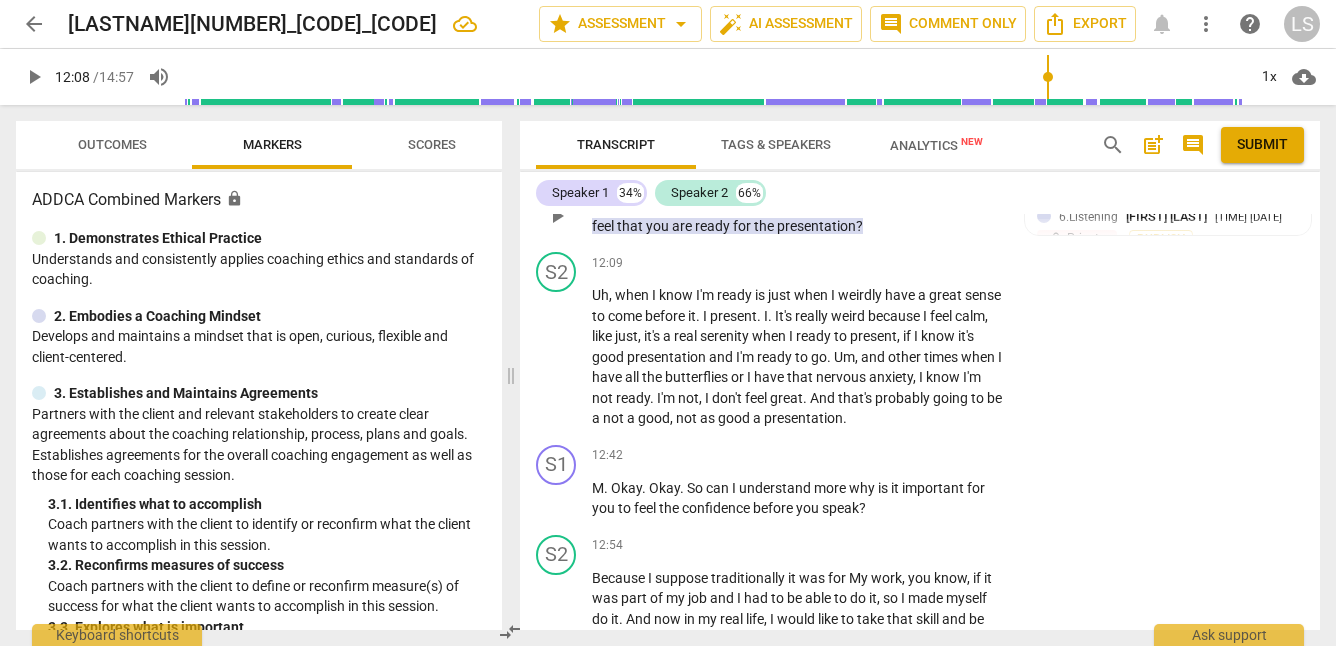 click on "Add competency" at bounding box center (708, 174) 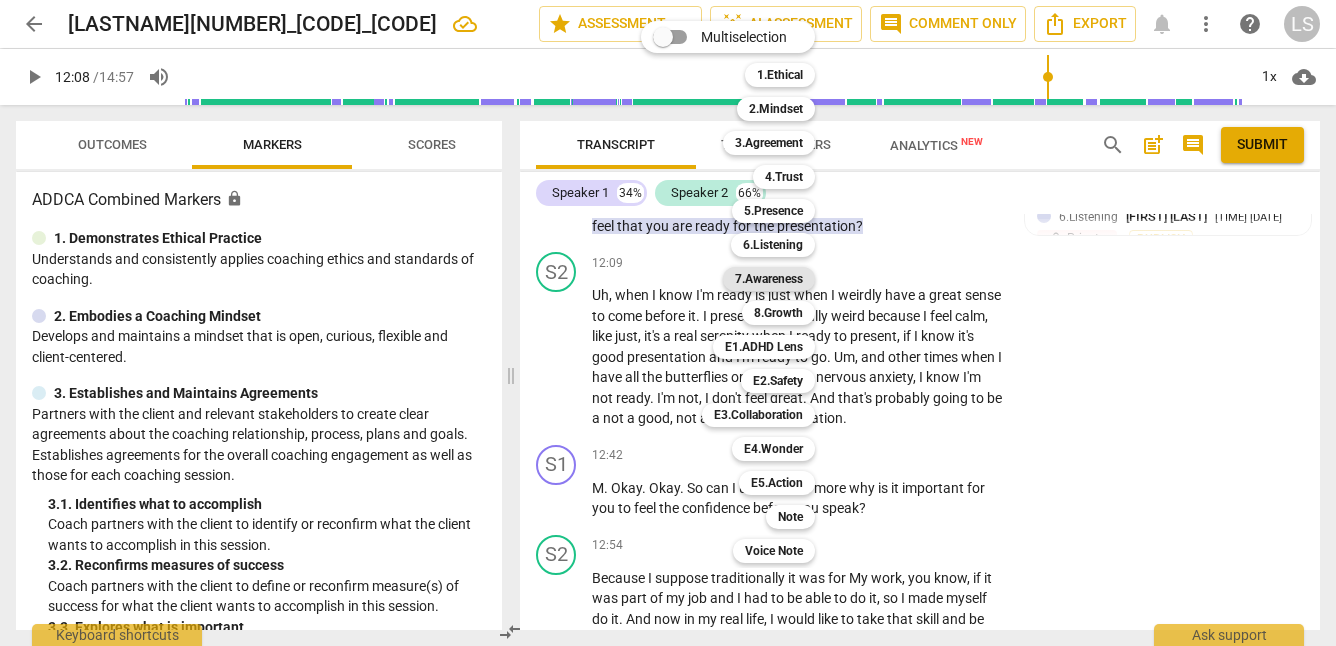 click on "7.Awareness" at bounding box center (769, 279) 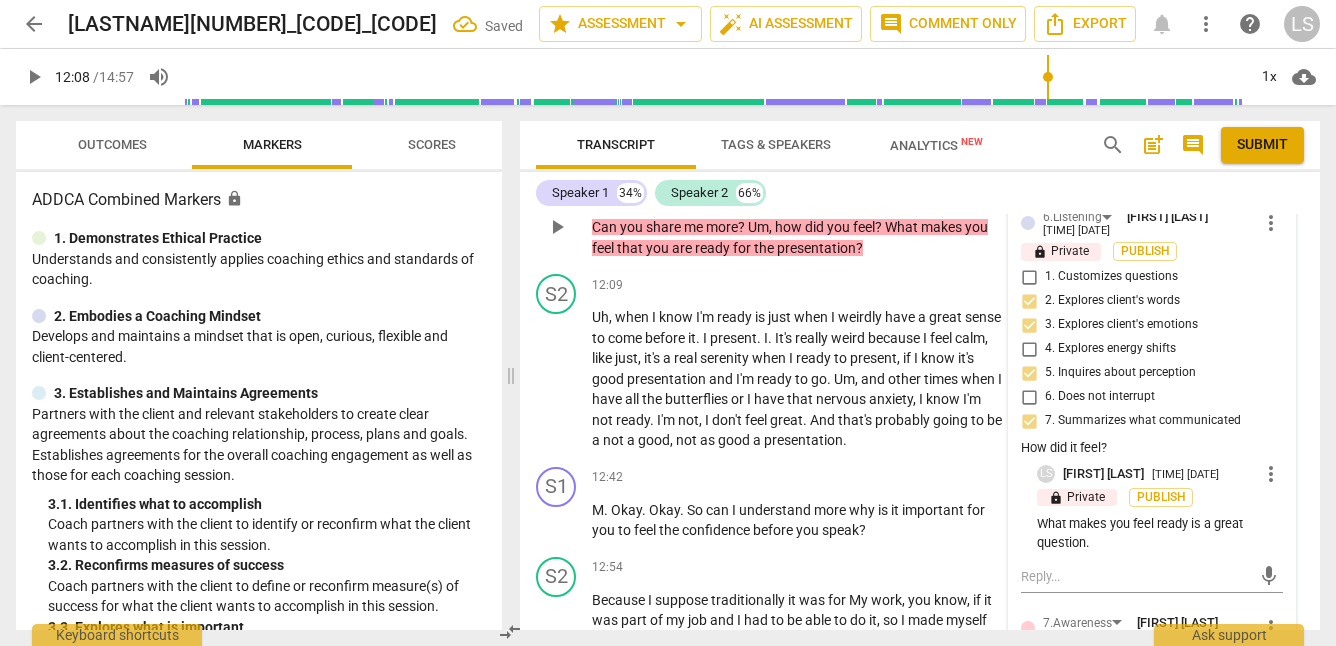 click on "mic" at bounding box center [1152, 575] 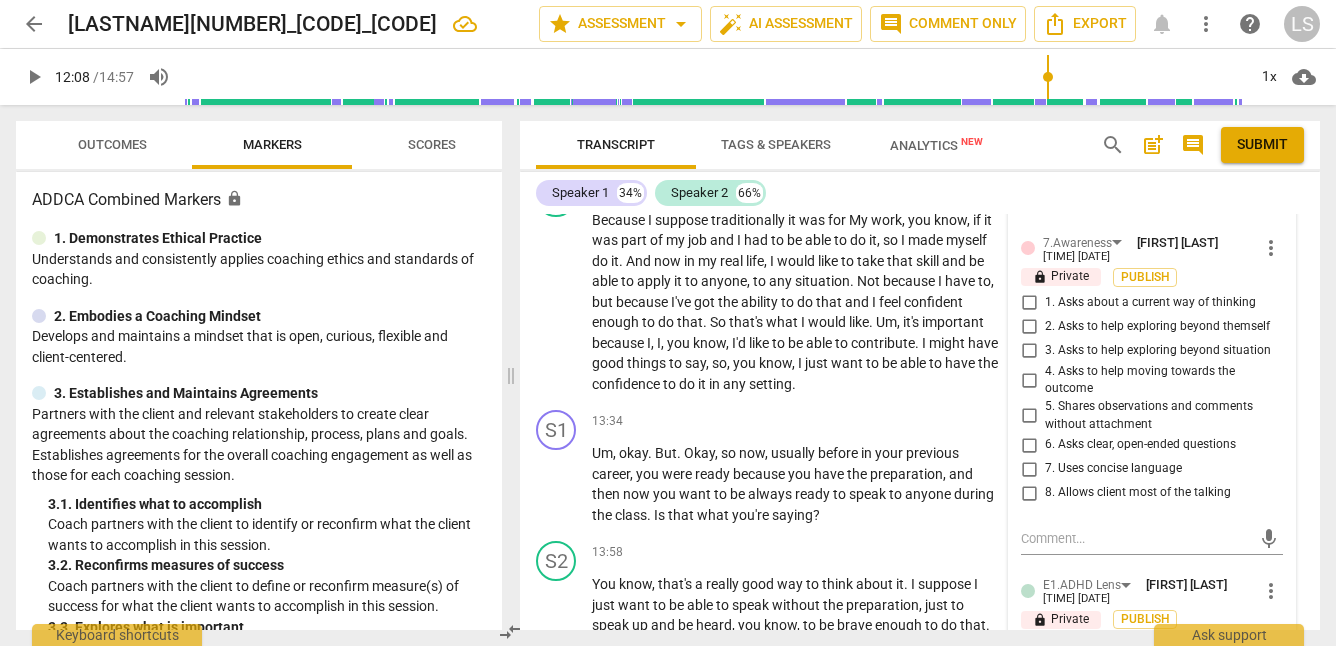 scroll, scrollTop: 5265, scrollLeft: 0, axis: vertical 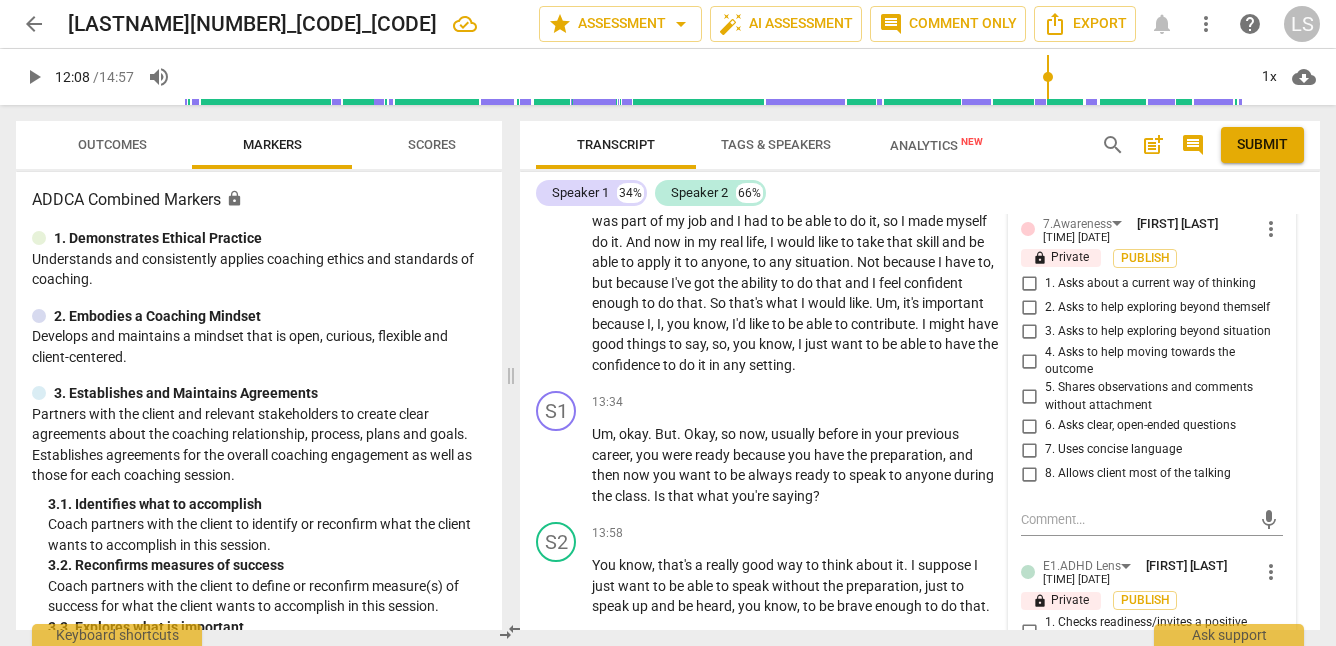 click on "7. Uses concise language" at bounding box center (1029, 450) 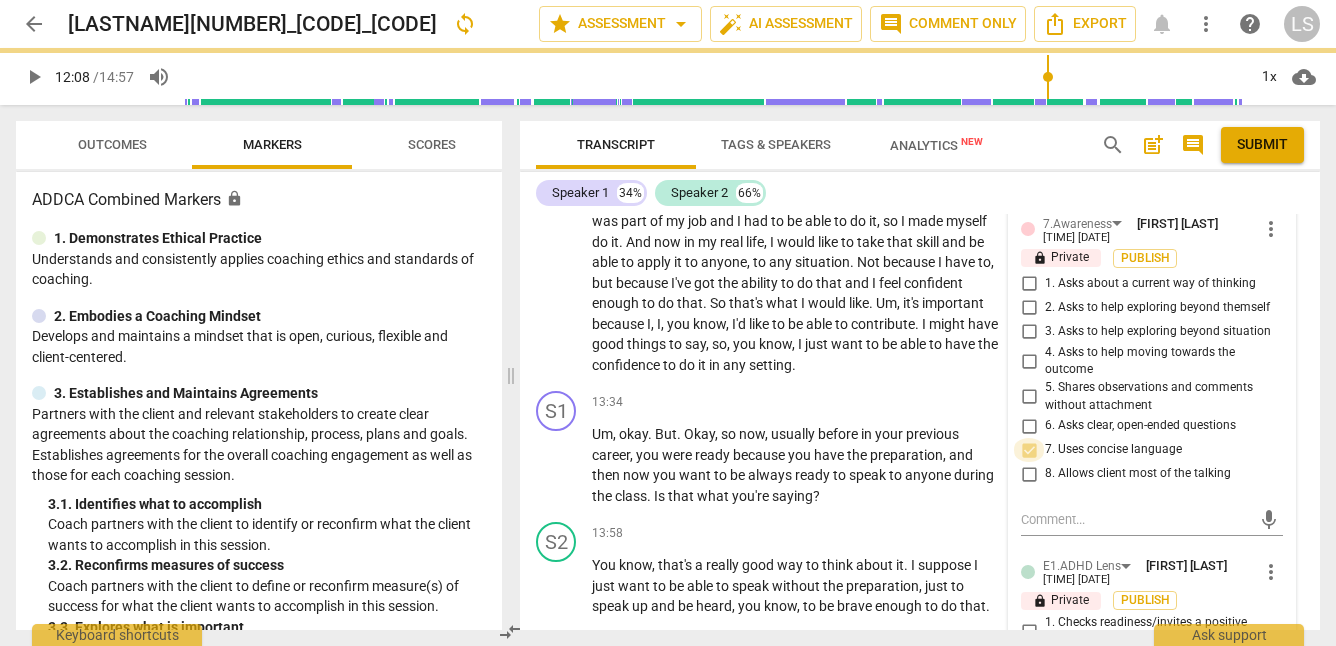 click on "7. Uses concise language" at bounding box center (1029, 450) 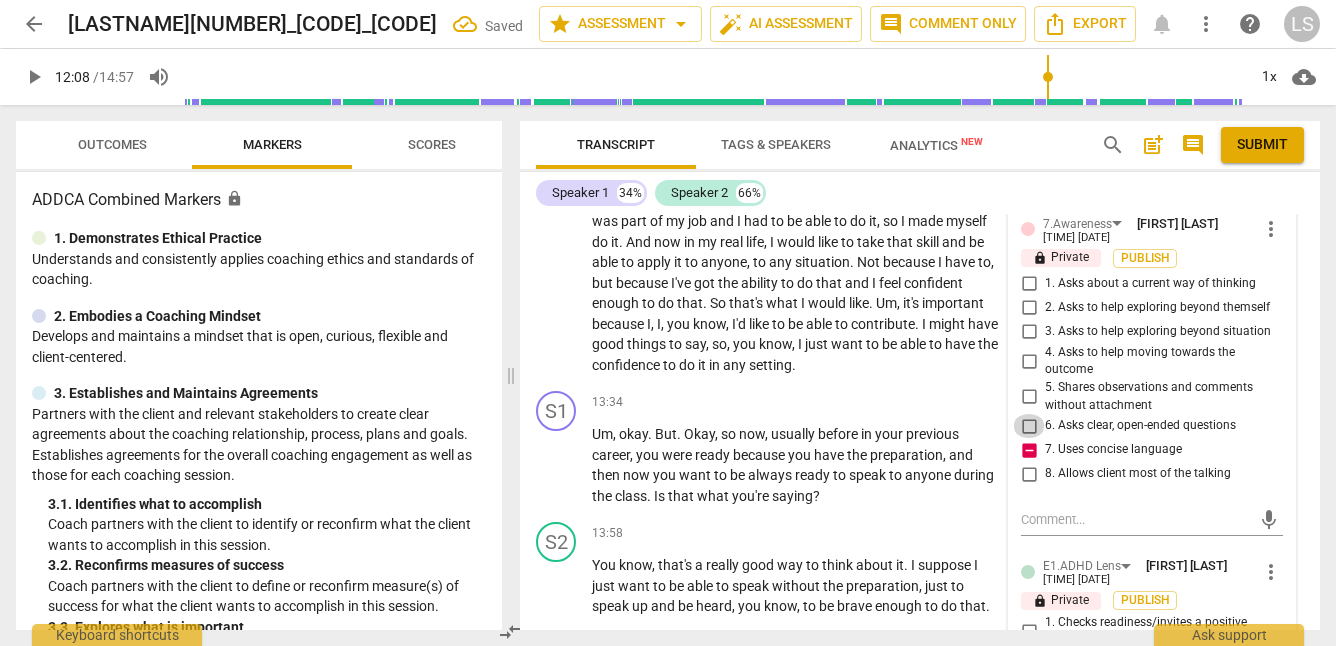 click on "6. Asks clear, open-ended questions" at bounding box center (1029, 426) 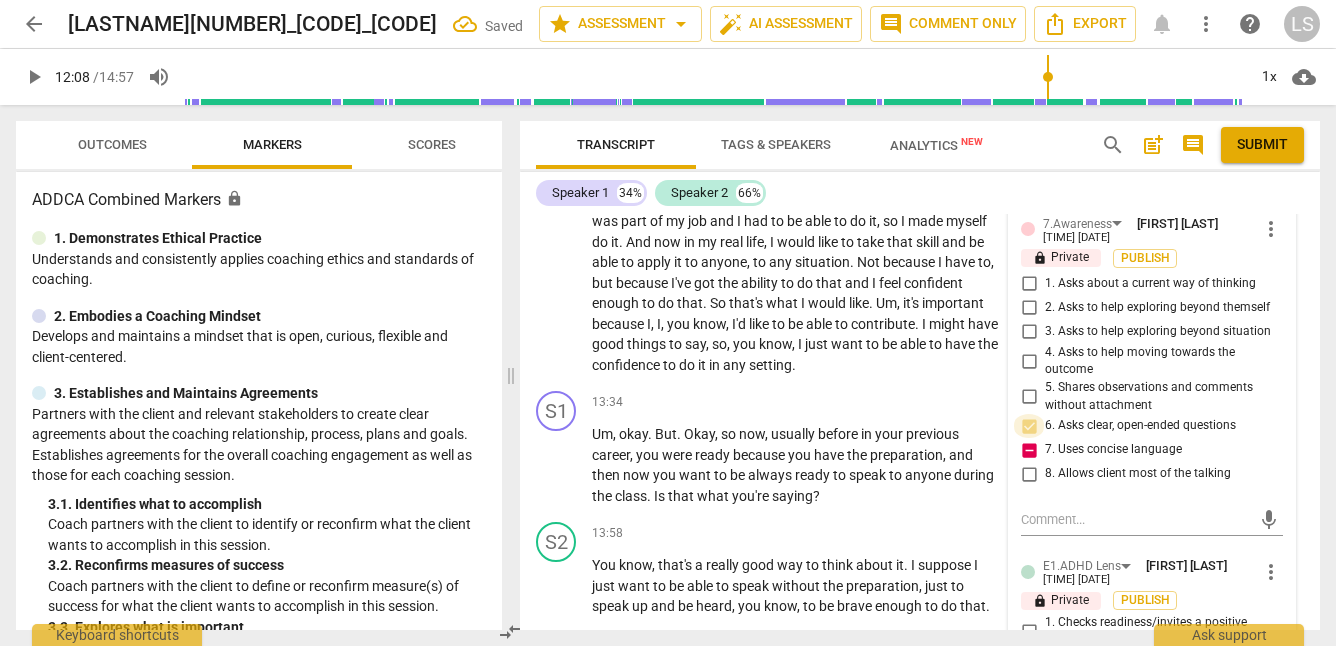 click on "6. Asks clear, open-ended questions" at bounding box center [1029, 426] 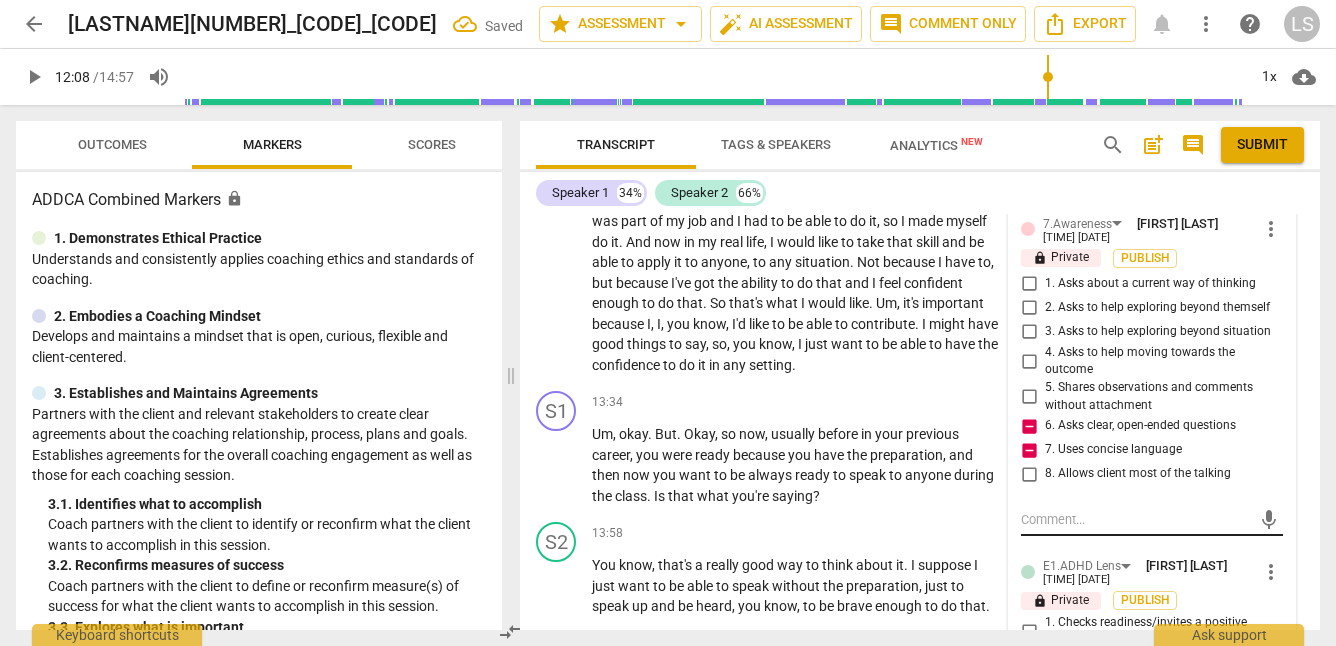 click at bounding box center (1136, 519) 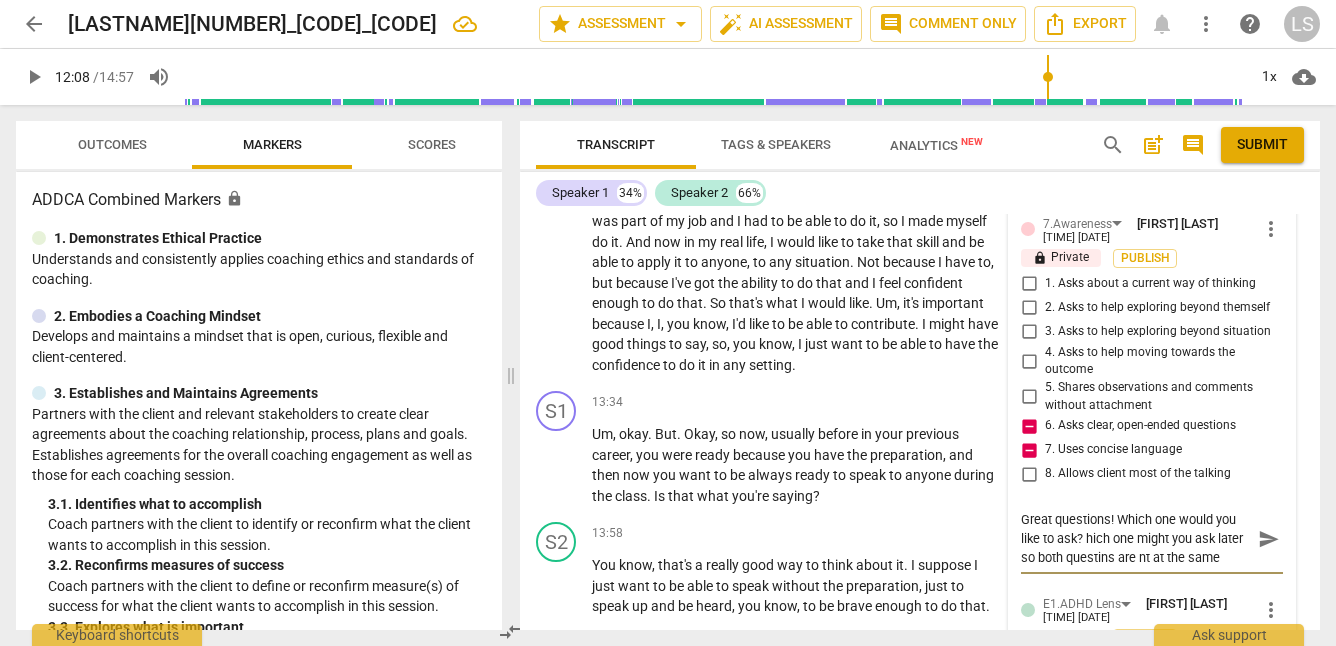 scroll, scrollTop: 17, scrollLeft: 0, axis: vertical 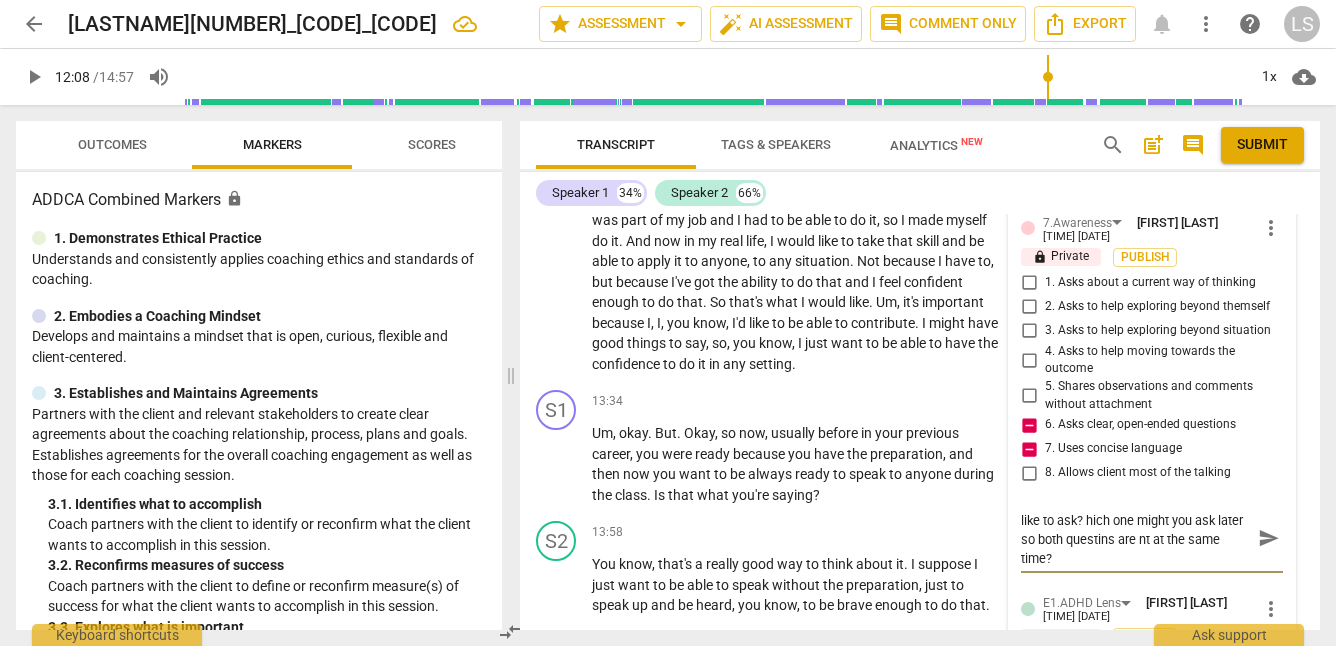 click on "Great questions! Which one would you like to ask? hich one might you ask later so both questins are nt at the same time?" at bounding box center [1136, 537] 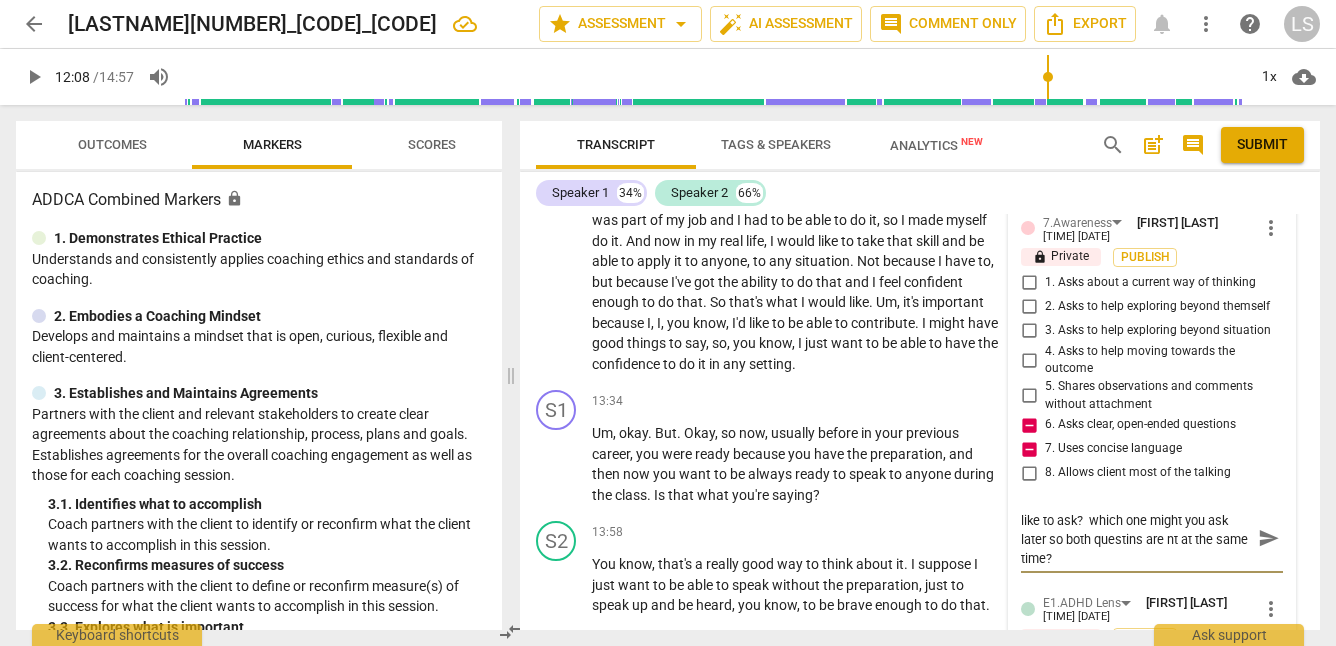 click on "Great questions! Which one would you like to ask?  which one might you ask later so both questins are nt at the same time?" at bounding box center [1136, 537] 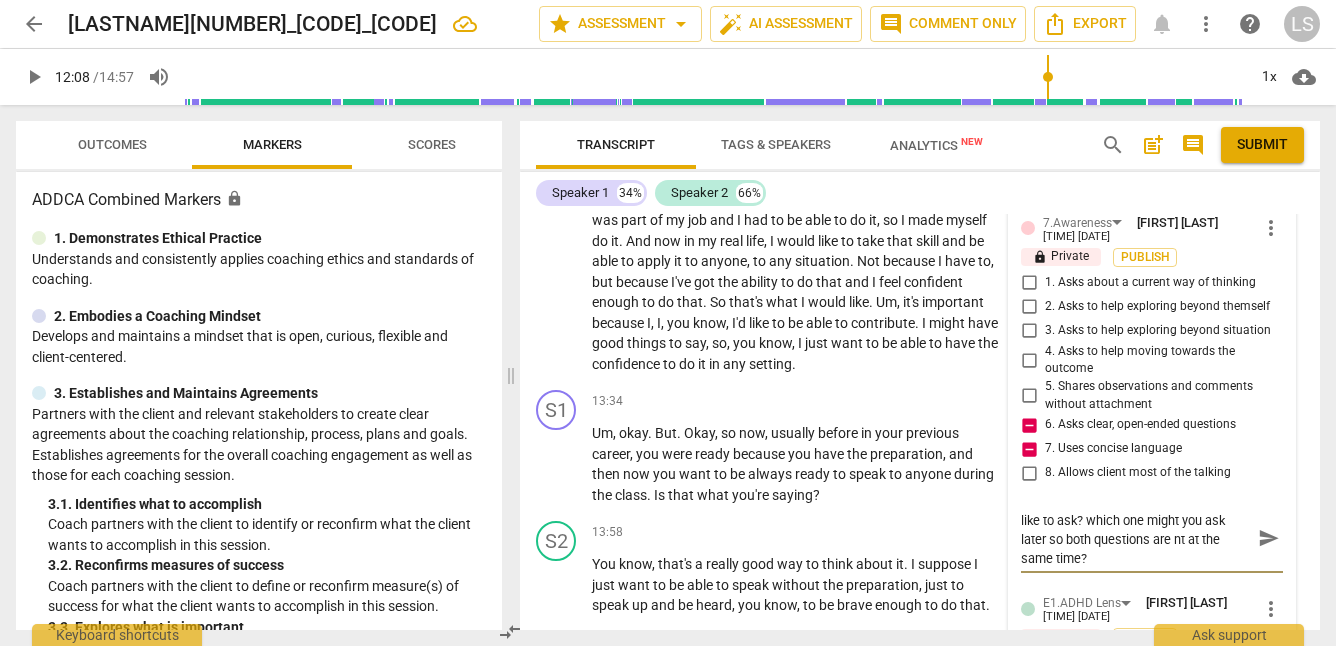 click on "Great questions! Which one would you like to ask? which one might you ask later so both questions are nt at the same time?" at bounding box center [1136, 537] 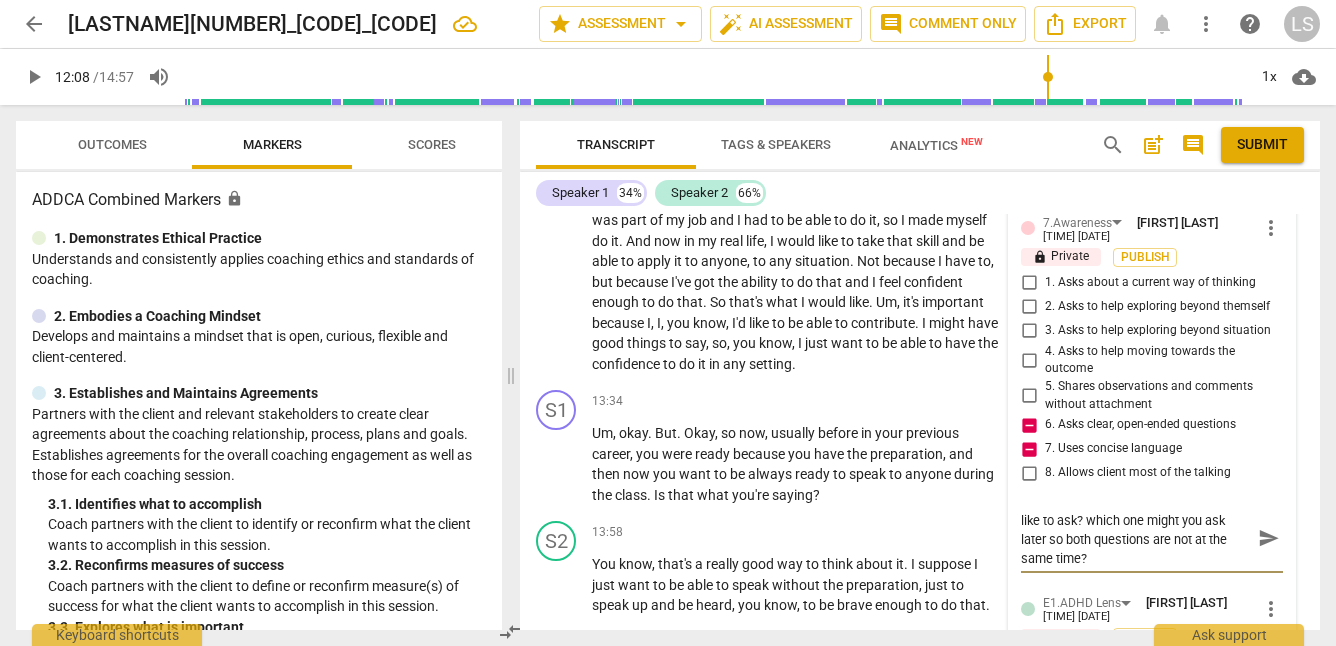 click on "send" at bounding box center (1269, 538) 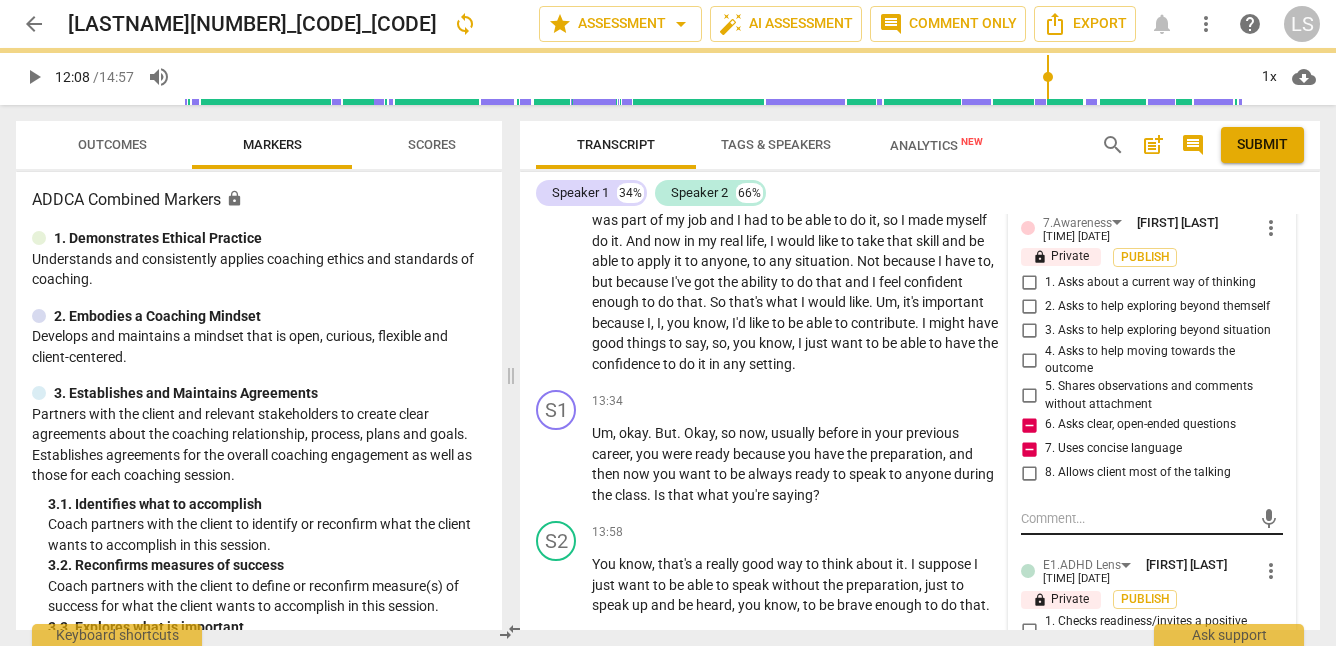 scroll, scrollTop: 0, scrollLeft: 0, axis: both 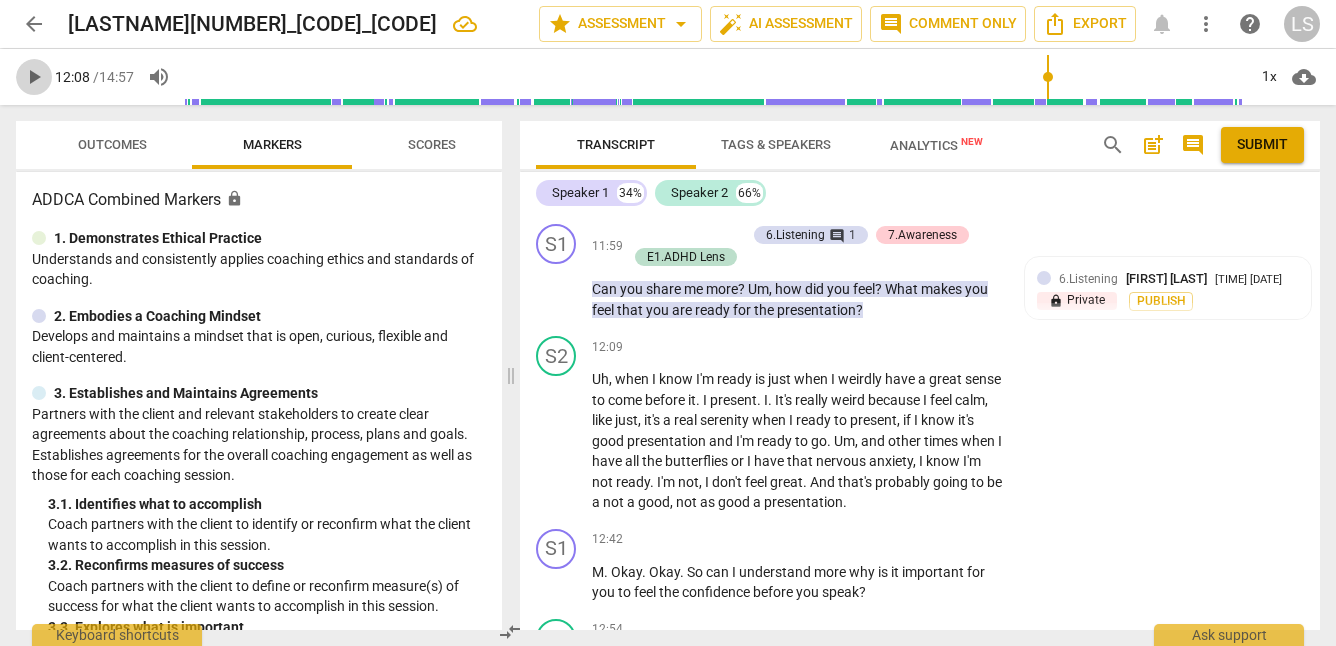 click on "play_arrow" at bounding box center [34, 77] 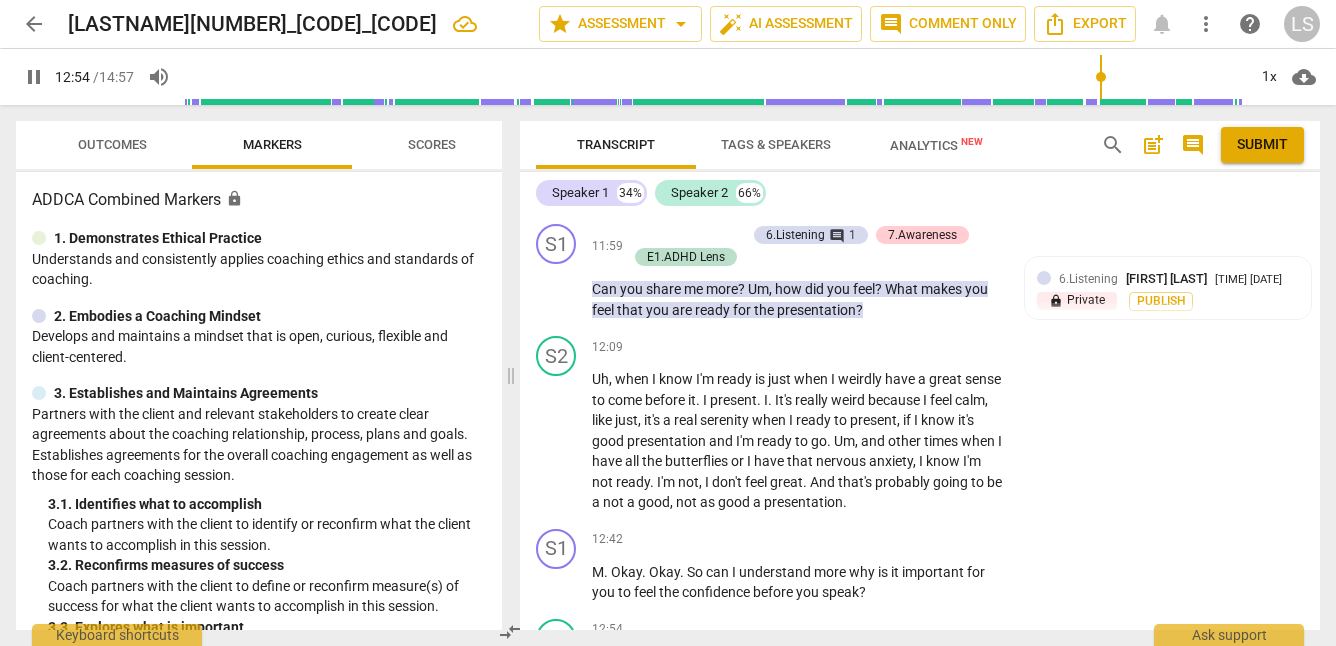 scroll, scrollTop: 5305, scrollLeft: 0, axis: vertical 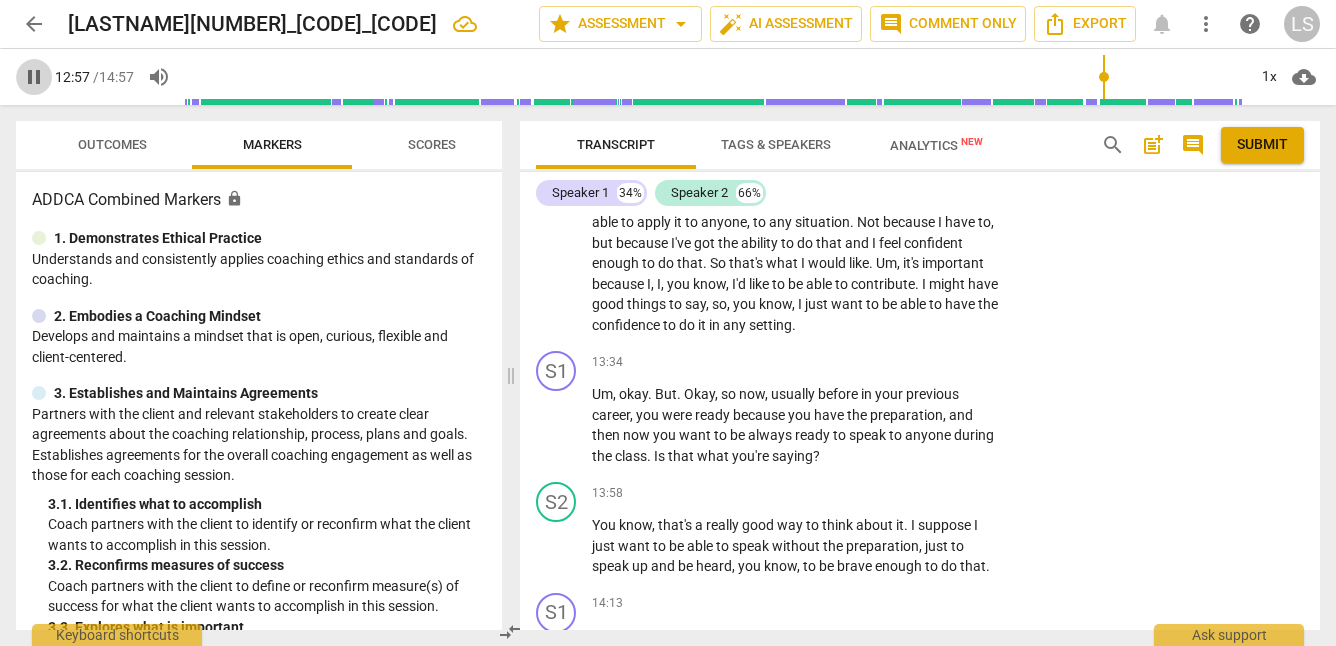 click on "pause" at bounding box center [34, 77] 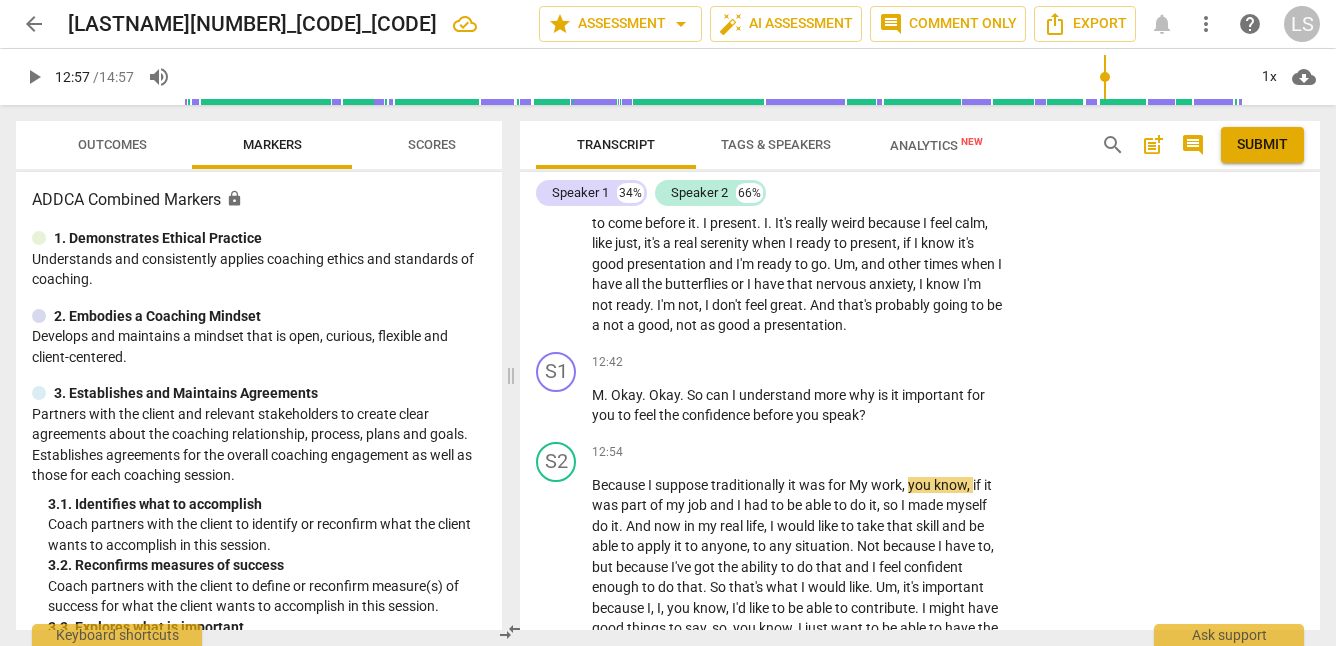 scroll, scrollTop: 4974, scrollLeft: 0, axis: vertical 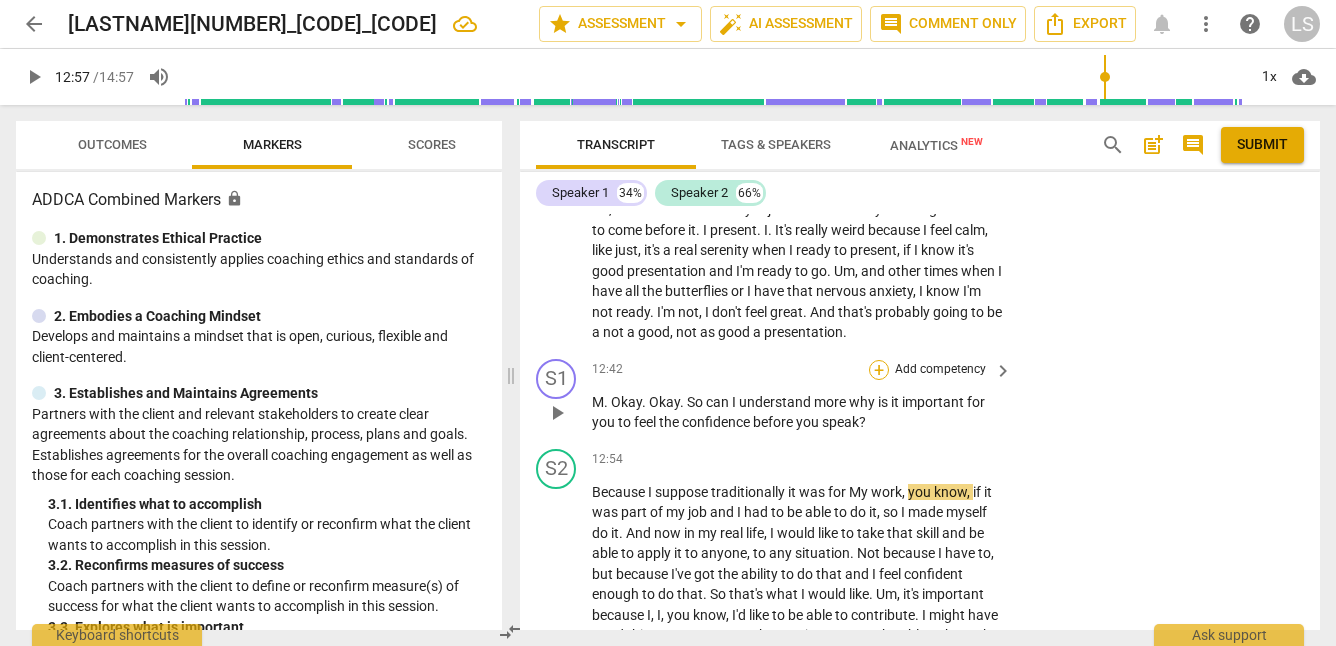 click on "+" at bounding box center [879, 370] 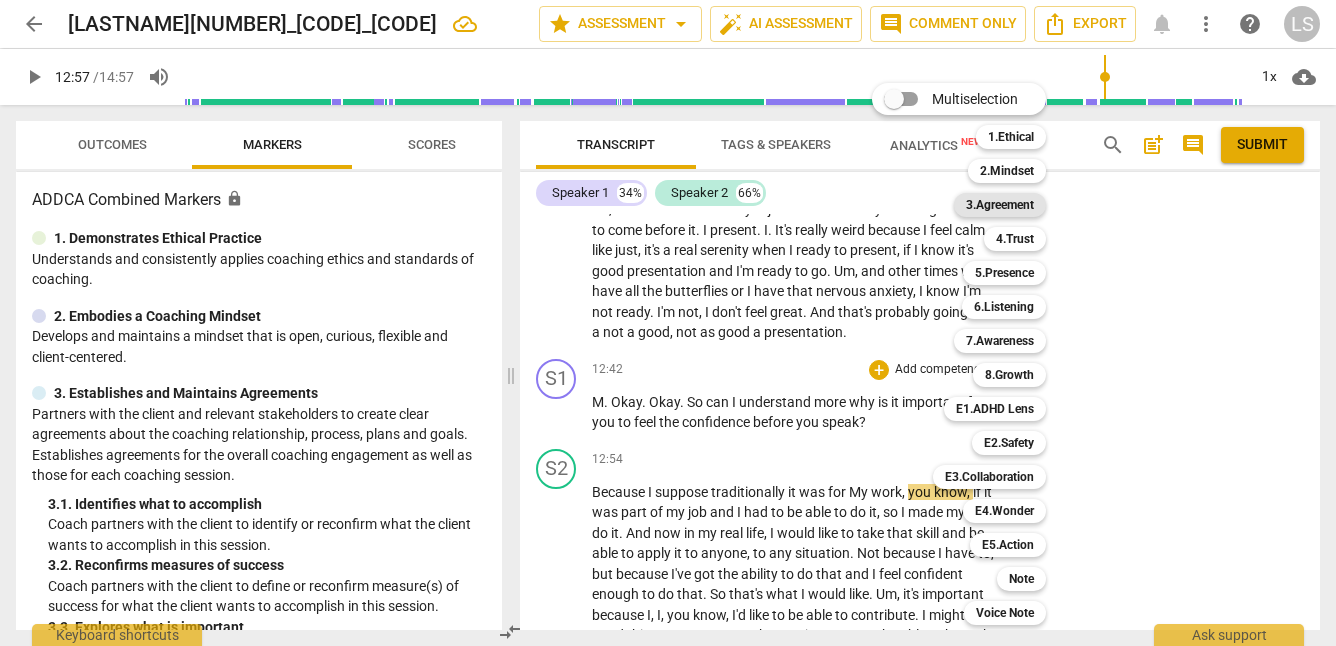 click on "3.Agreement" at bounding box center (1000, 205) 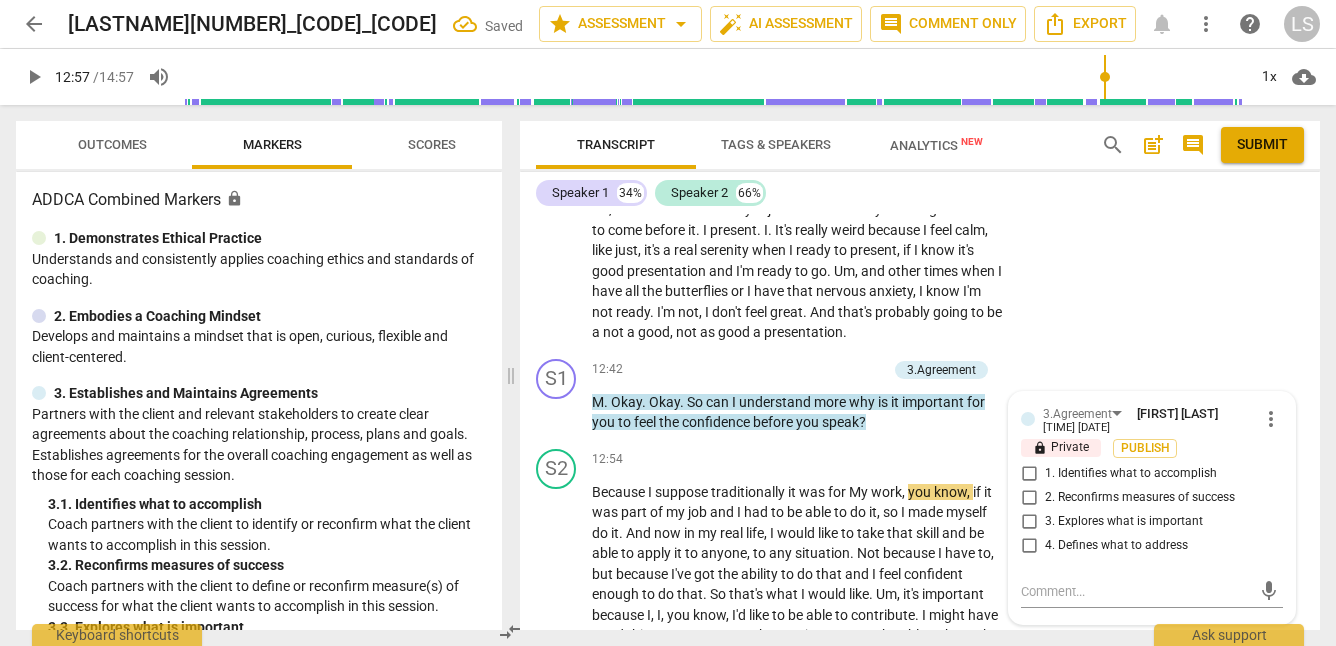 scroll, scrollTop: 5207, scrollLeft: 0, axis: vertical 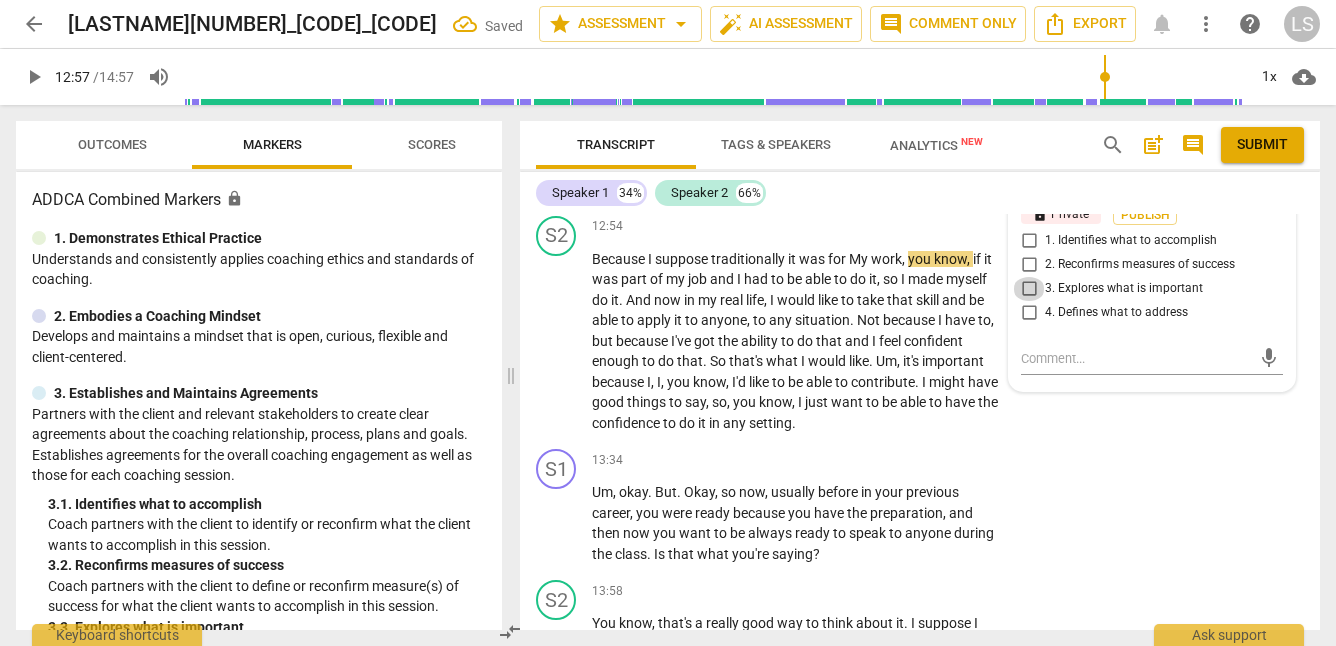 click on "3. Explores what is important" at bounding box center [1029, 289] 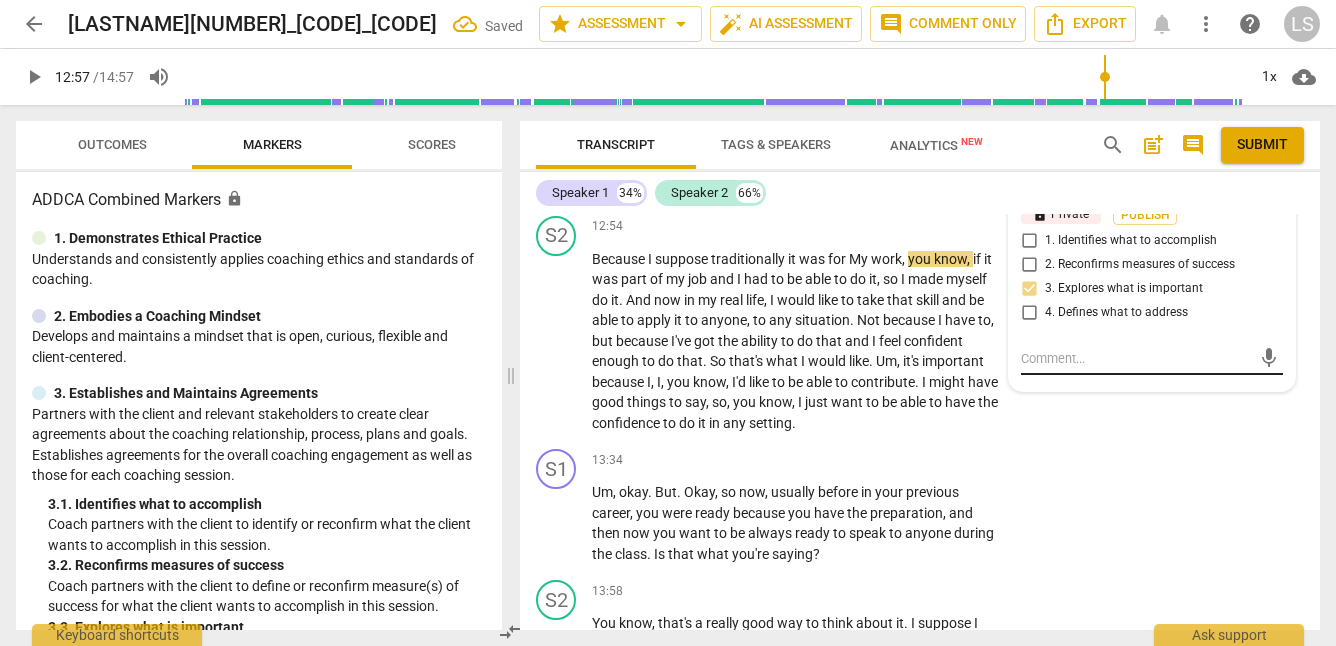 click at bounding box center [1136, 358] 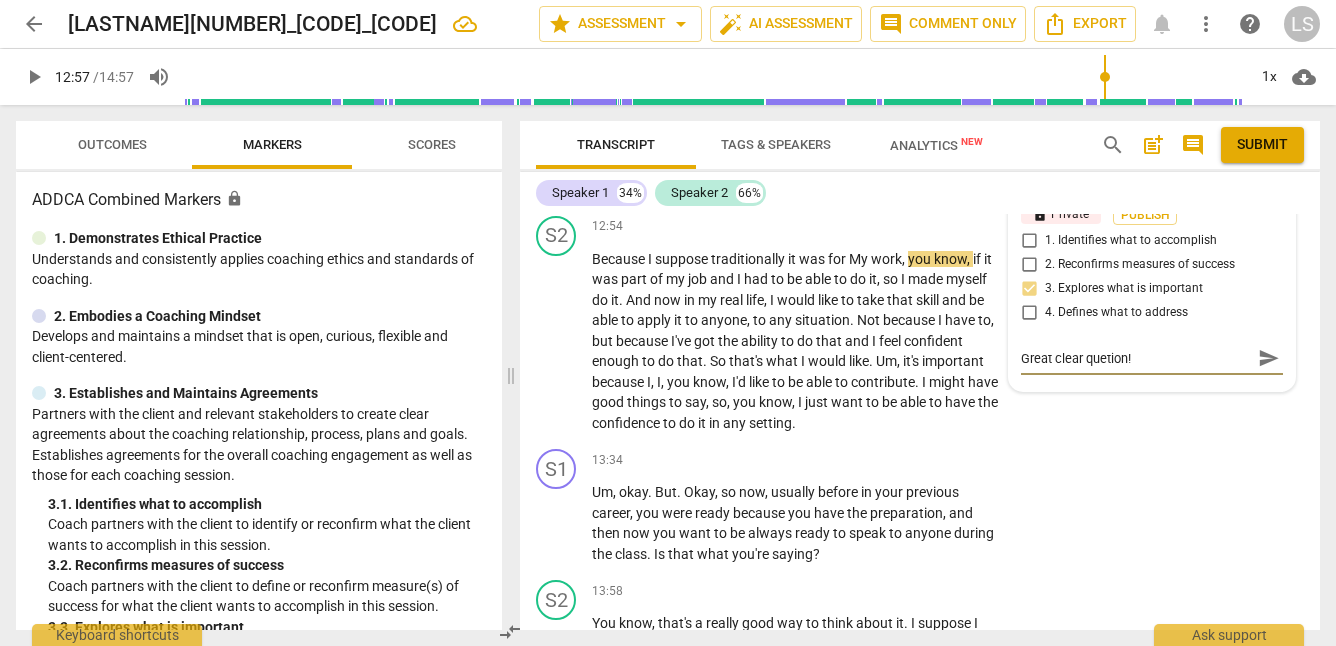 click on "Great clear quetion!" at bounding box center (1136, 358) 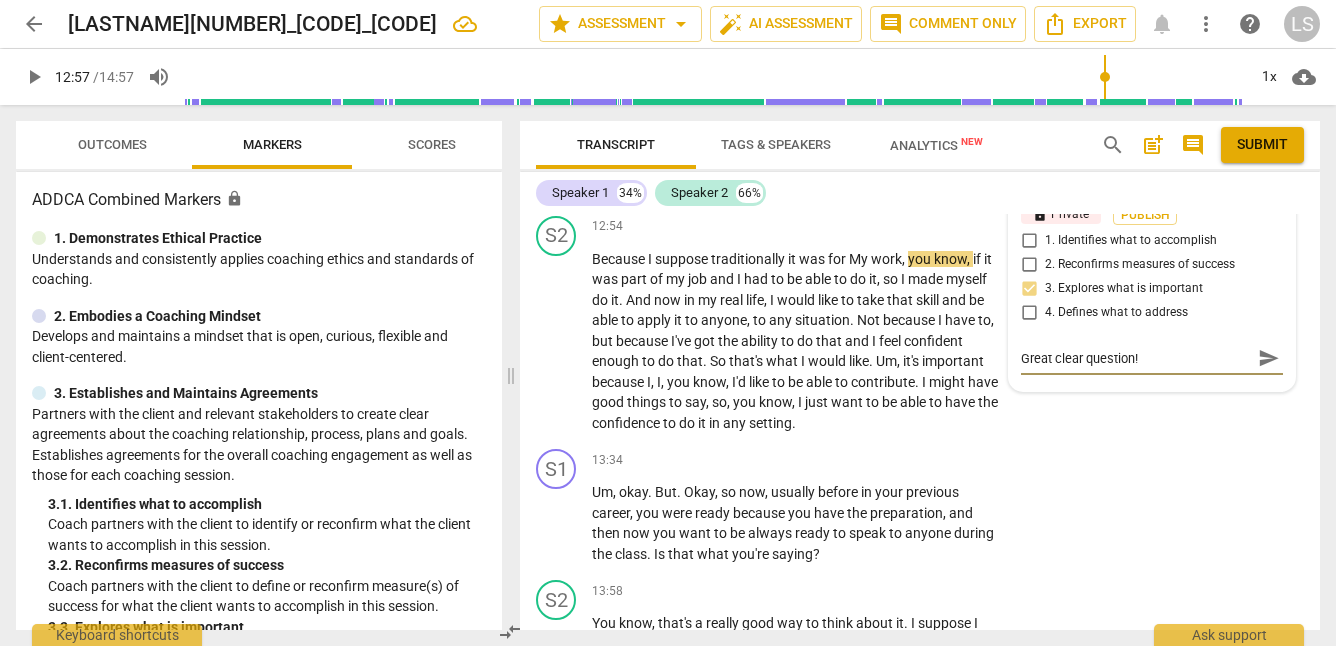 click on "send" at bounding box center (1269, 358) 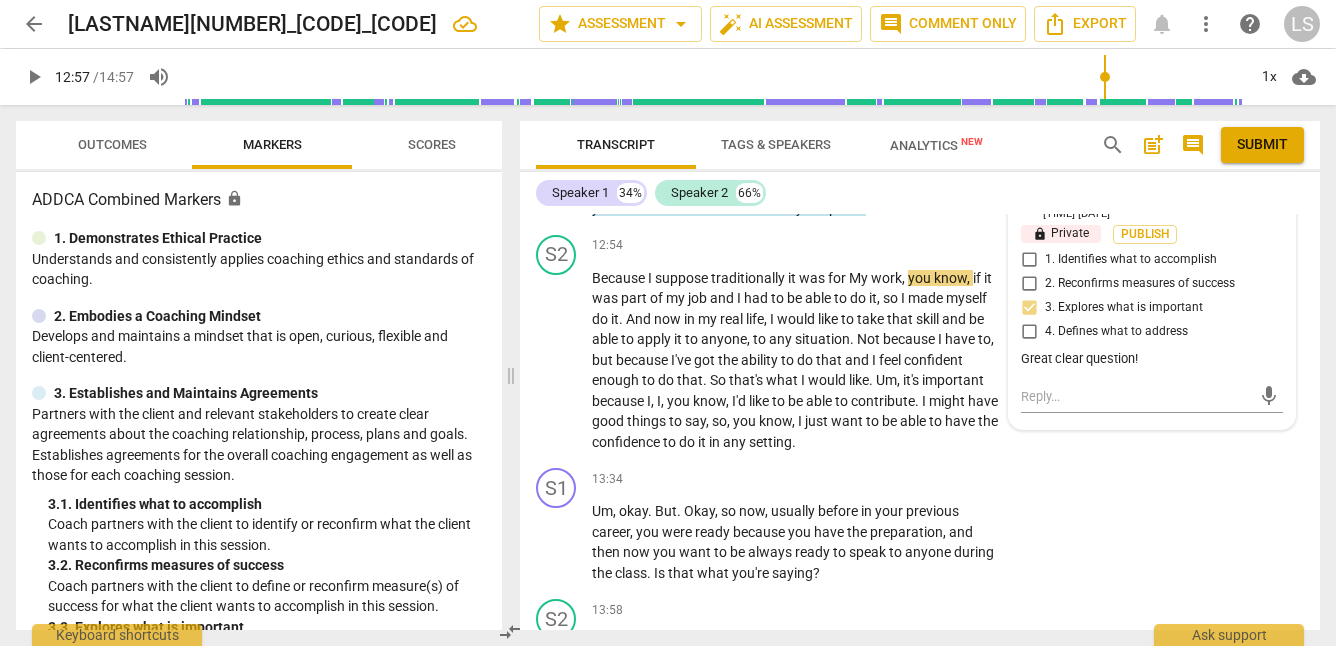 scroll, scrollTop: 5181, scrollLeft: 0, axis: vertical 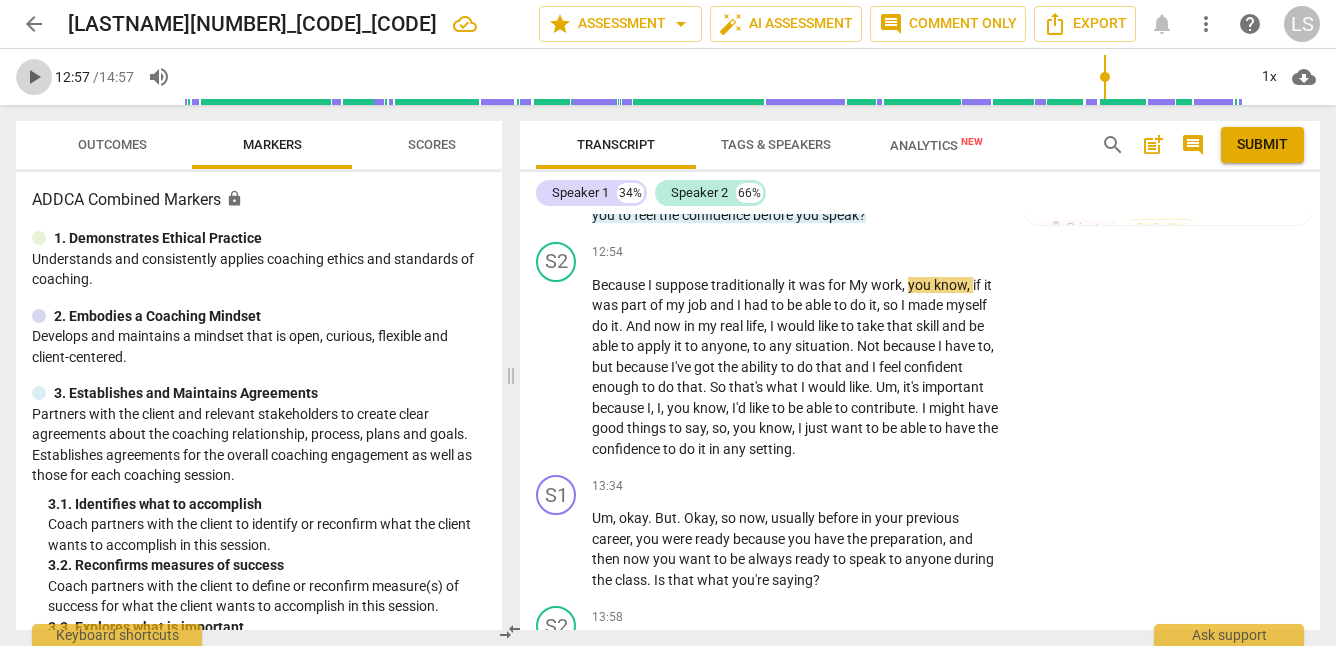 click on "play_arrow" at bounding box center (34, 77) 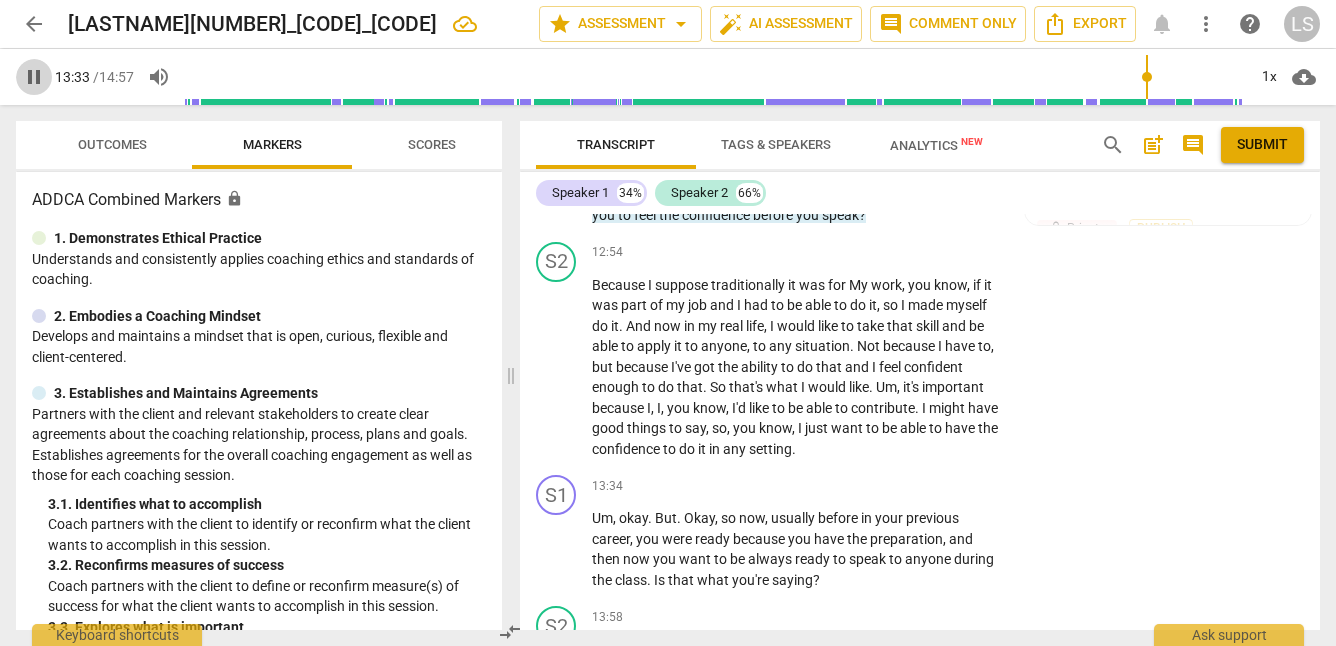 click on "pause" at bounding box center [34, 77] 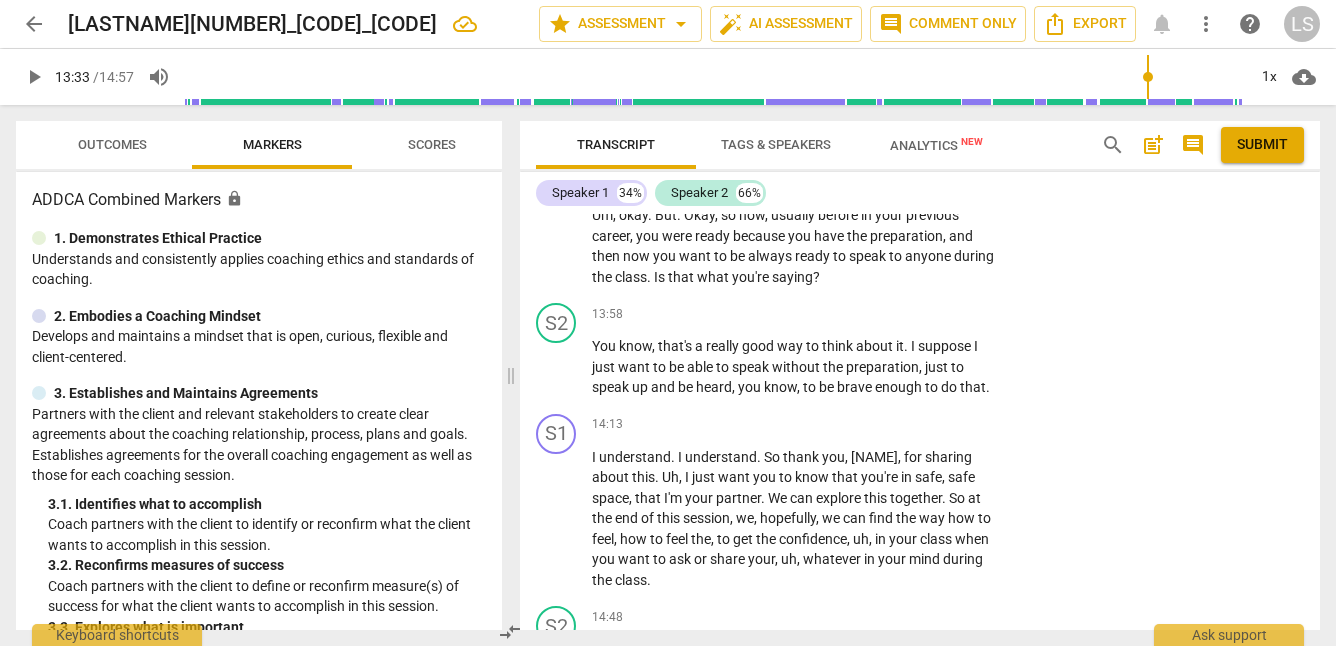scroll, scrollTop: 5477, scrollLeft: 0, axis: vertical 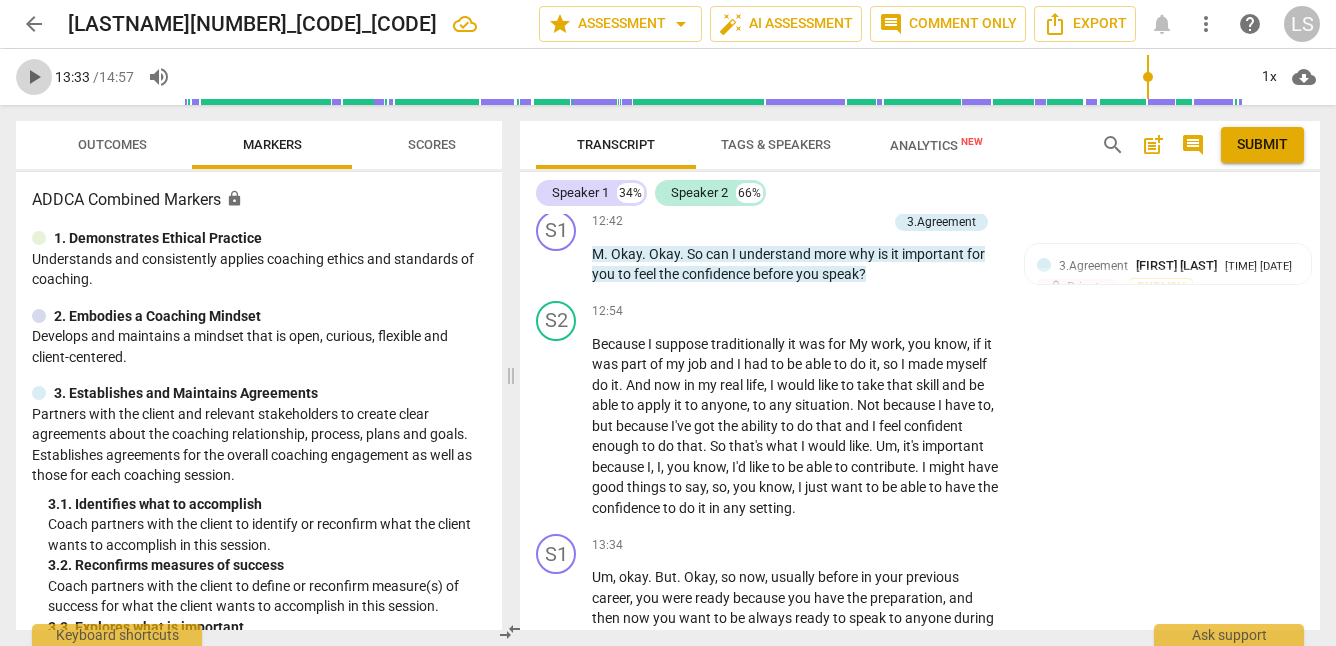 click on "play_arrow" at bounding box center [34, 77] 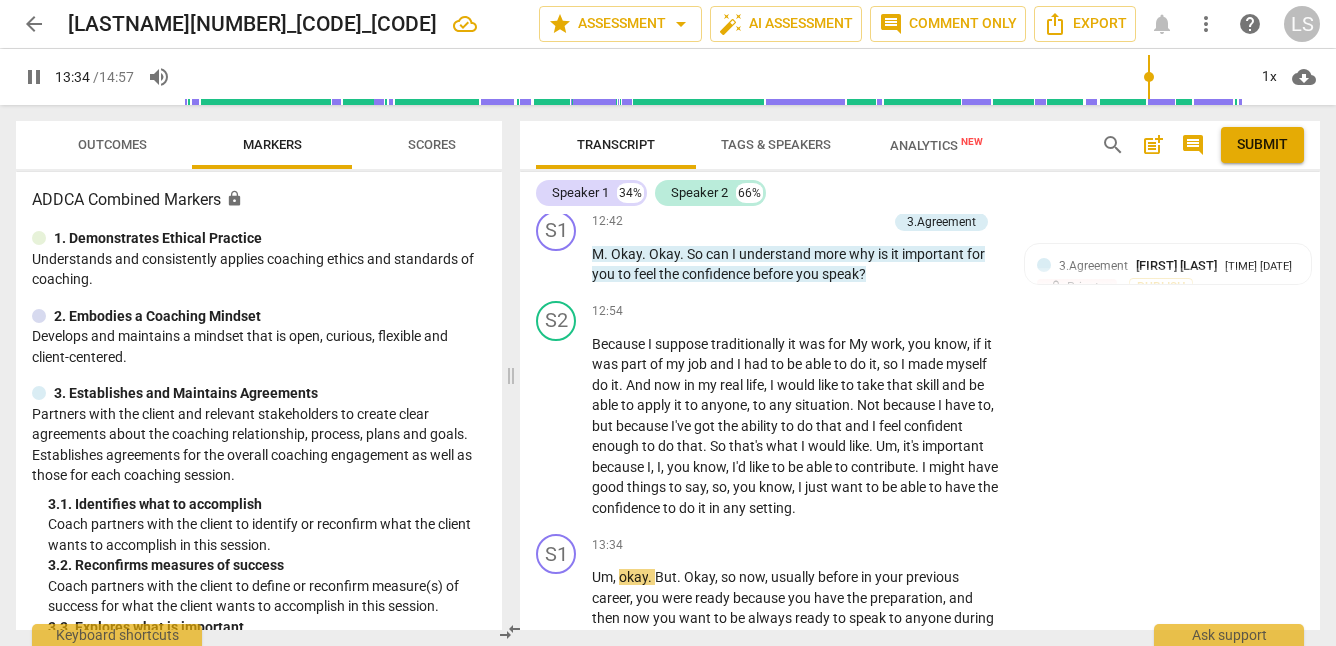 scroll, scrollTop: 5538, scrollLeft: 0, axis: vertical 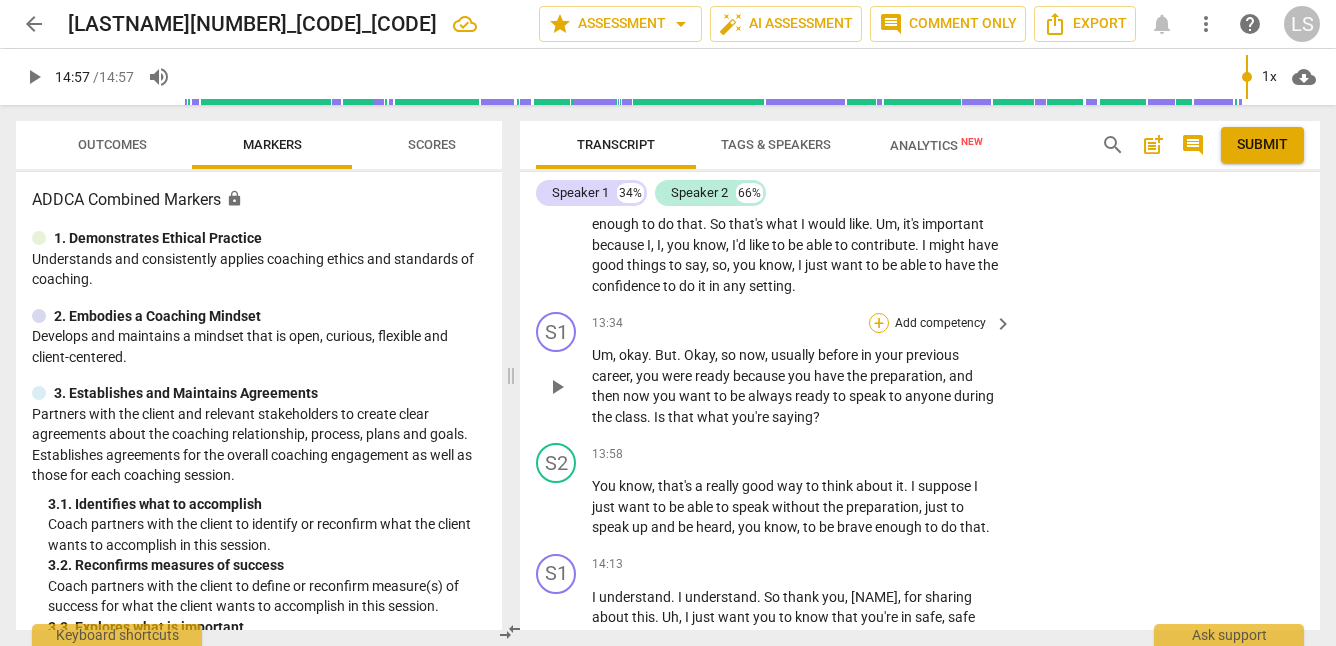 click on "+" at bounding box center (879, 323) 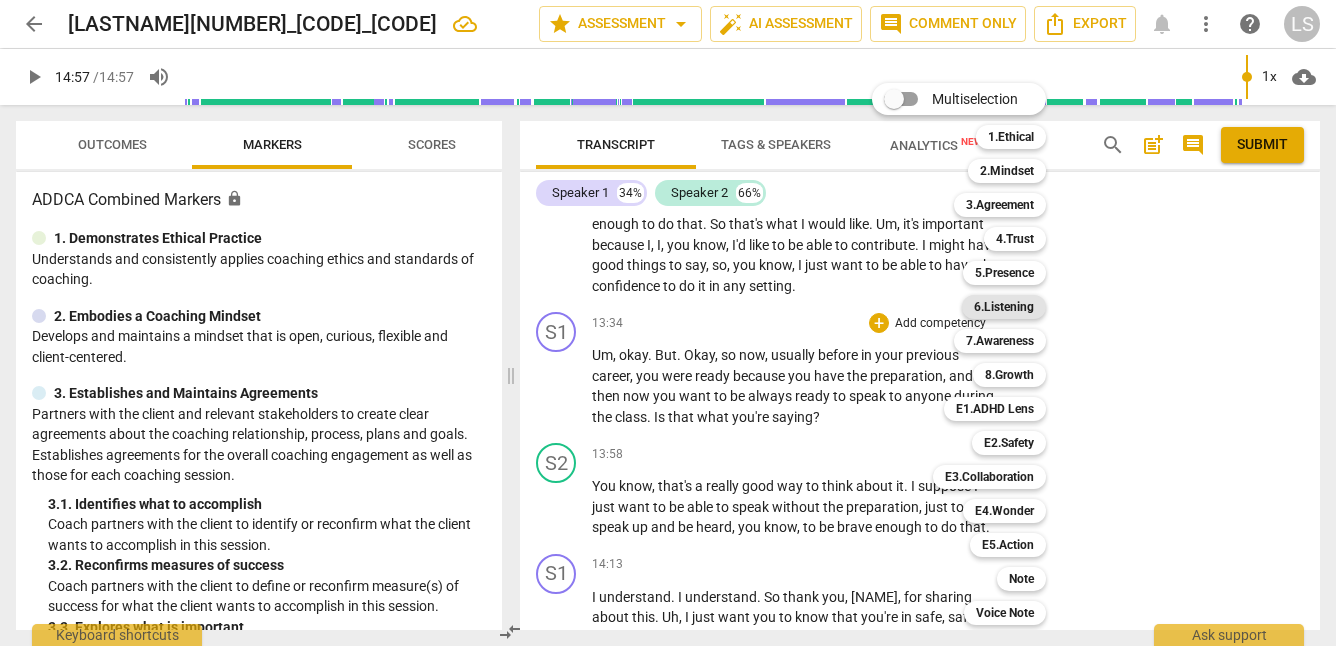 click on "6.Listening" at bounding box center (1004, 307) 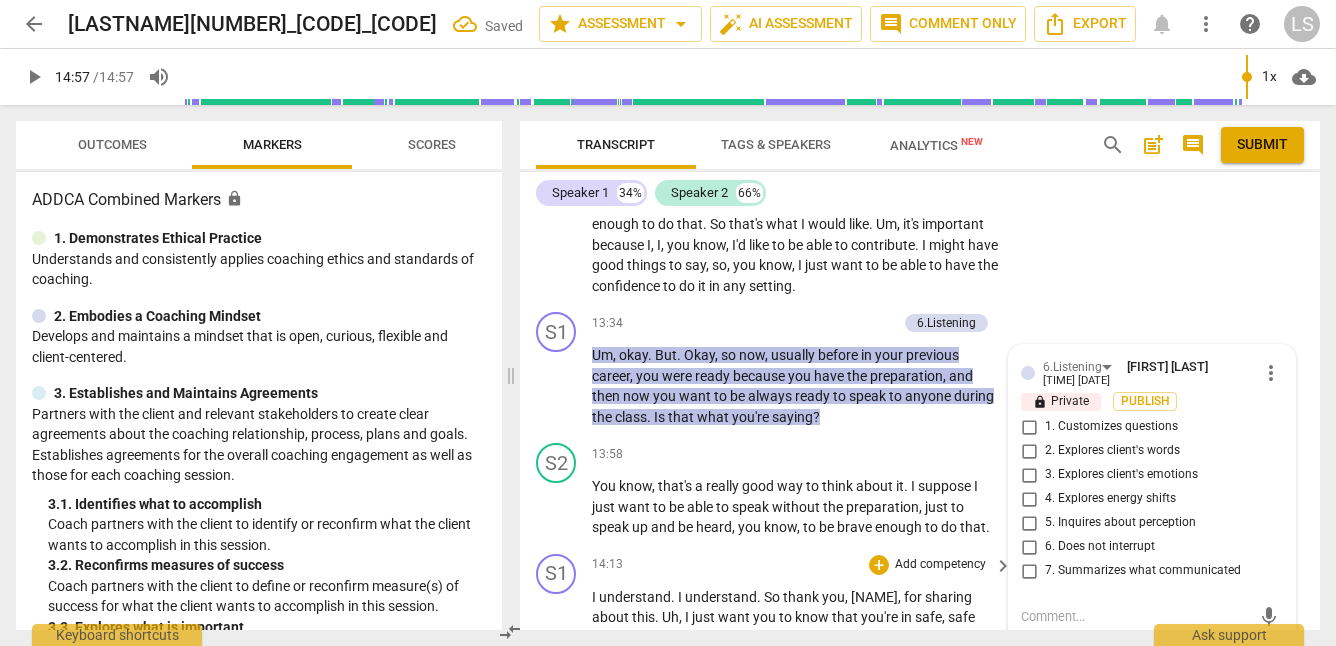 scroll, scrollTop: 5602, scrollLeft: 0, axis: vertical 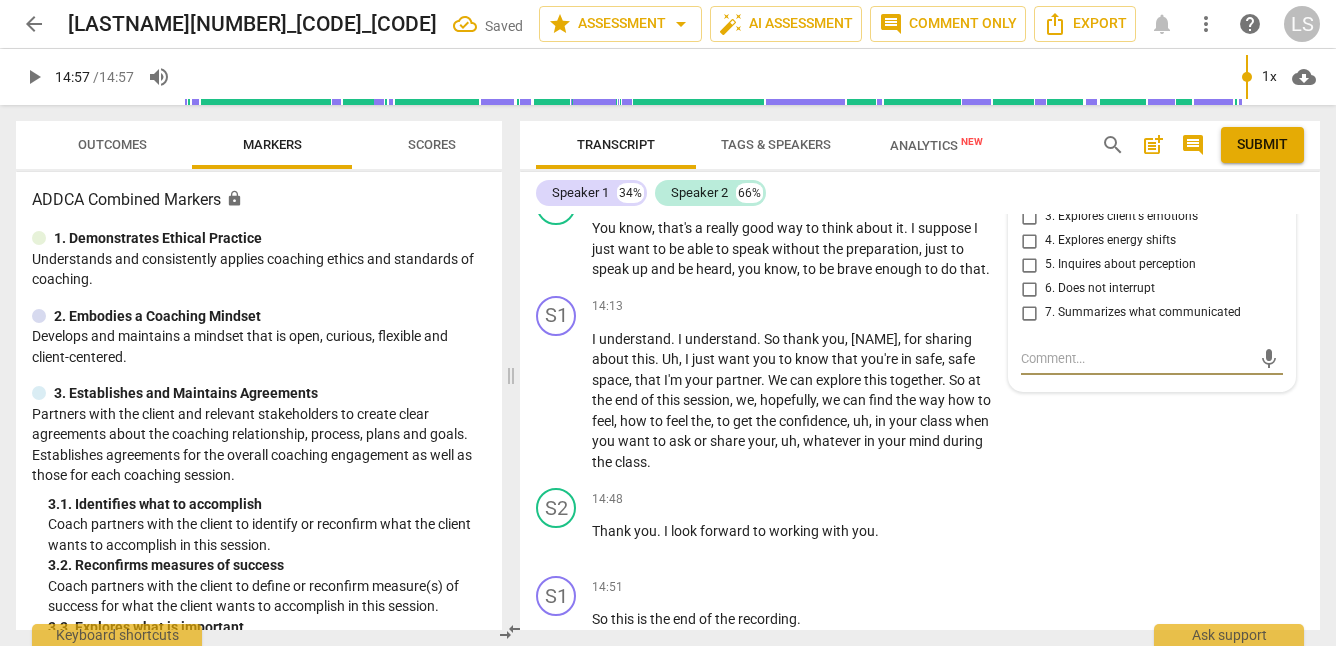 click on "7. Summarizes what communicated" at bounding box center [1029, 313] 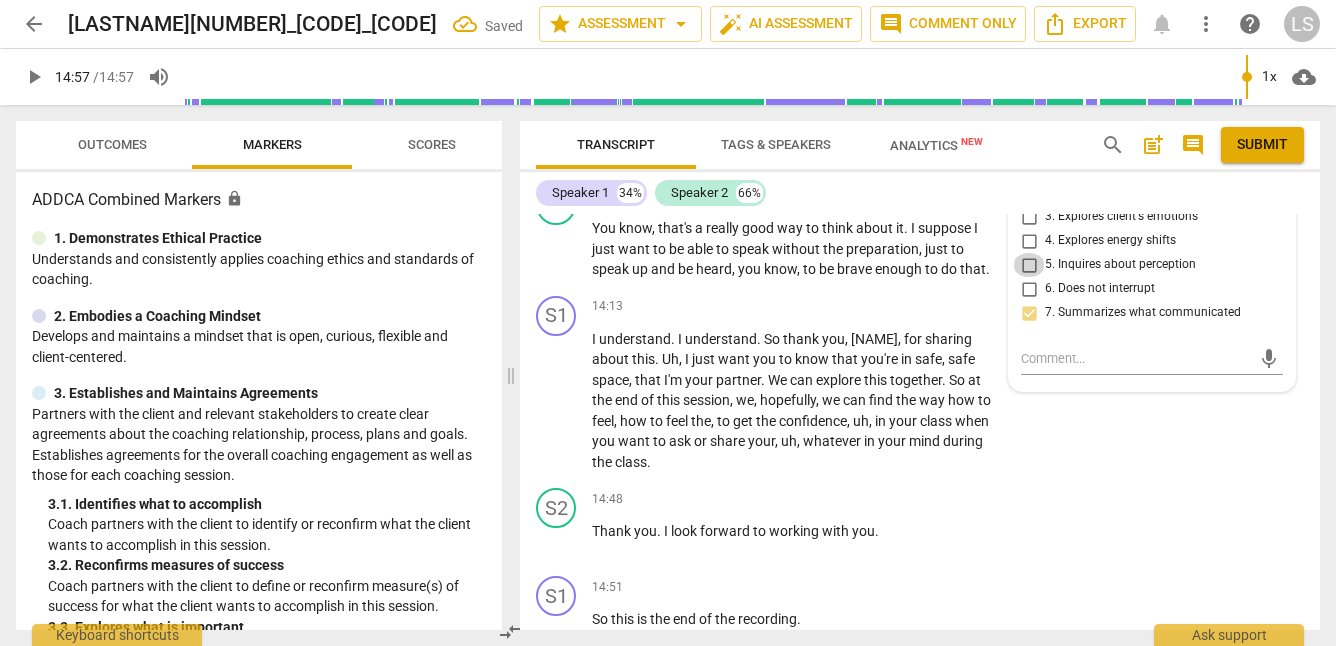 click on "5. Inquires about perception" at bounding box center (1029, 265) 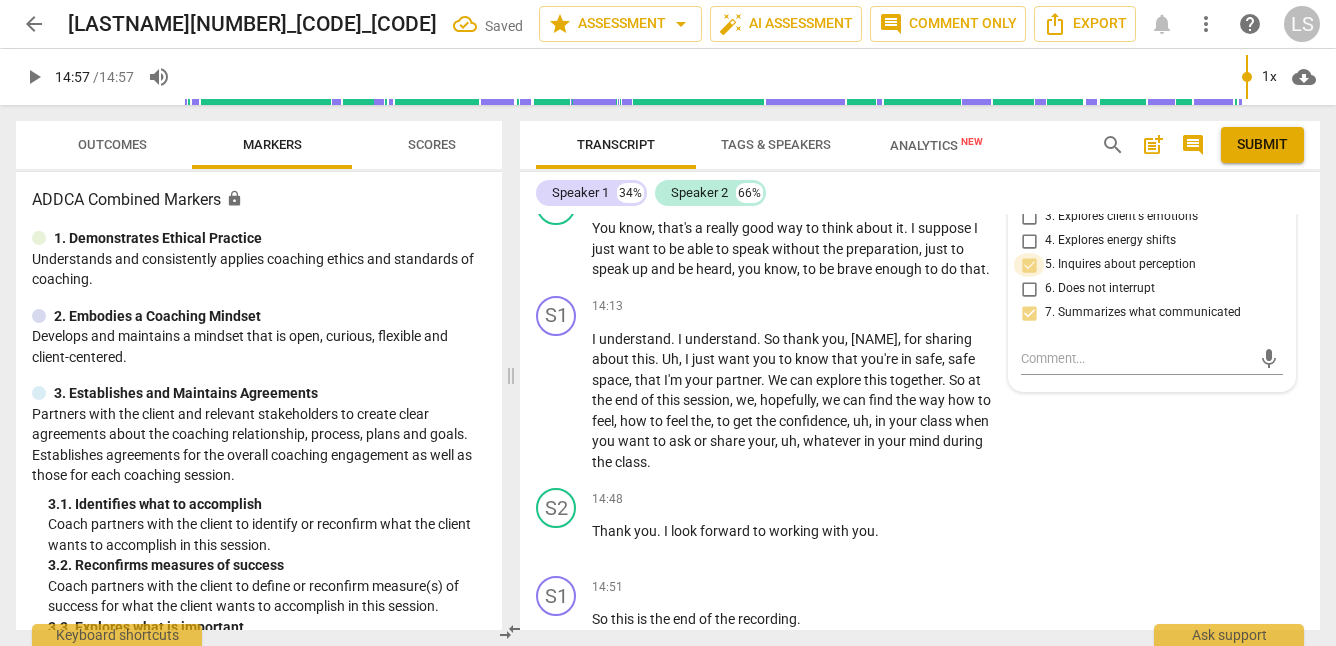 click on "5. Inquires about perception" at bounding box center [1029, 265] 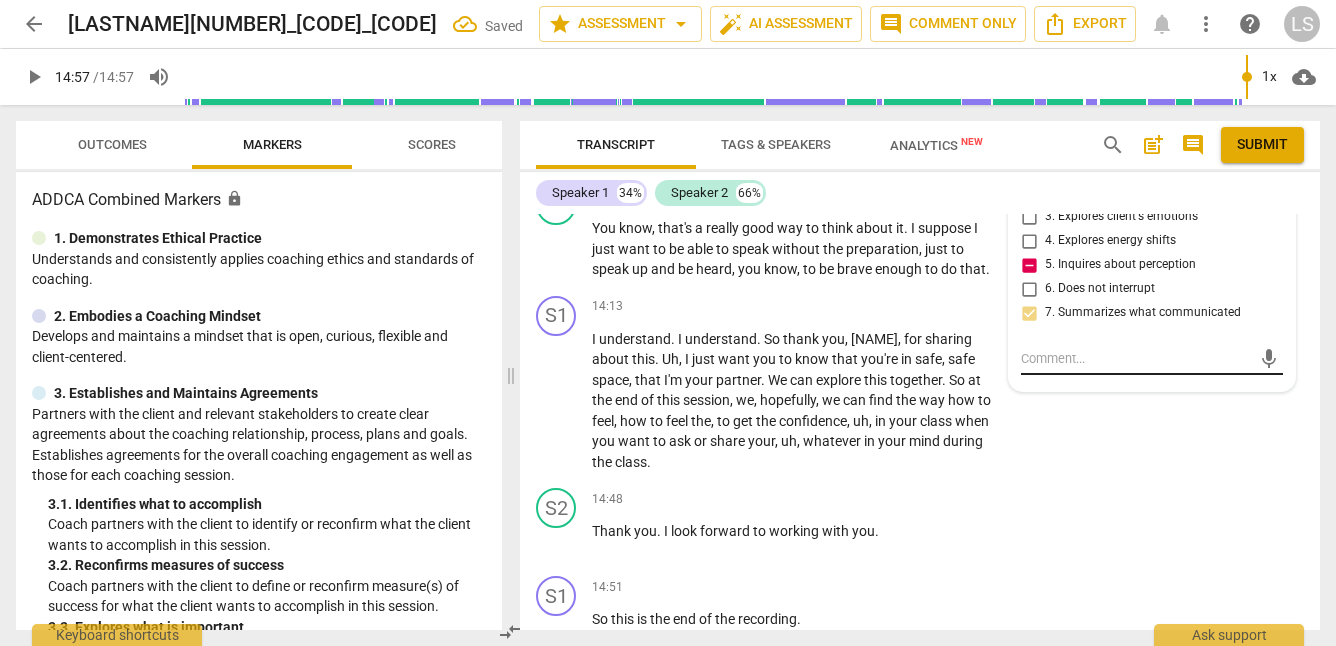 click at bounding box center [1136, 358] 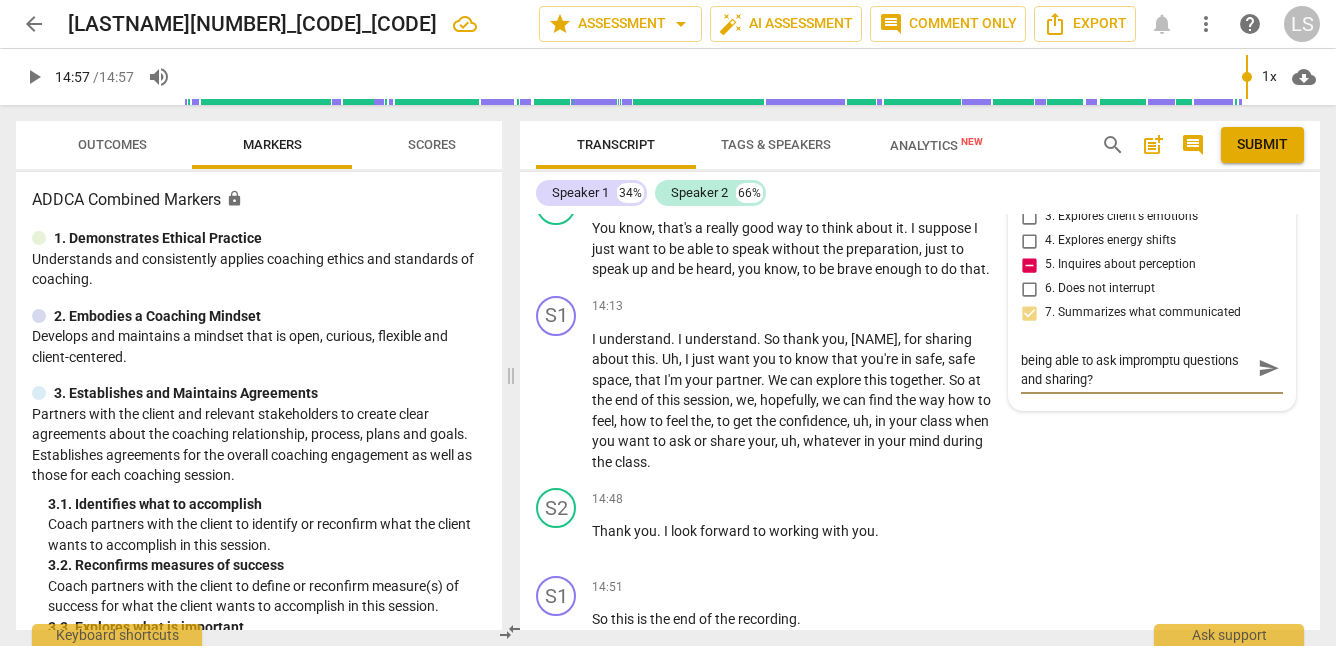 scroll, scrollTop: 0, scrollLeft: 0, axis: both 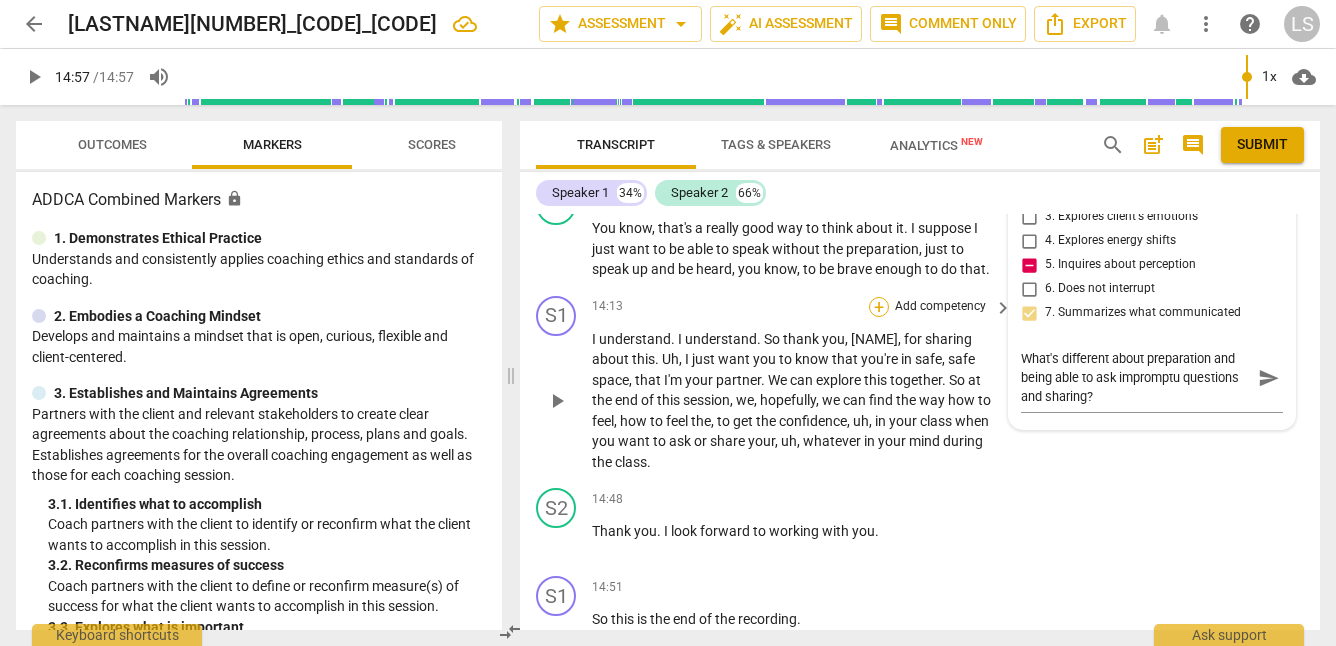 click on "+" at bounding box center (879, 307) 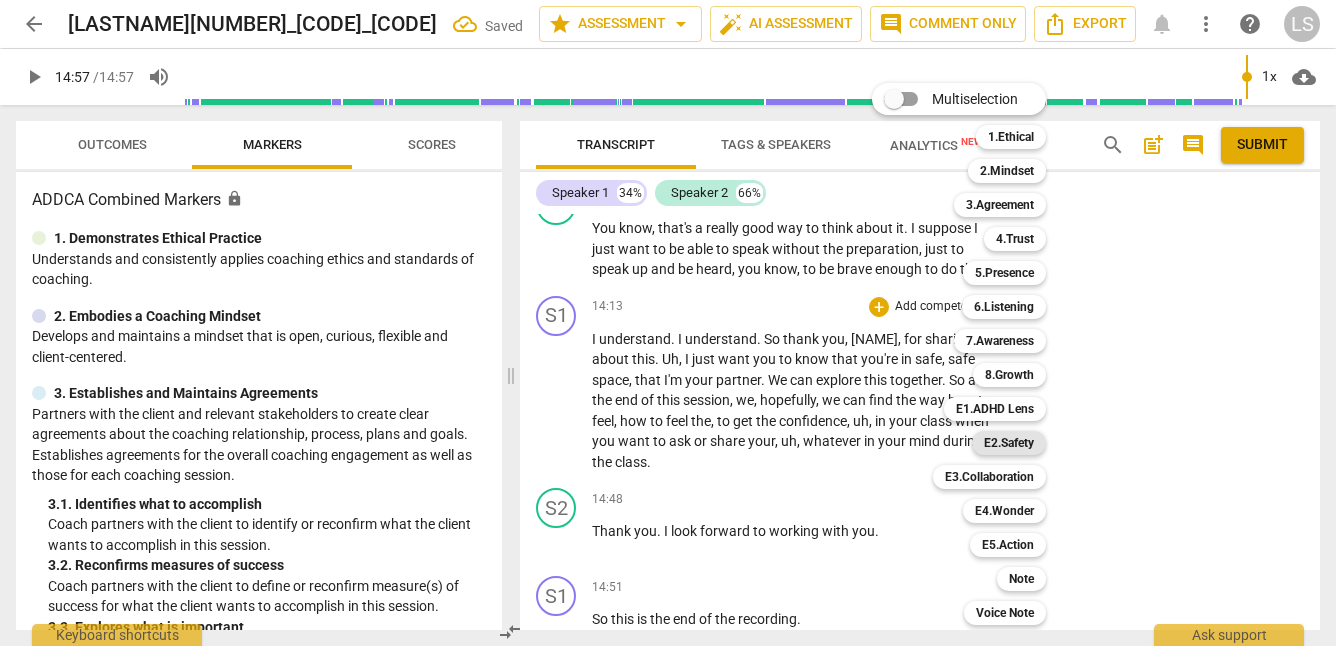 click on "E2.Safety" at bounding box center (1009, 443) 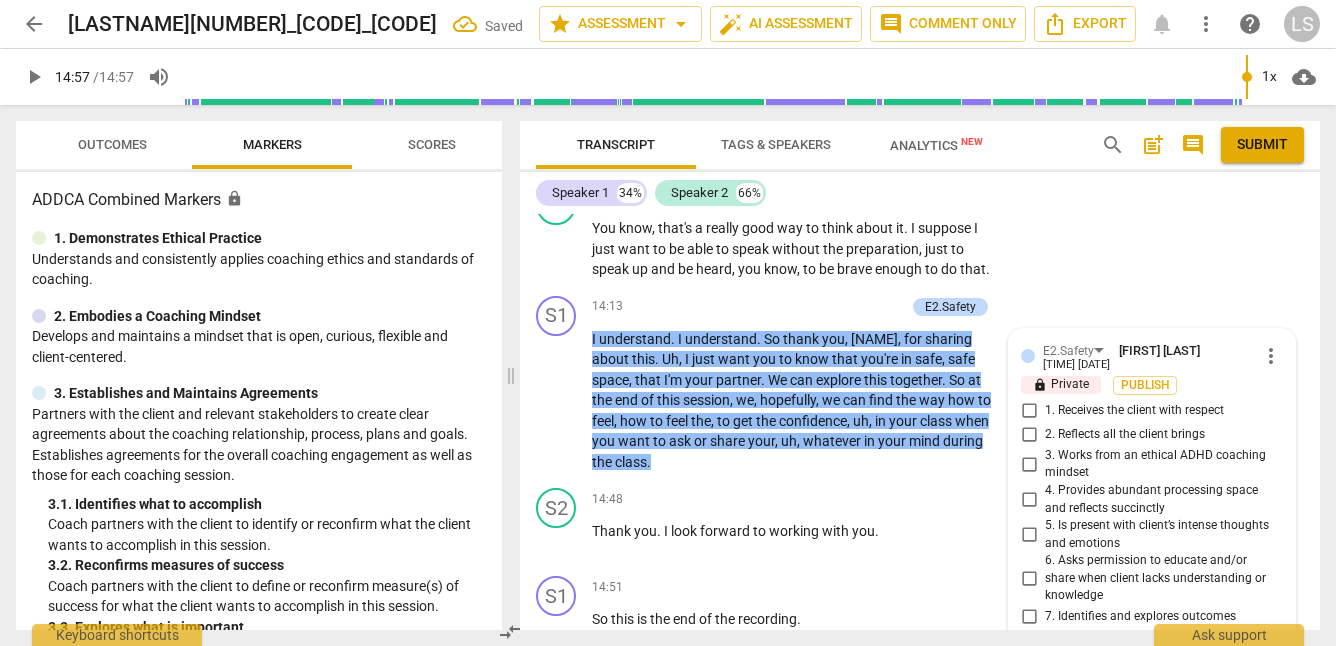 scroll, scrollTop: 5802, scrollLeft: 0, axis: vertical 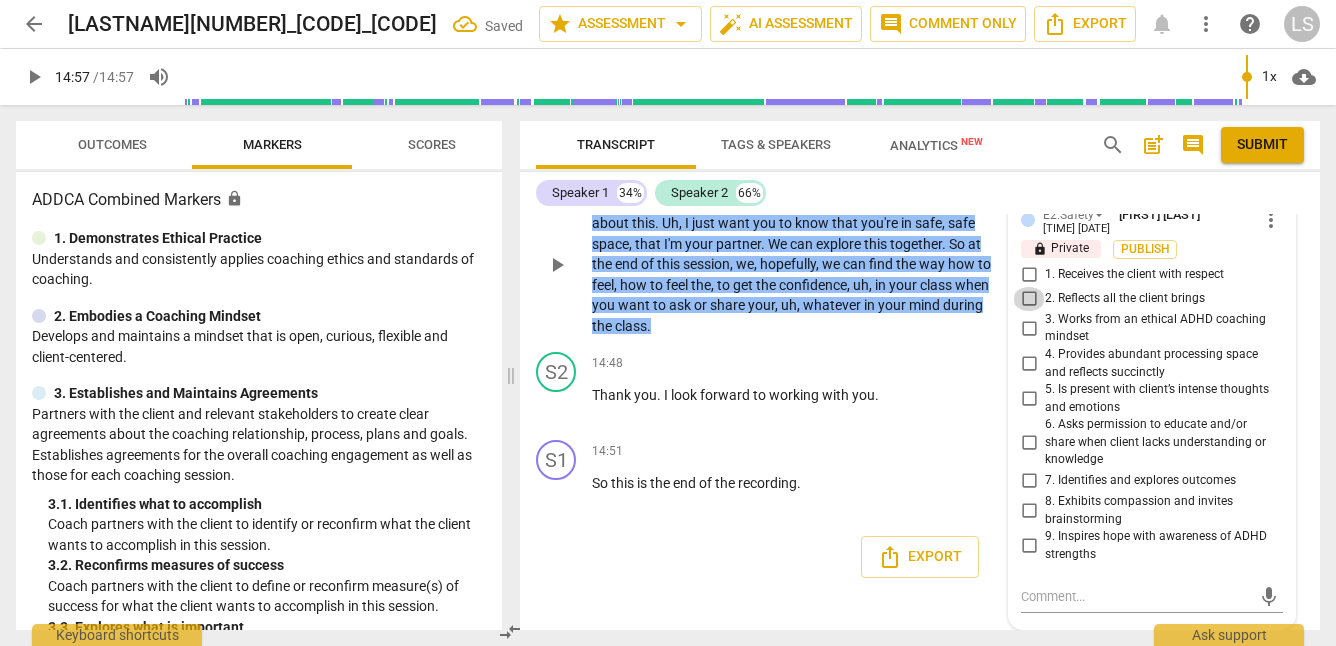 click on "2. Reflects all the client brings" at bounding box center [1029, 299] 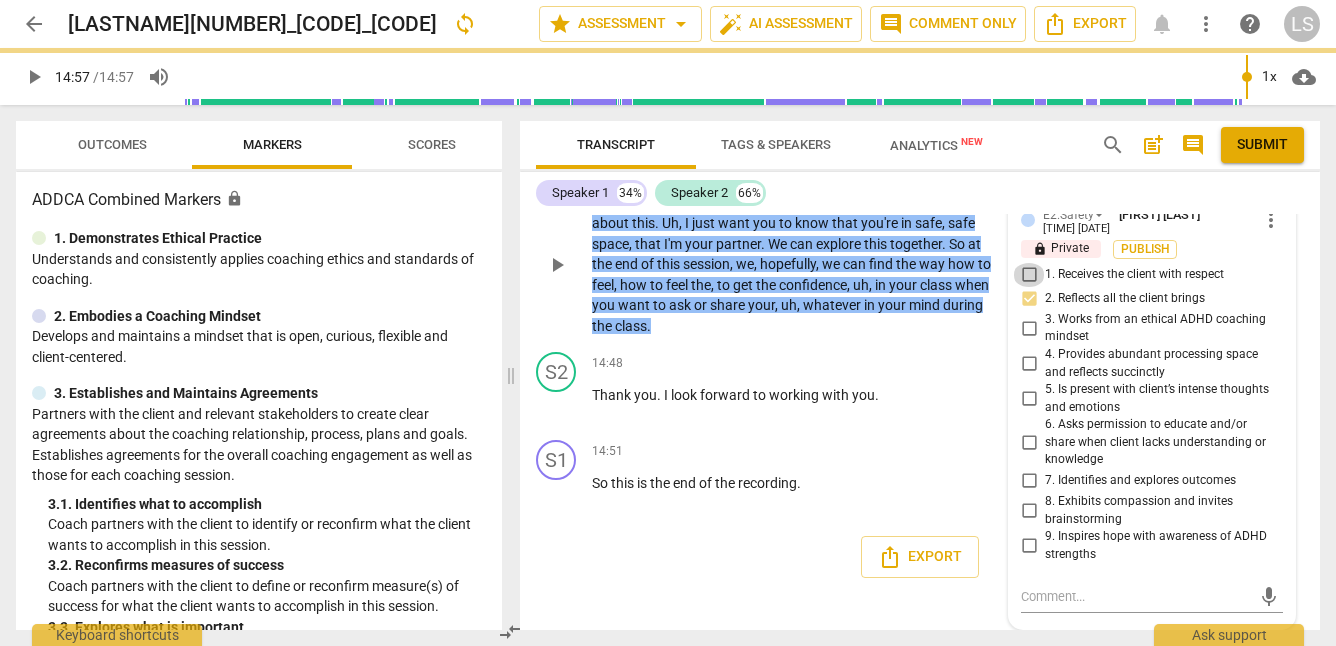 click on "1. Receives the client with respect" at bounding box center [1029, 275] 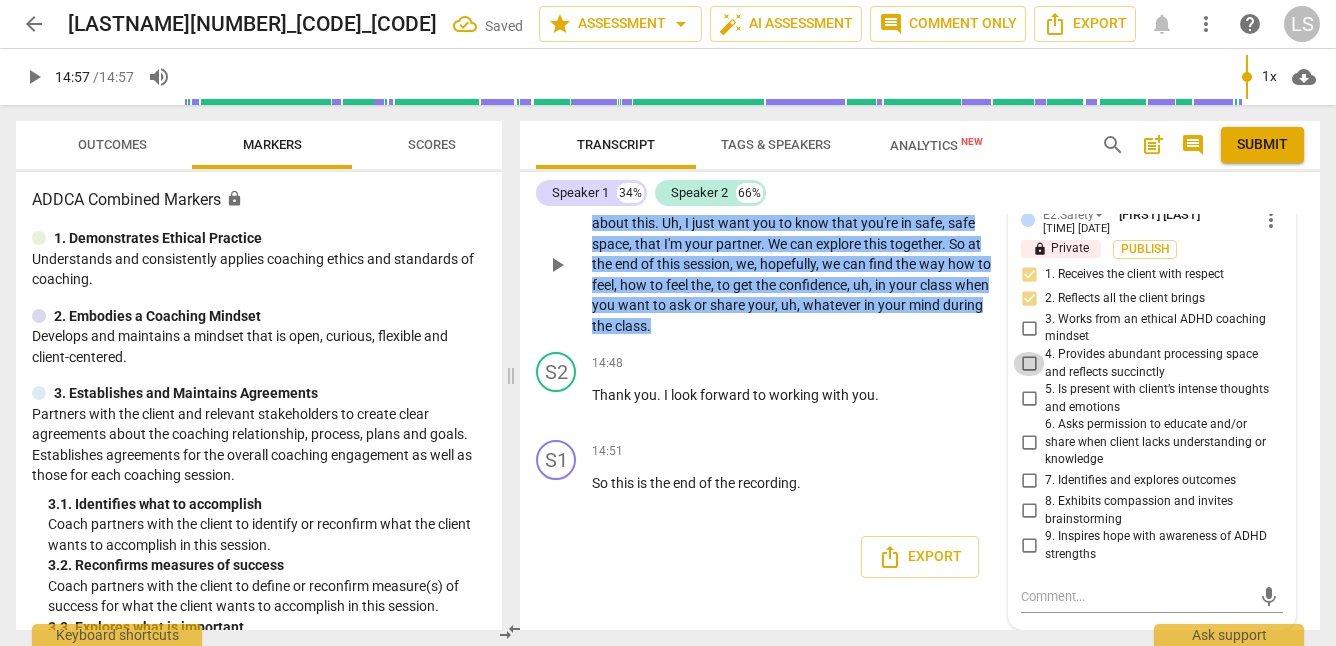 click on "4. Provides abundant processing space and reflects succinctly" at bounding box center [1029, 364] 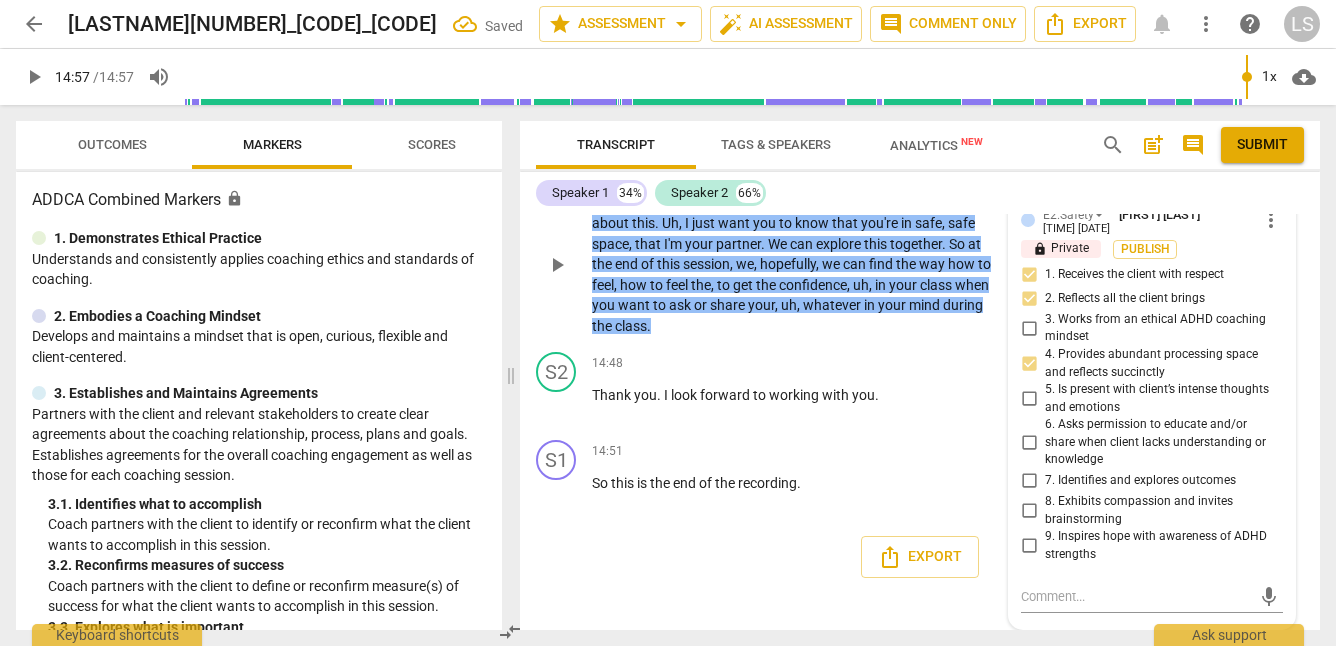 click on "7. Identifies and explores outcomes" at bounding box center (1029, 481) 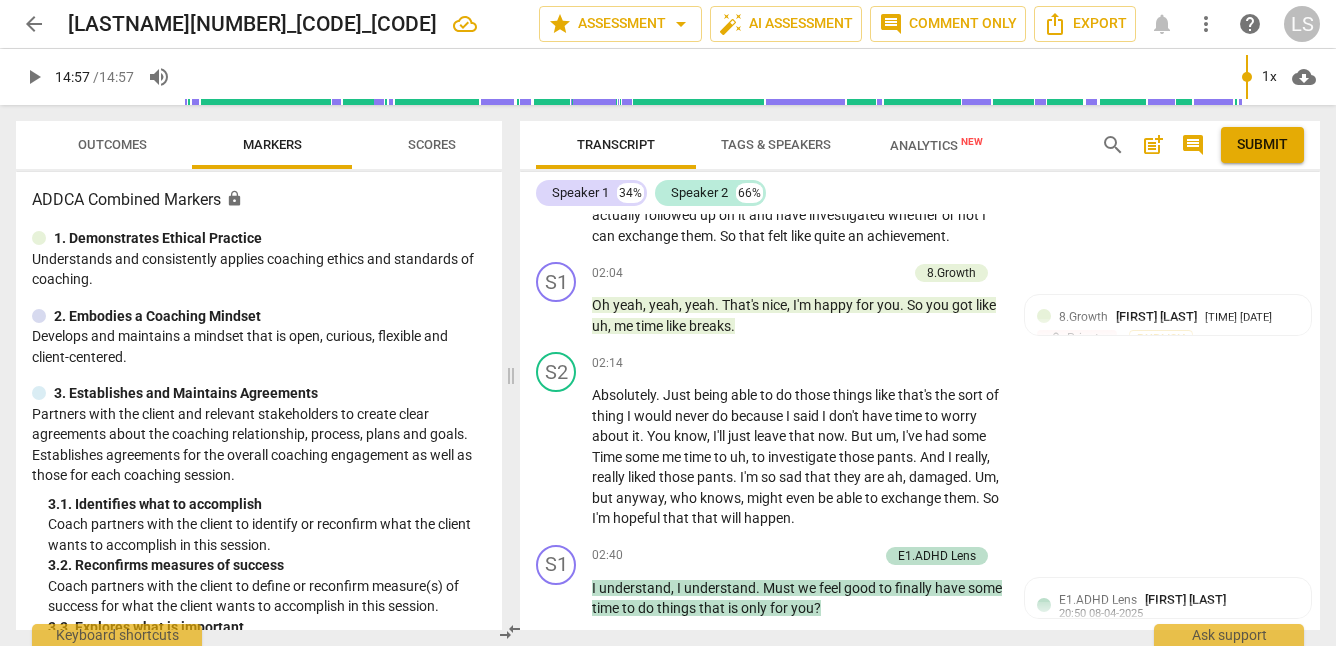 scroll, scrollTop: 0, scrollLeft: 0, axis: both 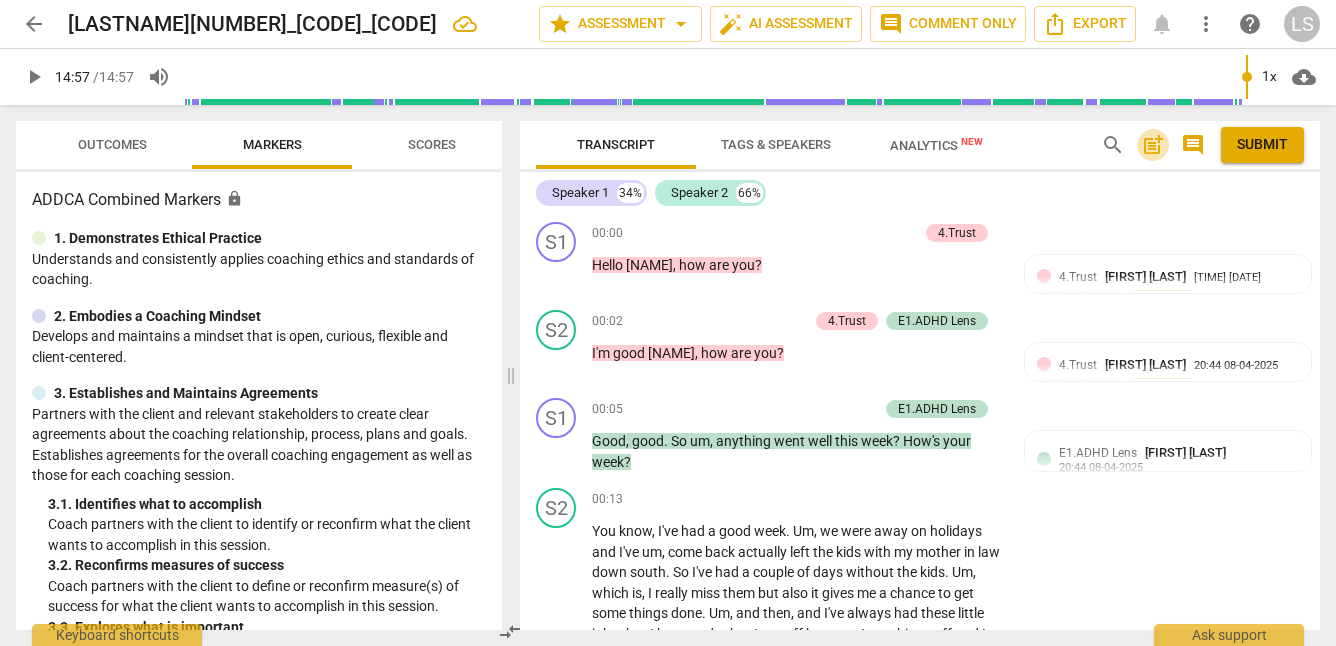 click on "post_add" at bounding box center (1153, 145) 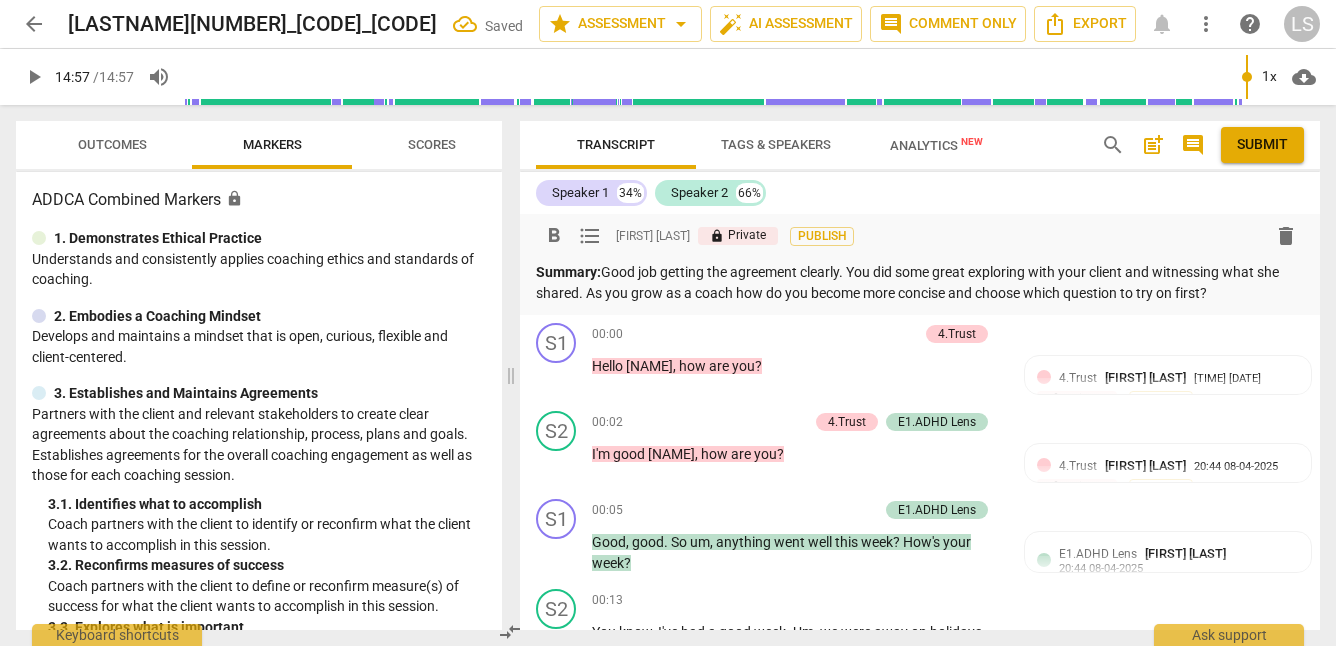 click on "Submit" at bounding box center (1262, 145) 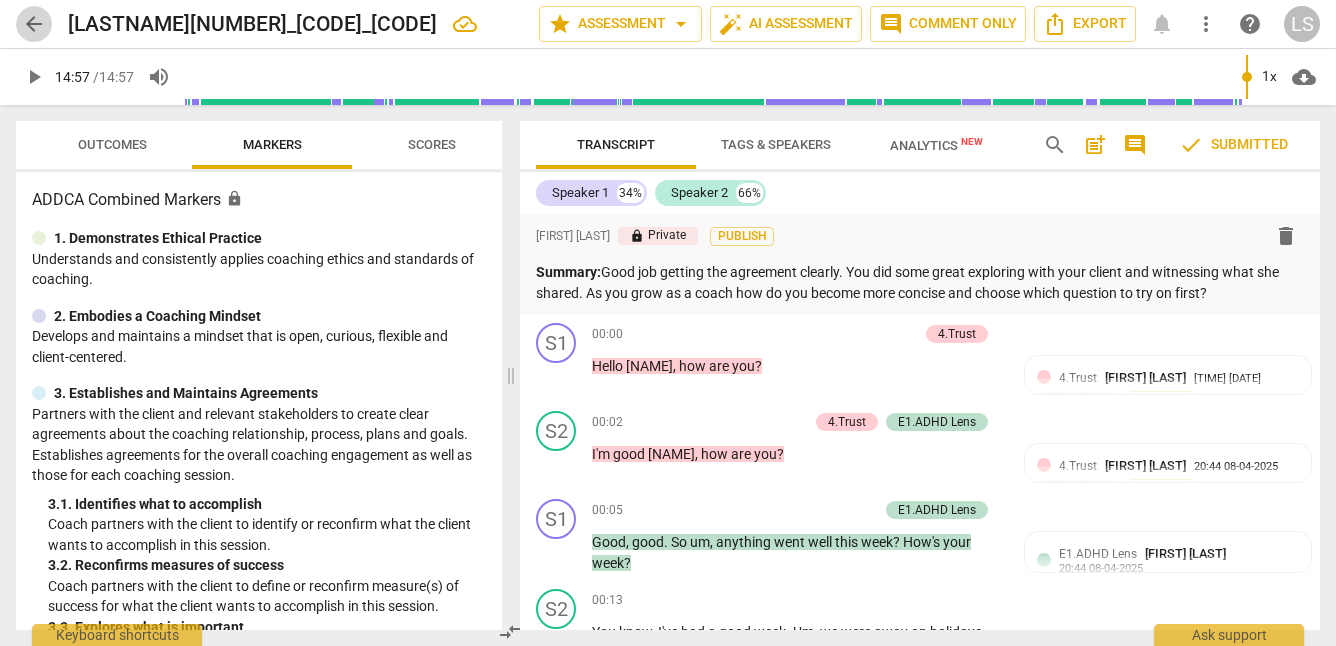 click on "arrow_back" at bounding box center (34, 24) 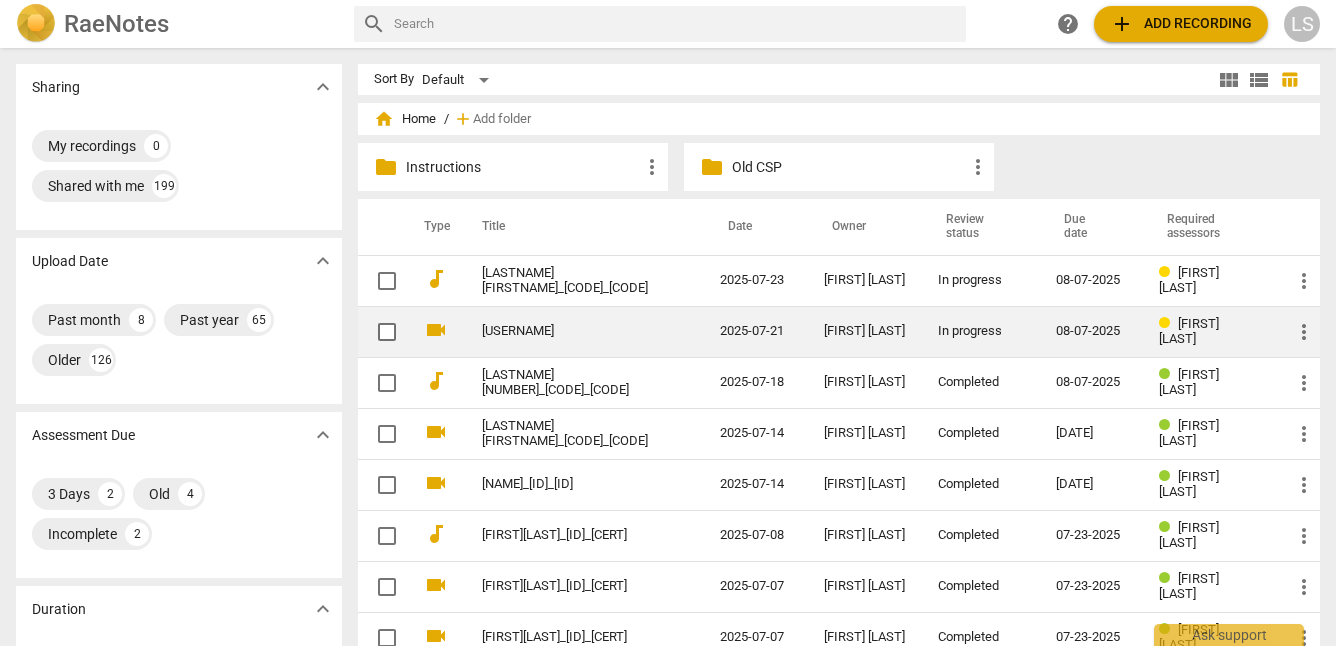 click on "In progress" at bounding box center [981, 331] 